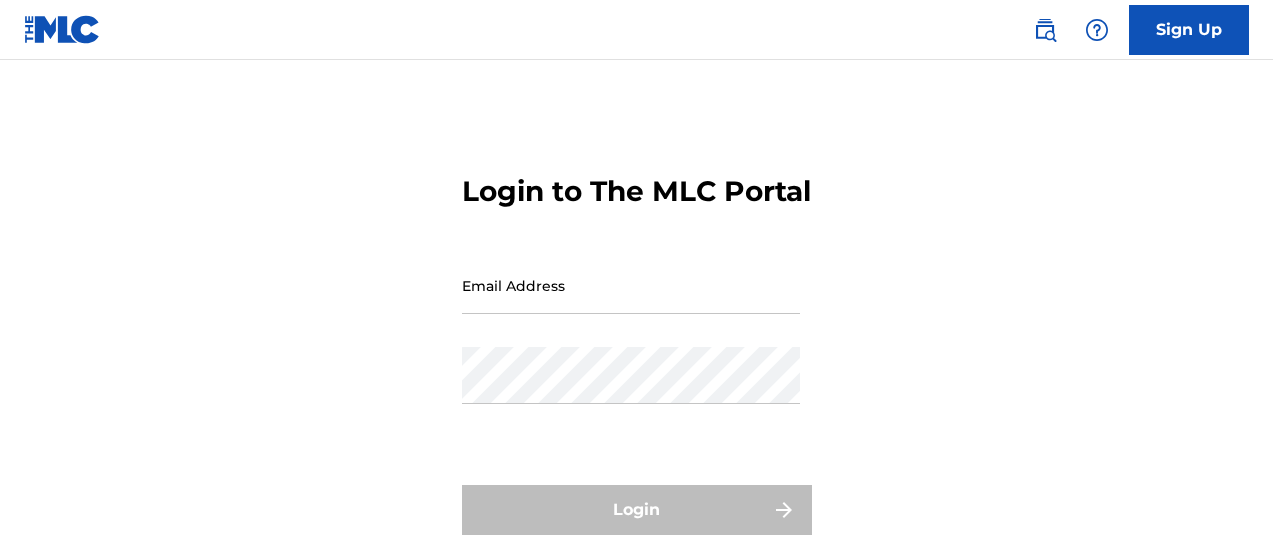 scroll, scrollTop: 0, scrollLeft: 0, axis: both 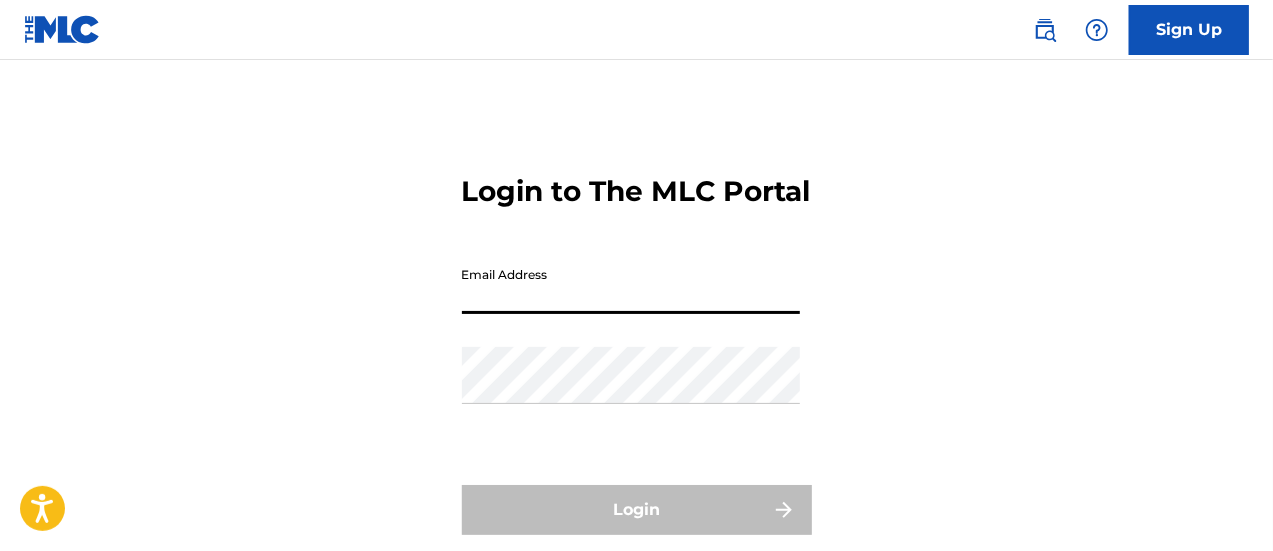 click on "Email Address" at bounding box center [631, 285] 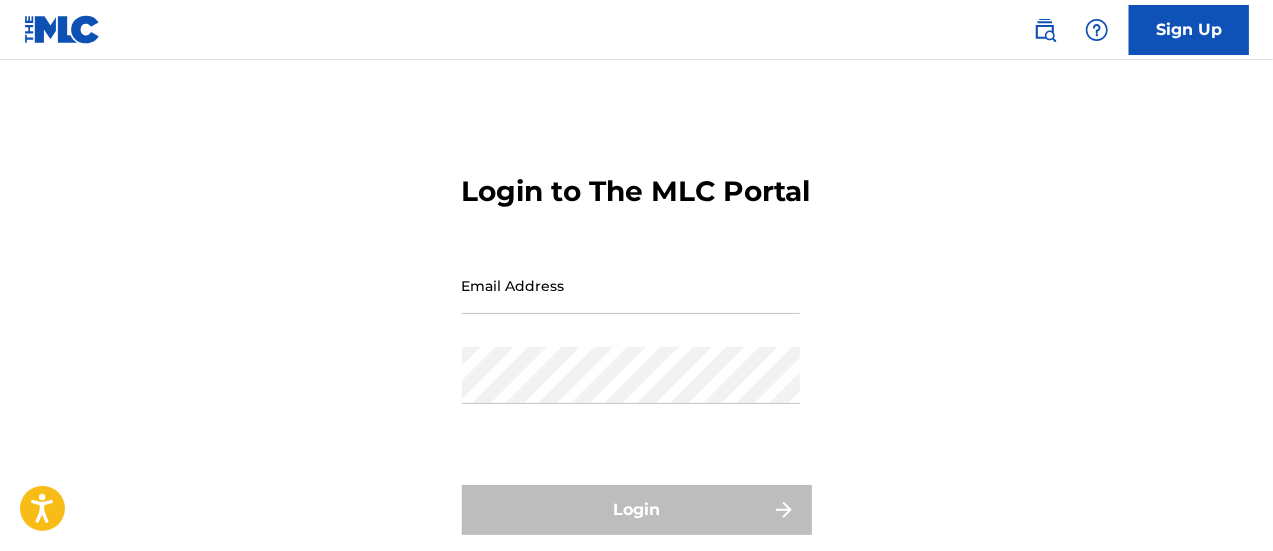 type on "[EMAIL]" 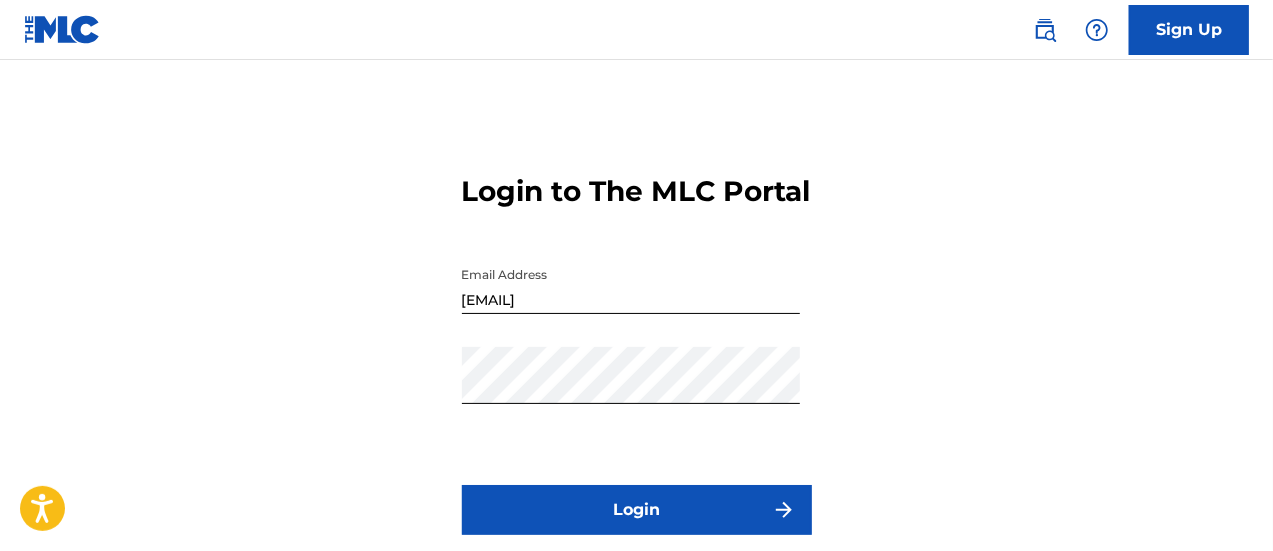 click on "Login" at bounding box center (637, 510) 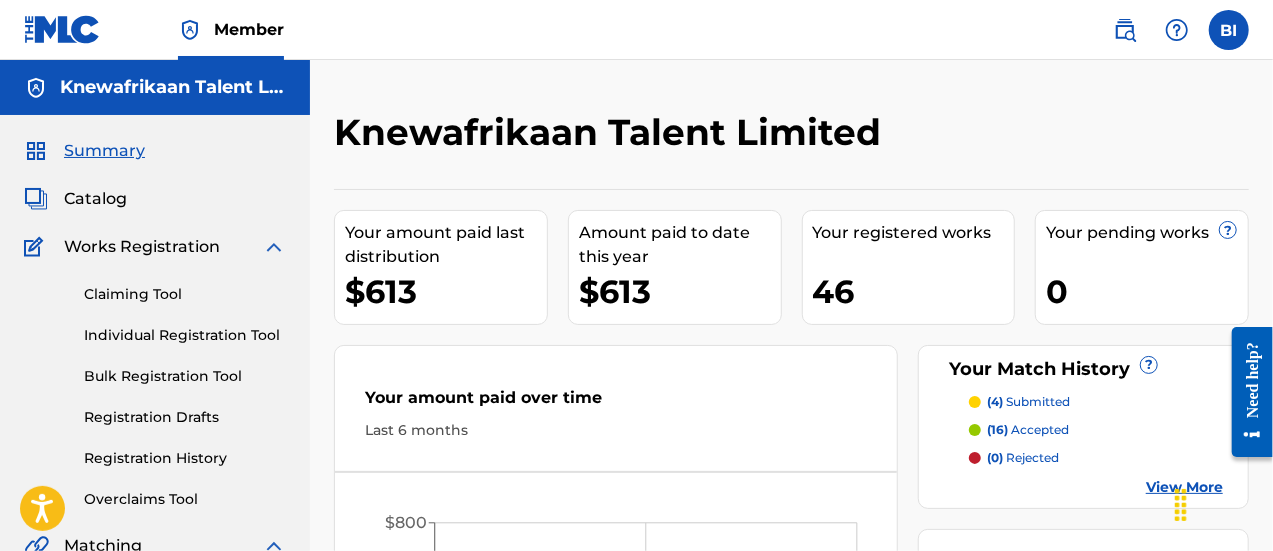 scroll, scrollTop: 0, scrollLeft: 0, axis: both 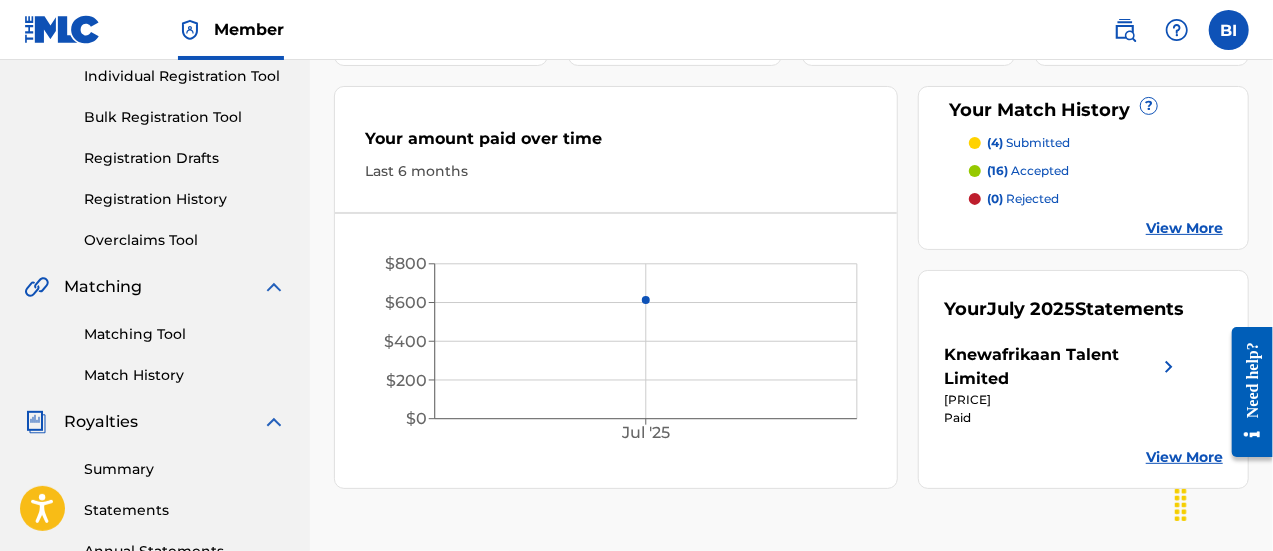 click on "Registration History" at bounding box center [185, 199] 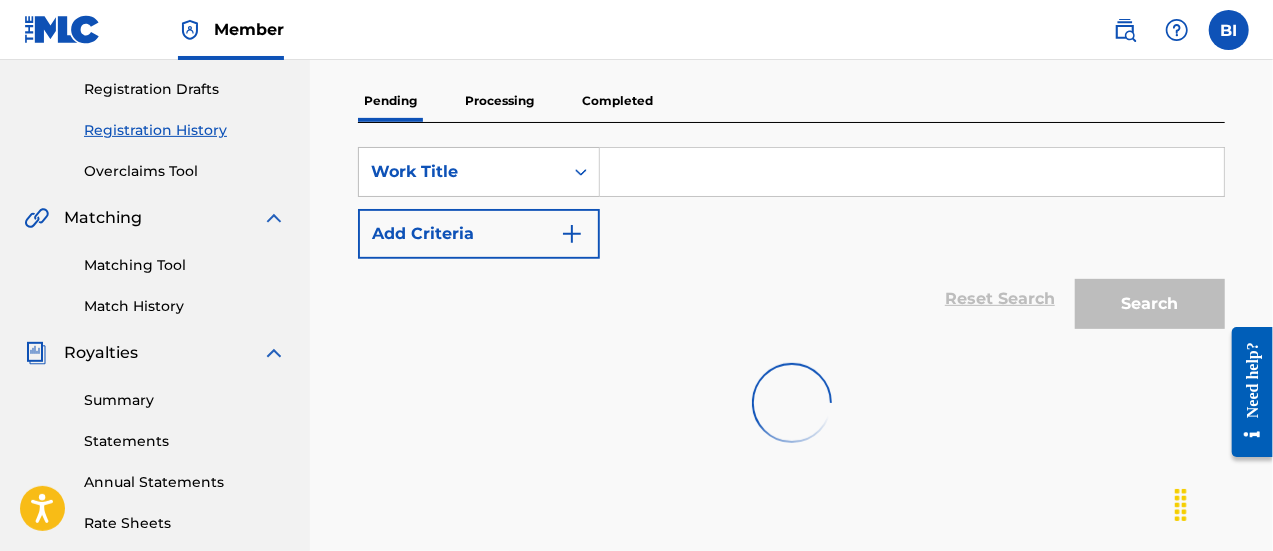 scroll, scrollTop: 340, scrollLeft: 0, axis: vertical 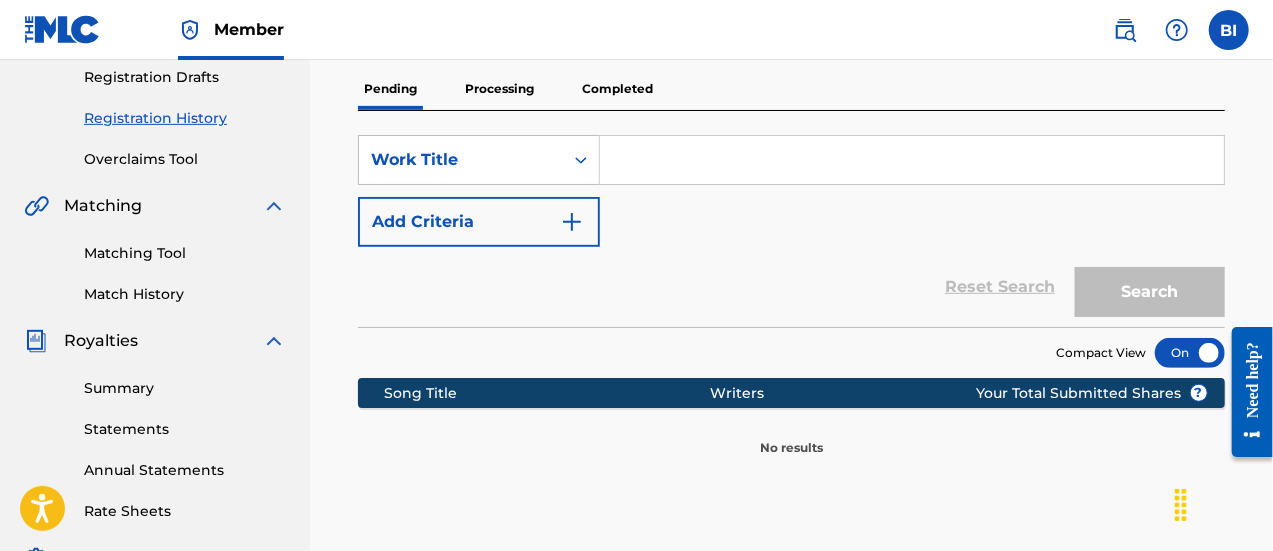 click on "Processing" at bounding box center [499, 89] 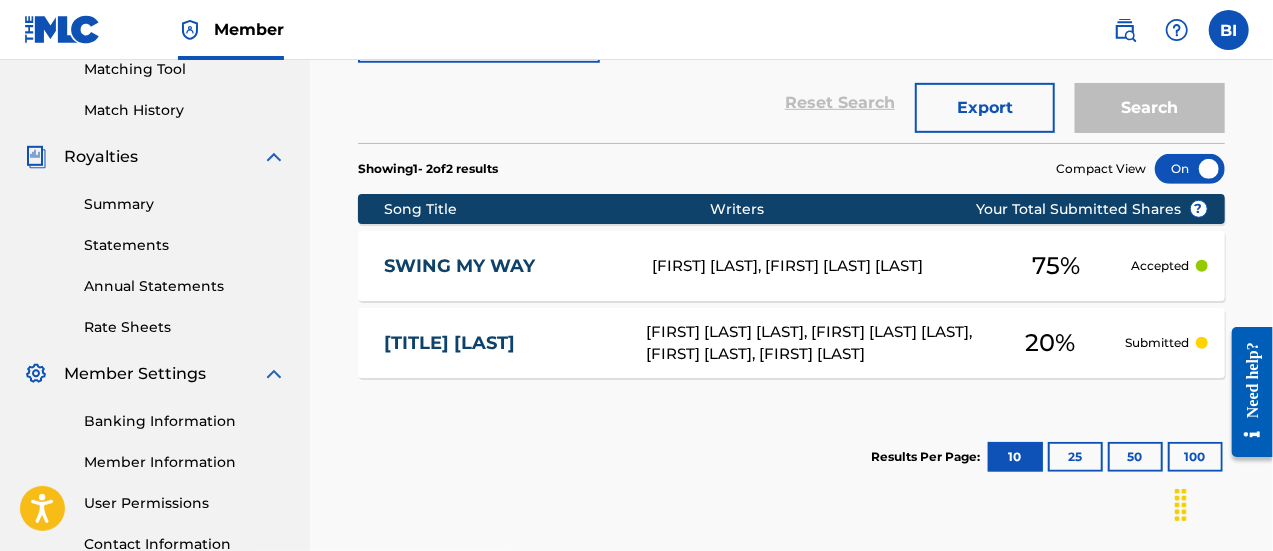 scroll, scrollTop: 525, scrollLeft: 0, axis: vertical 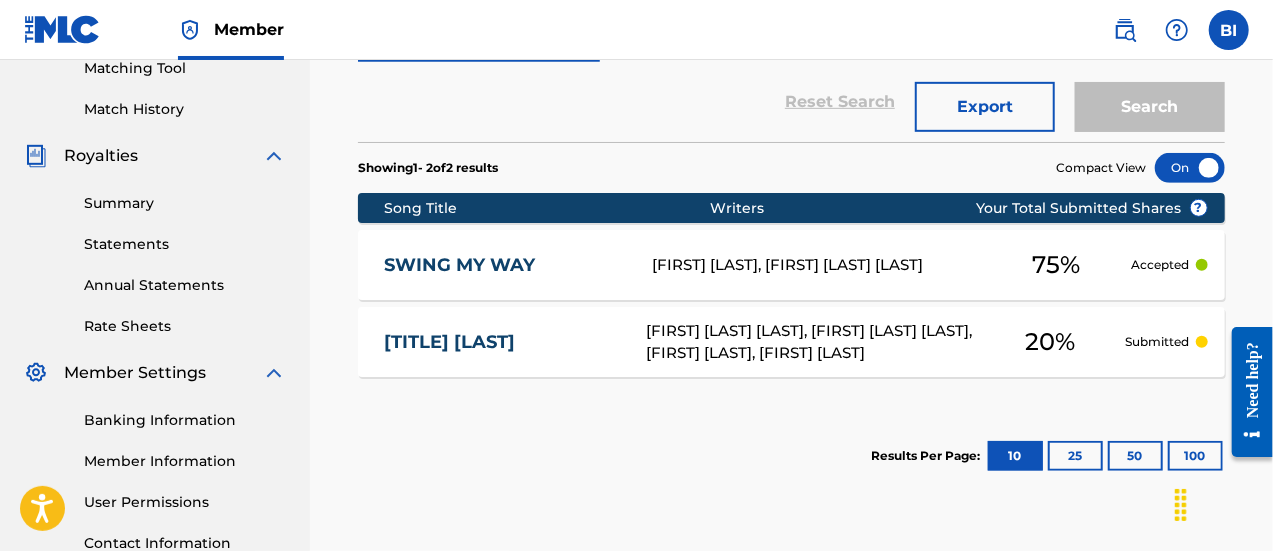 click on "KING JAMES SALEH, CHRISTOPHER HASHEEM DANKYES" at bounding box center [816, 265] 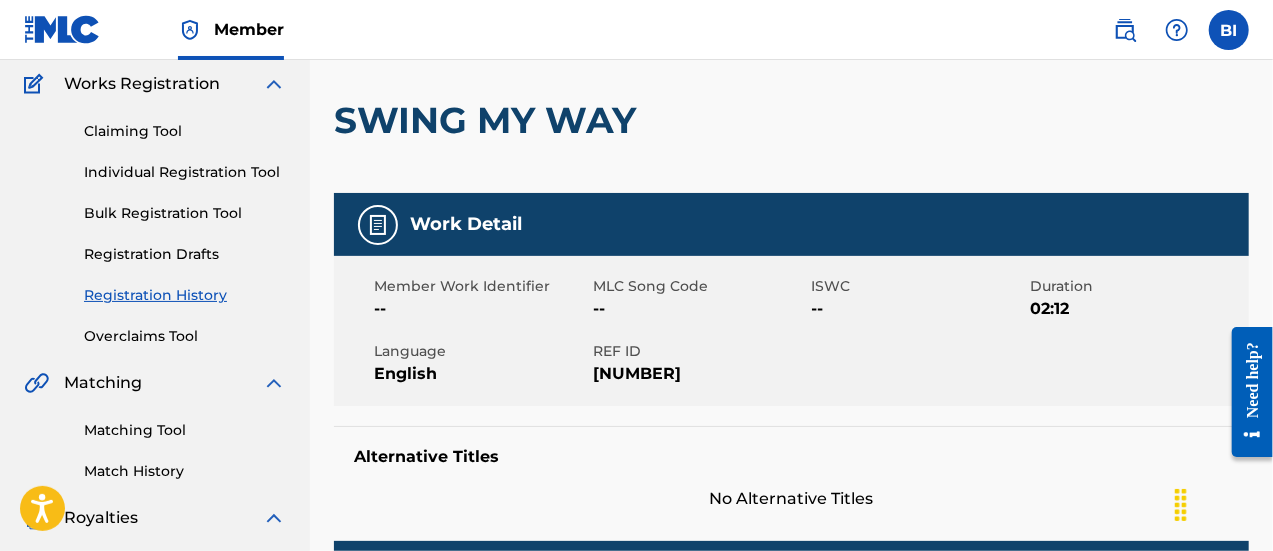 scroll, scrollTop: 229, scrollLeft: 0, axis: vertical 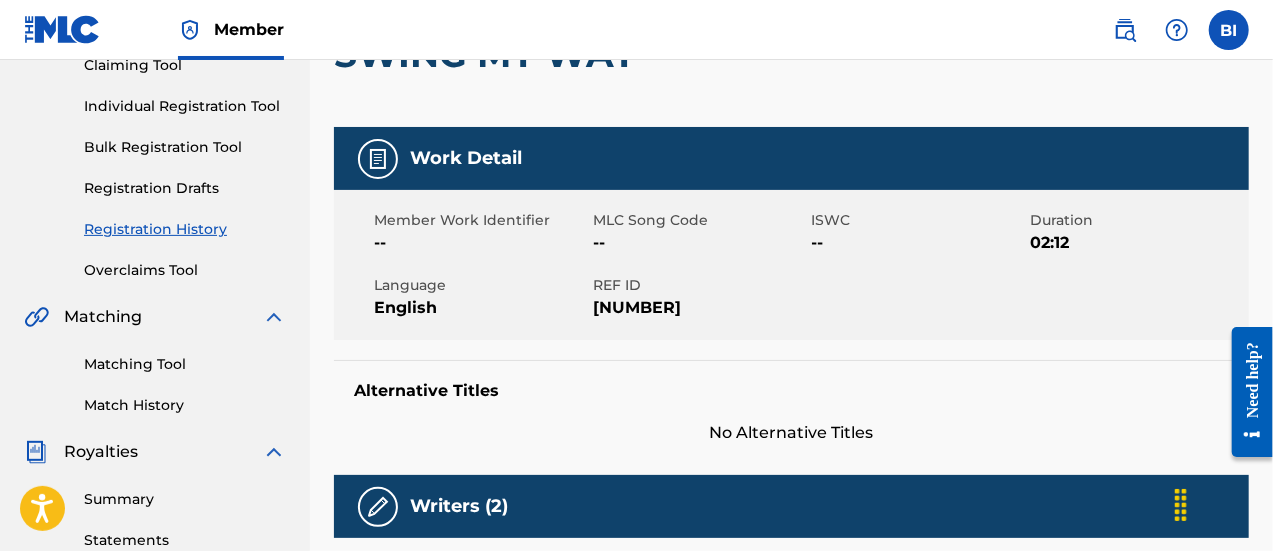 click on "Match History" at bounding box center [185, 405] 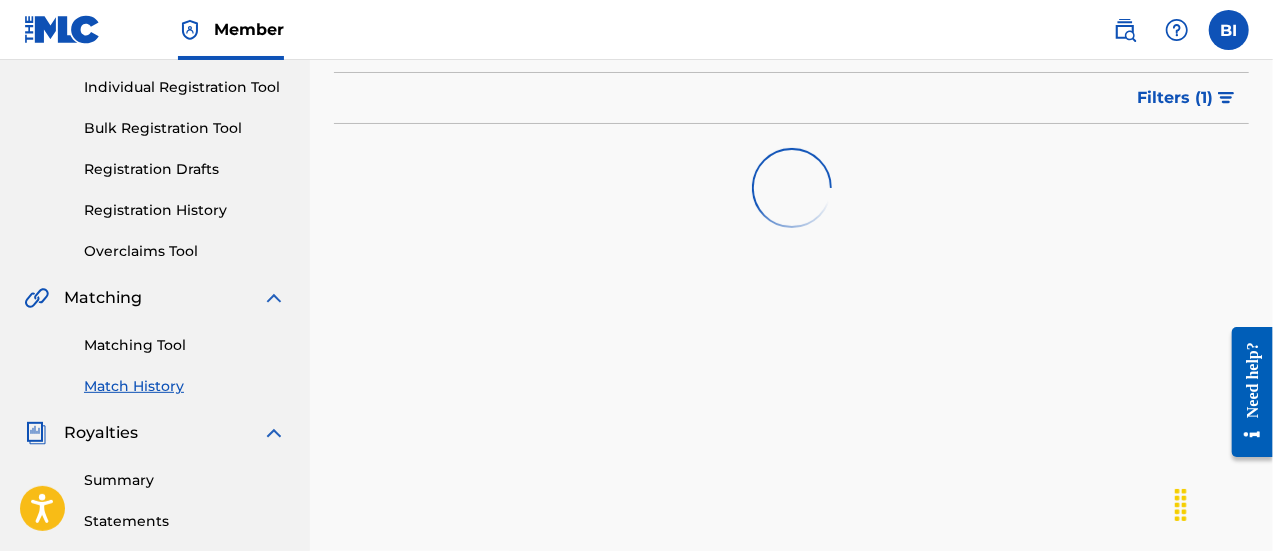 scroll, scrollTop: 251, scrollLeft: 0, axis: vertical 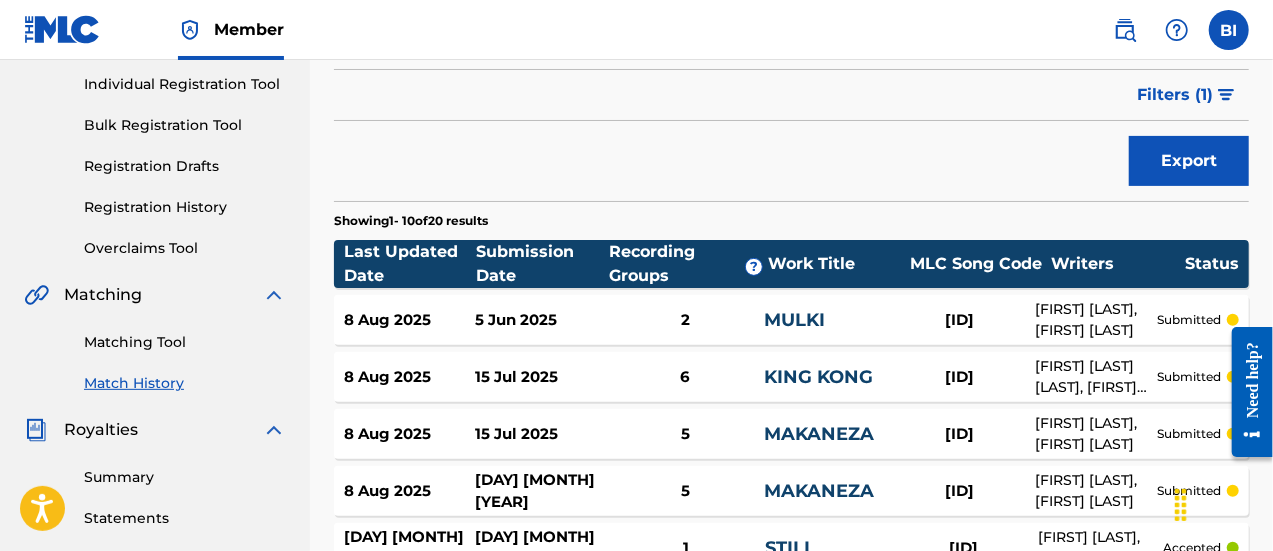 click on "Matching Tool" at bounding box center (185, 342) 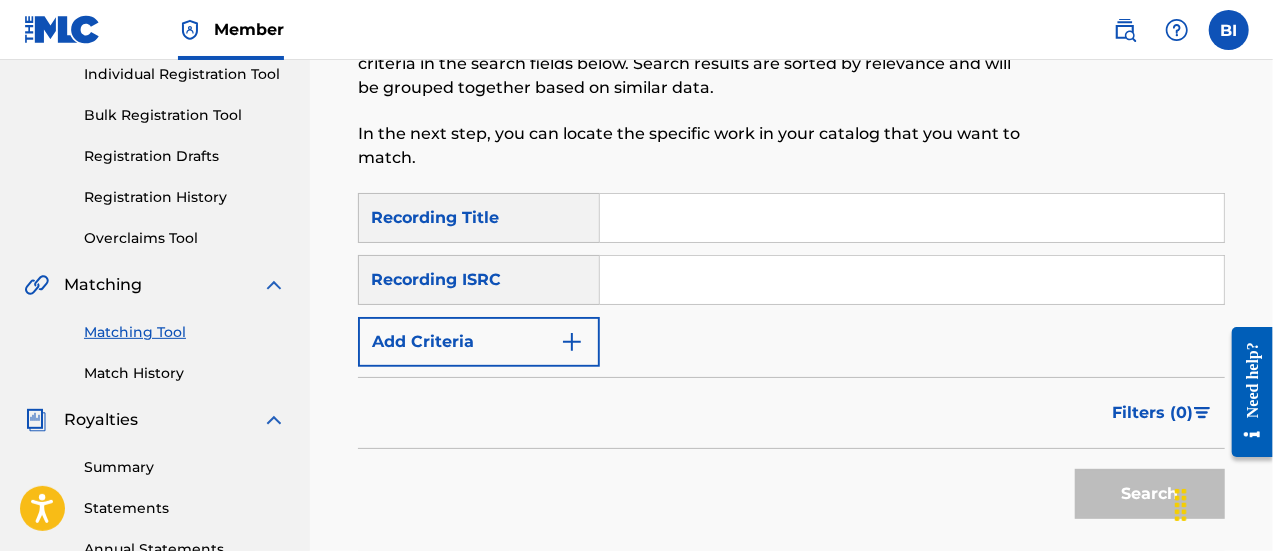 scroll, scrollTop: 264, scrollLeft: 0, axis: vertical 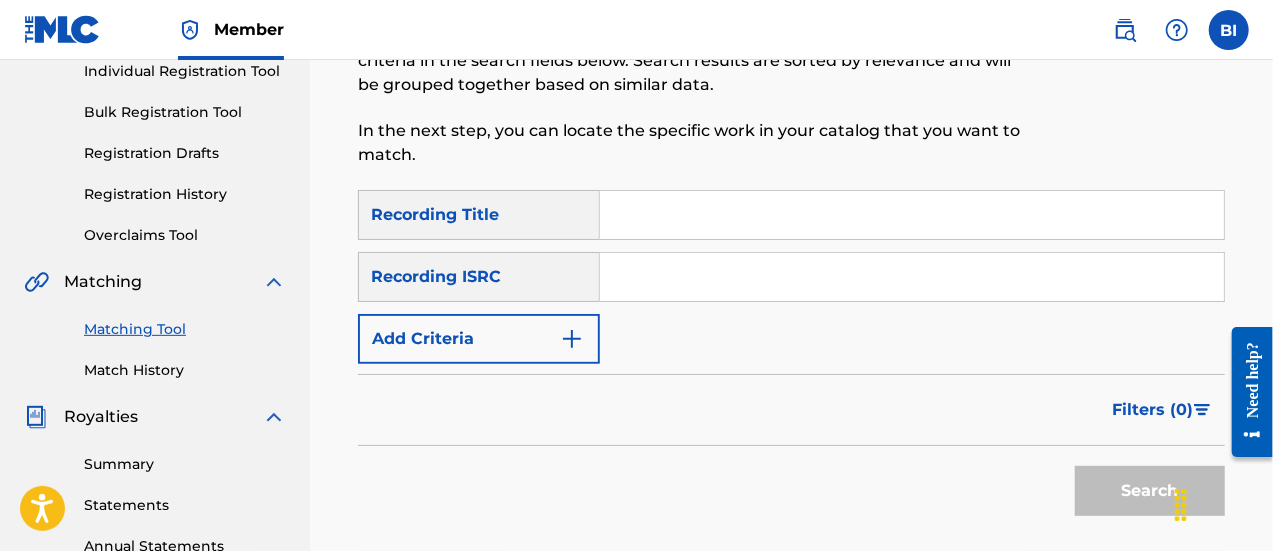 click at bounding box center [912, 215] 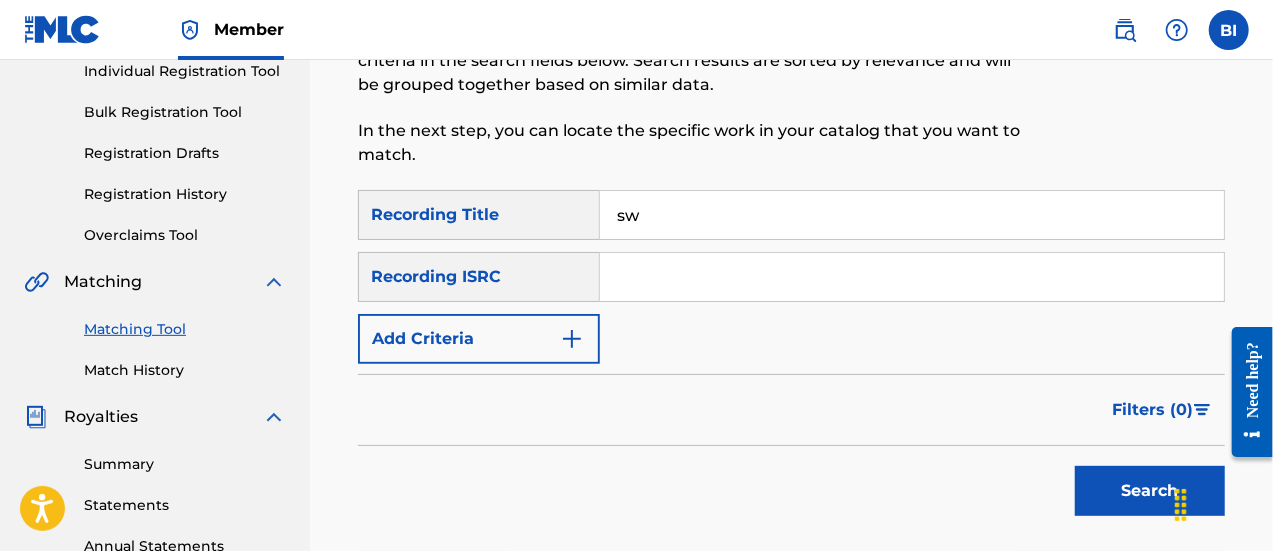 type on "swing my way" 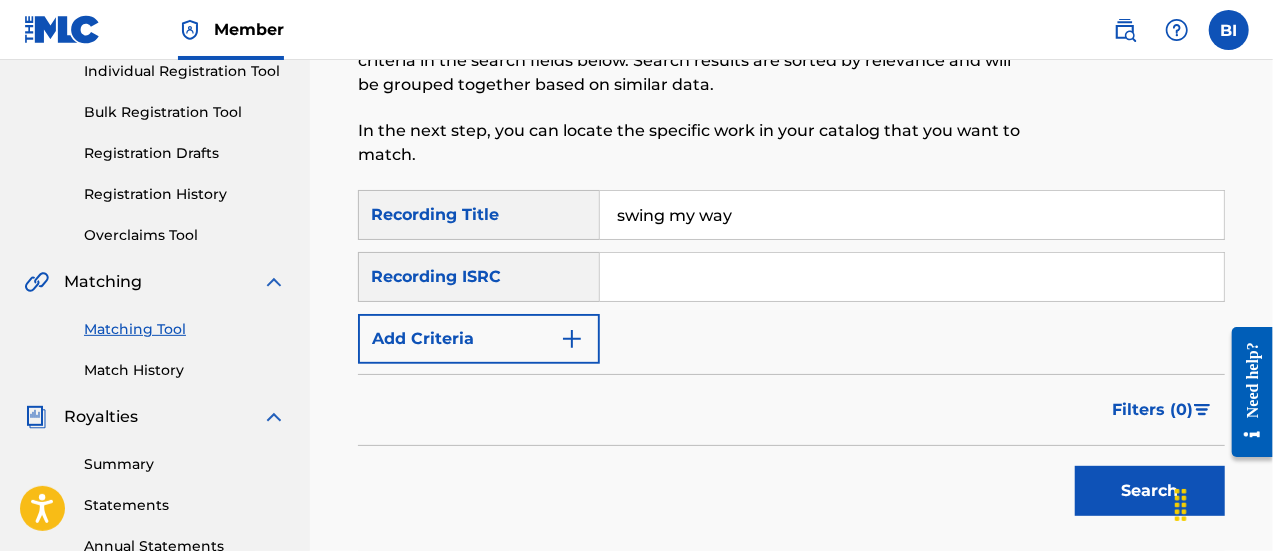 click at bounding box center [912, 277] 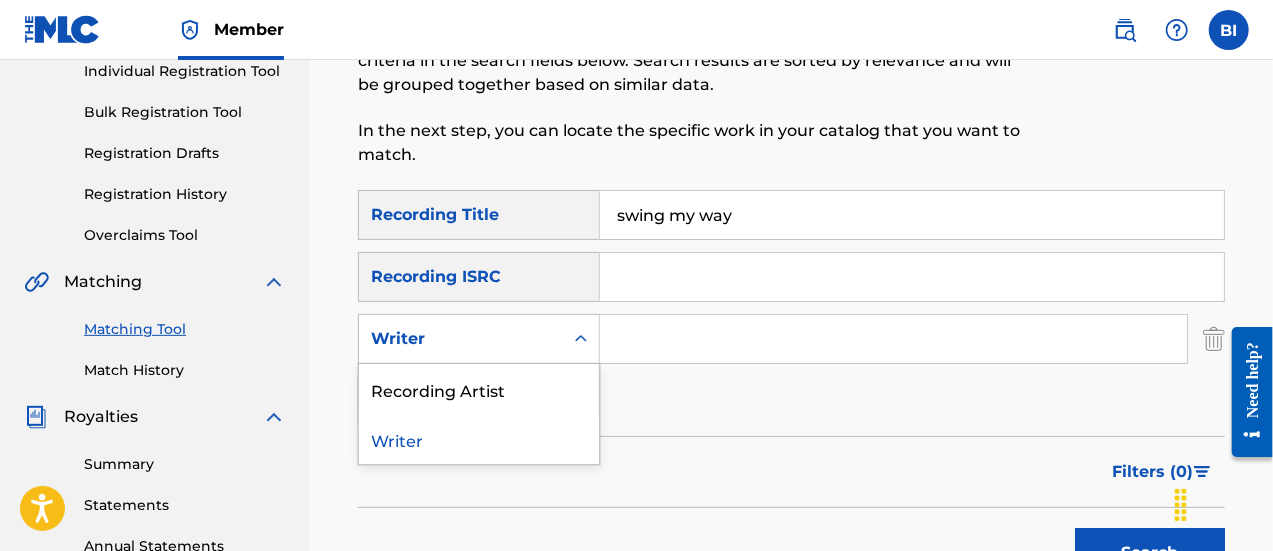click on "Writer" at bounding box center [461, 339] 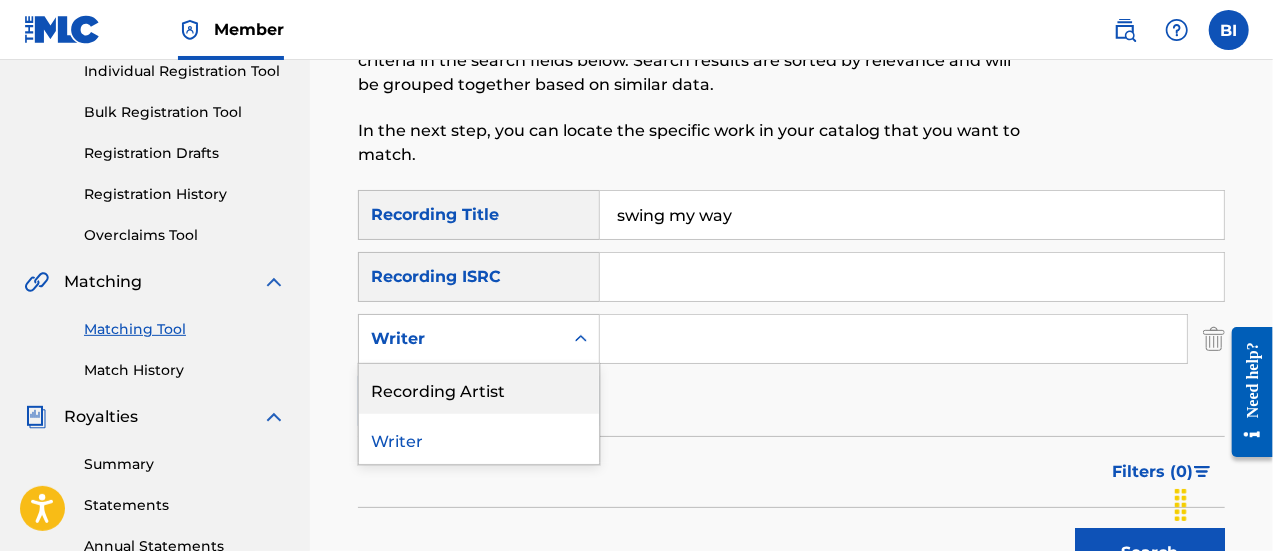 click on "Recording Artist" at bounding box center (479, 389) 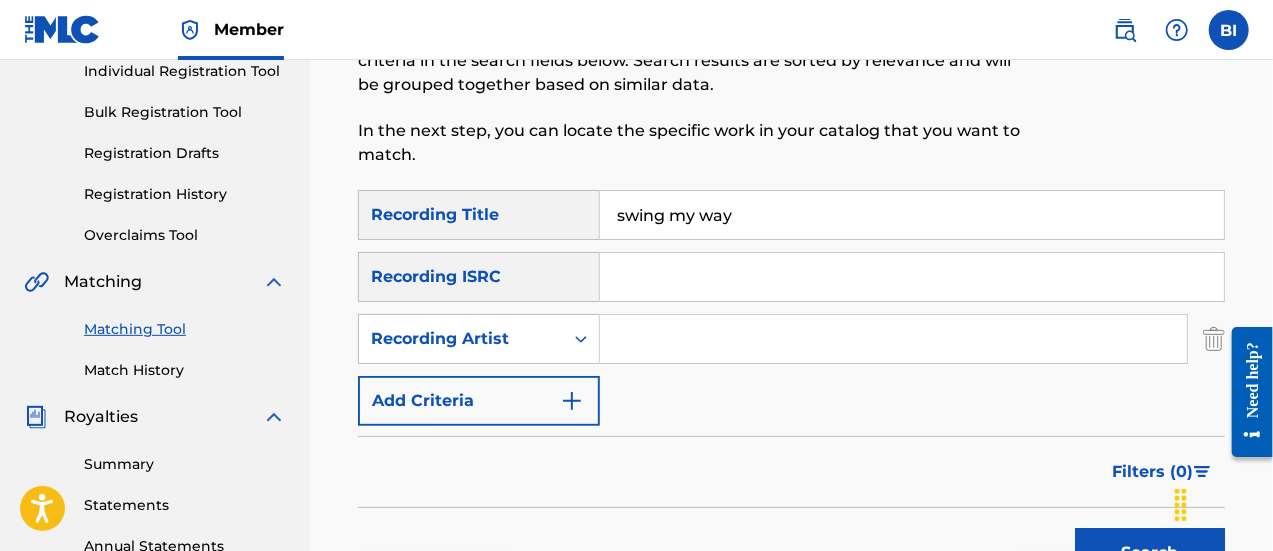 click at bounding box center (893, 339) 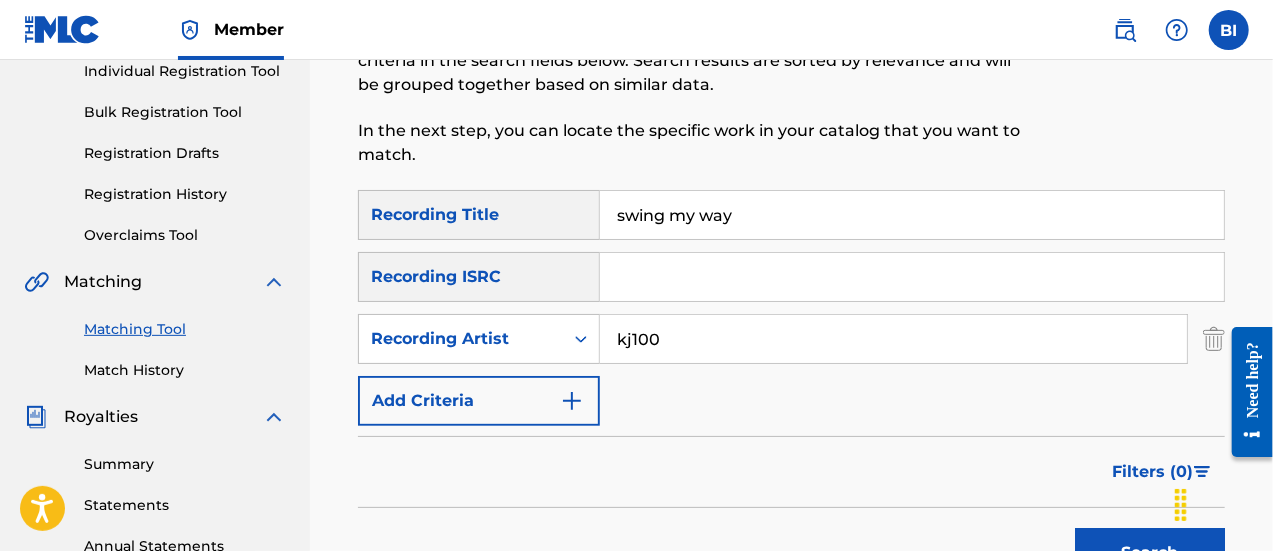 click on "kj100" at bounding box center (893, 339) 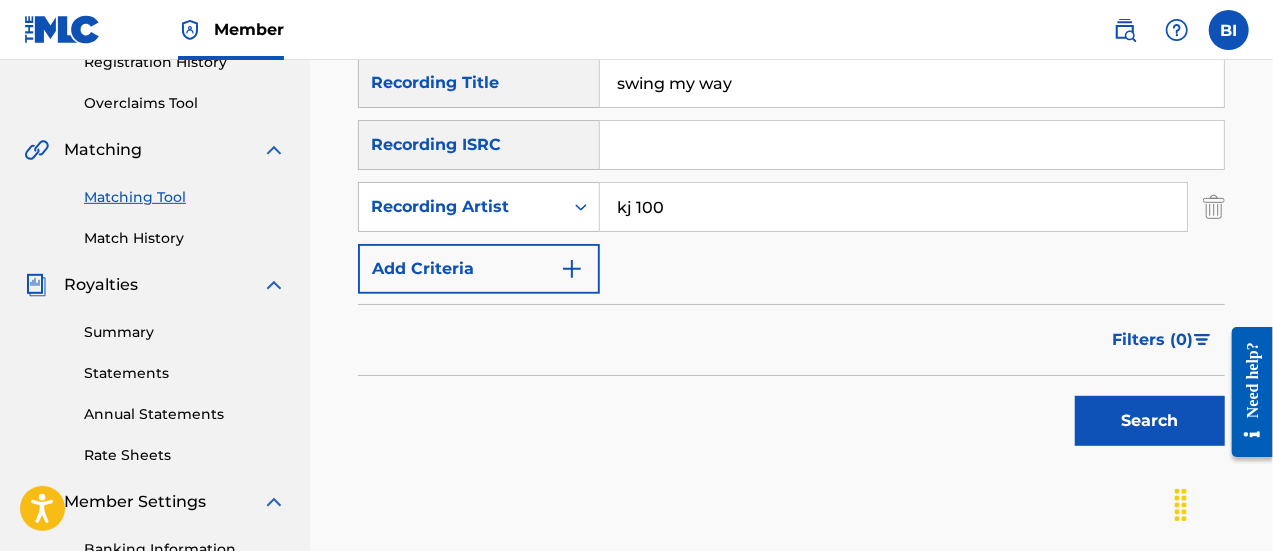 scroll, scrollTop: 432, scrollLeft: 0, axis: vertical 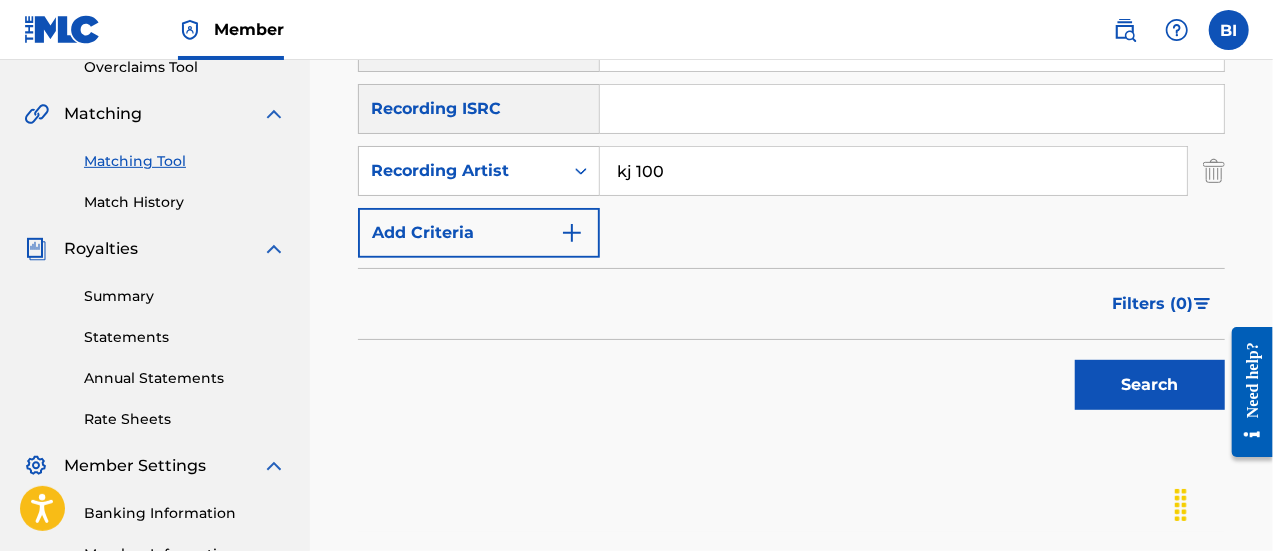 type on "kj 100" 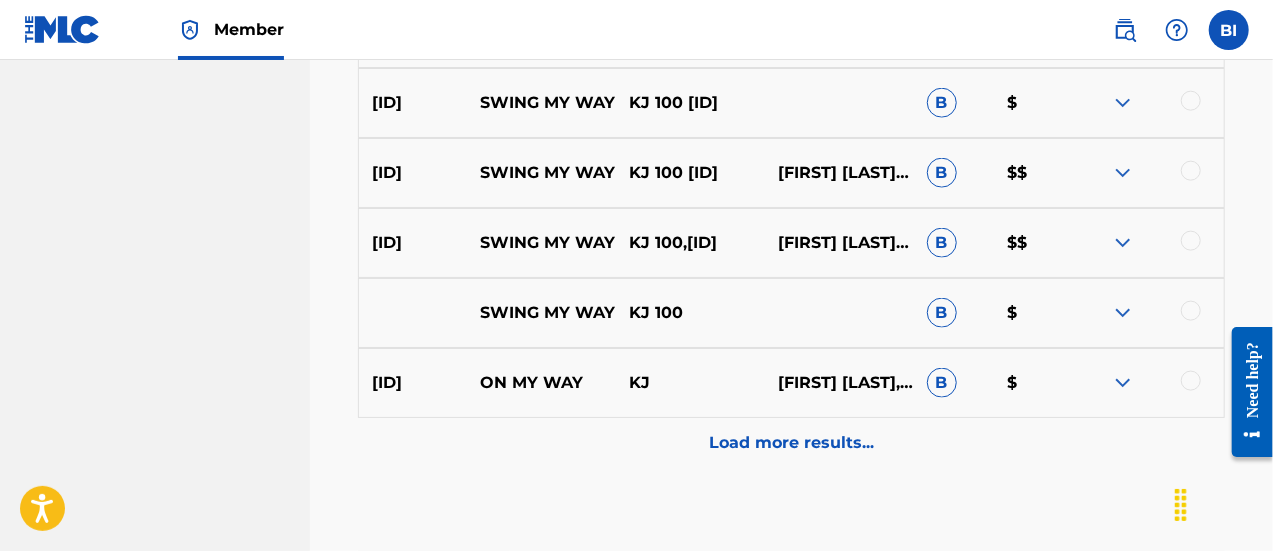 scroll, scrollTop: 1213, scrollLeft: 0, axis: vertical 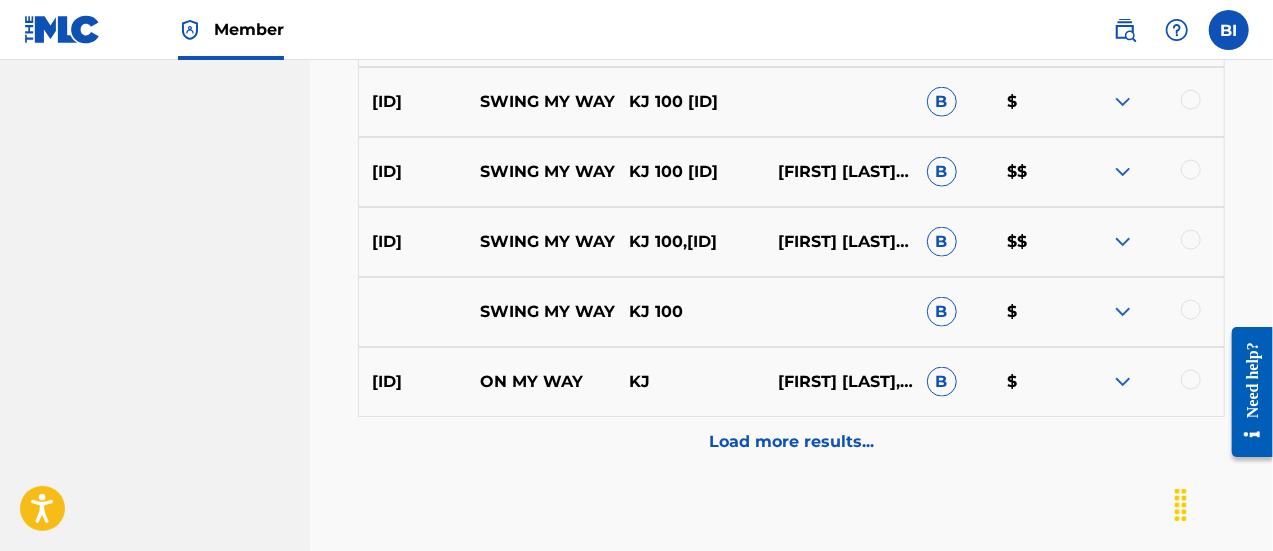 click at bounding box center (1191, 310) 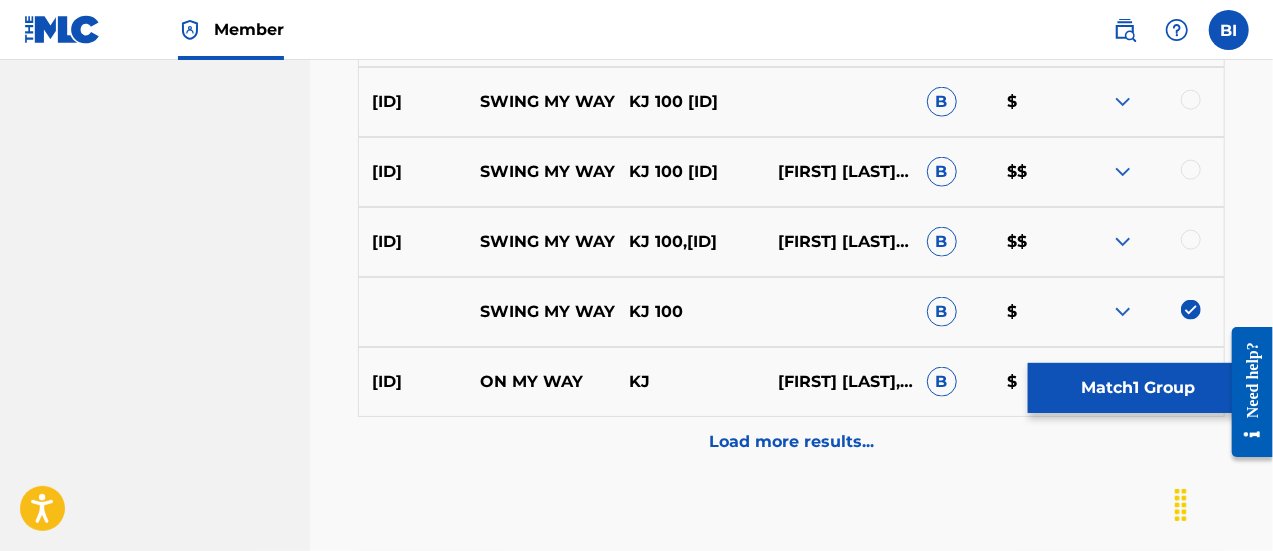 click at bounding box center [1191, 240] 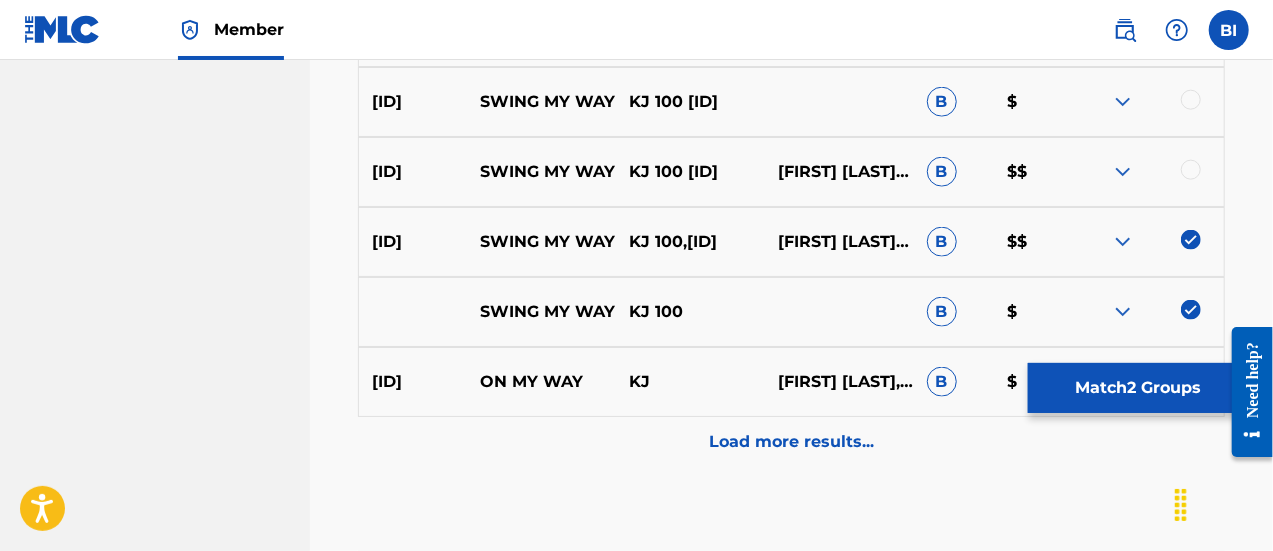 click at bounding box center [1191, 170] 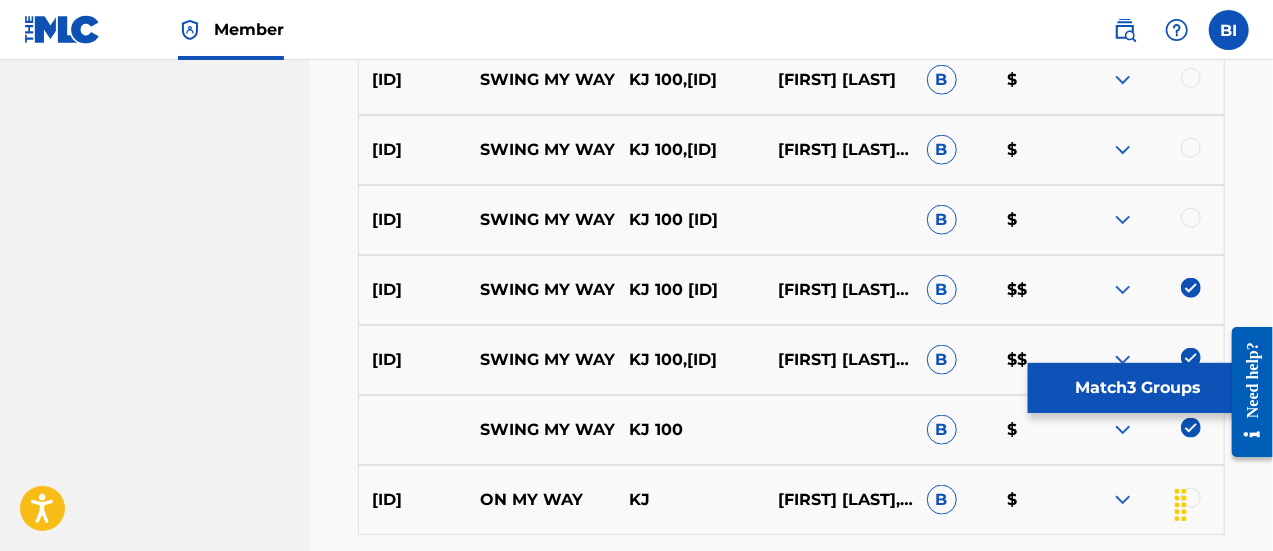 scroll, scrollTop: 1093, scrollLeft: 0, axis: vertical 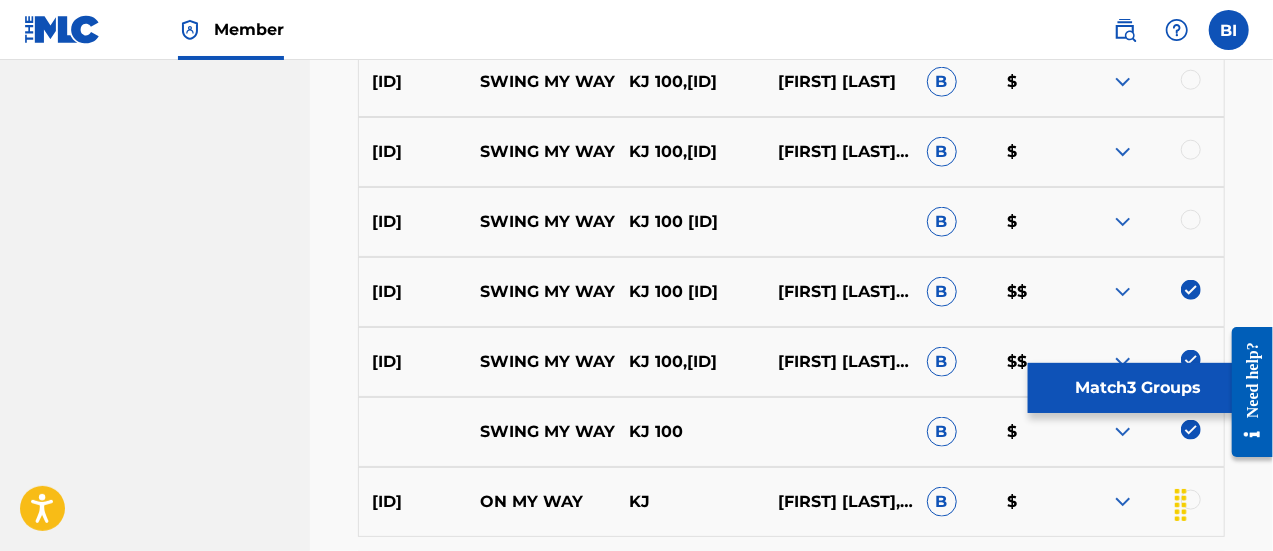 click at bounding box center (1191, 220) 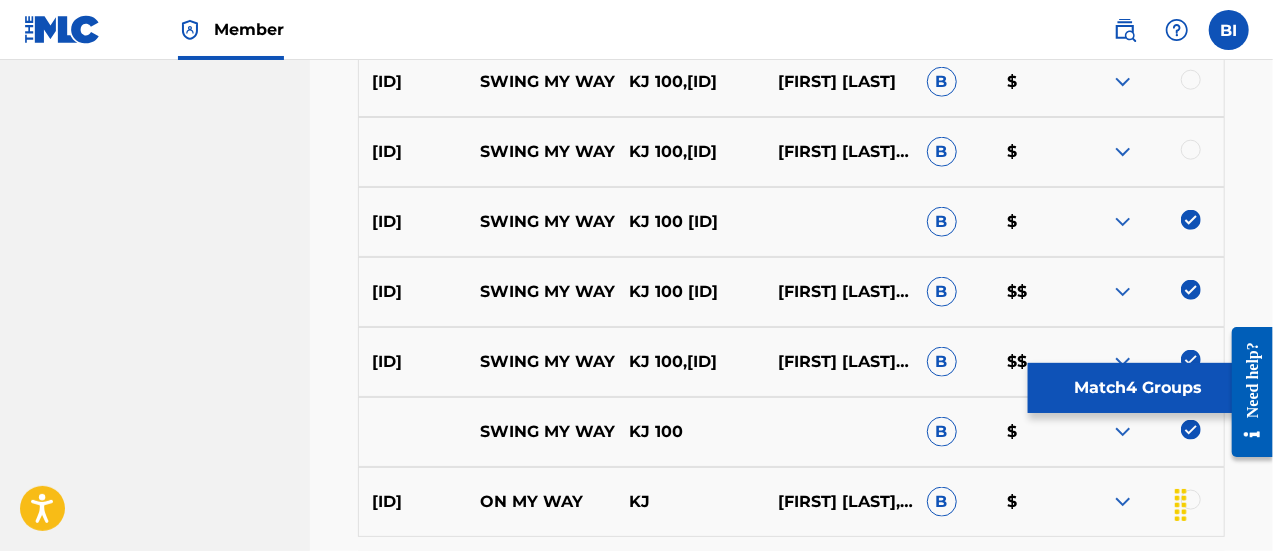 click at bounding box center [1191, 220] 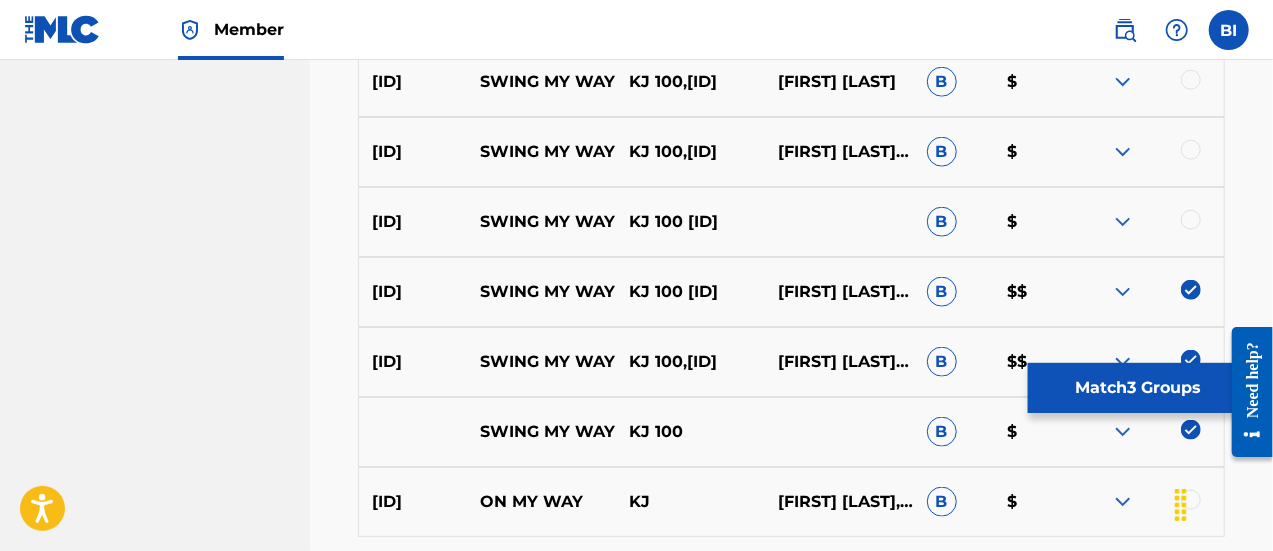 click at bounding box center [1191, 220] 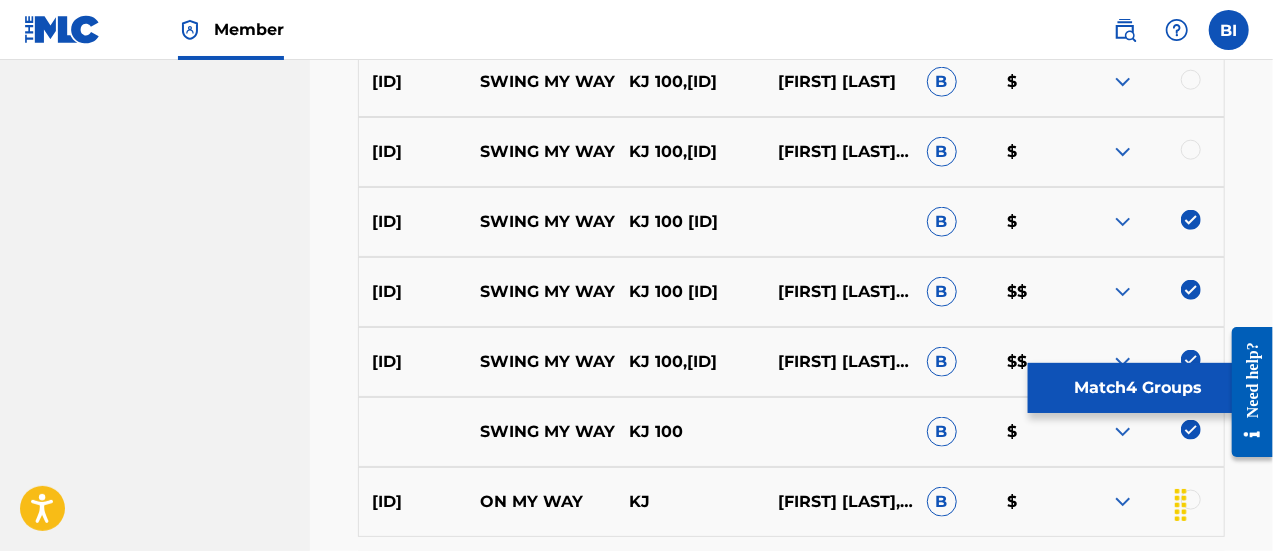 click at bounding box center [1191, 150] 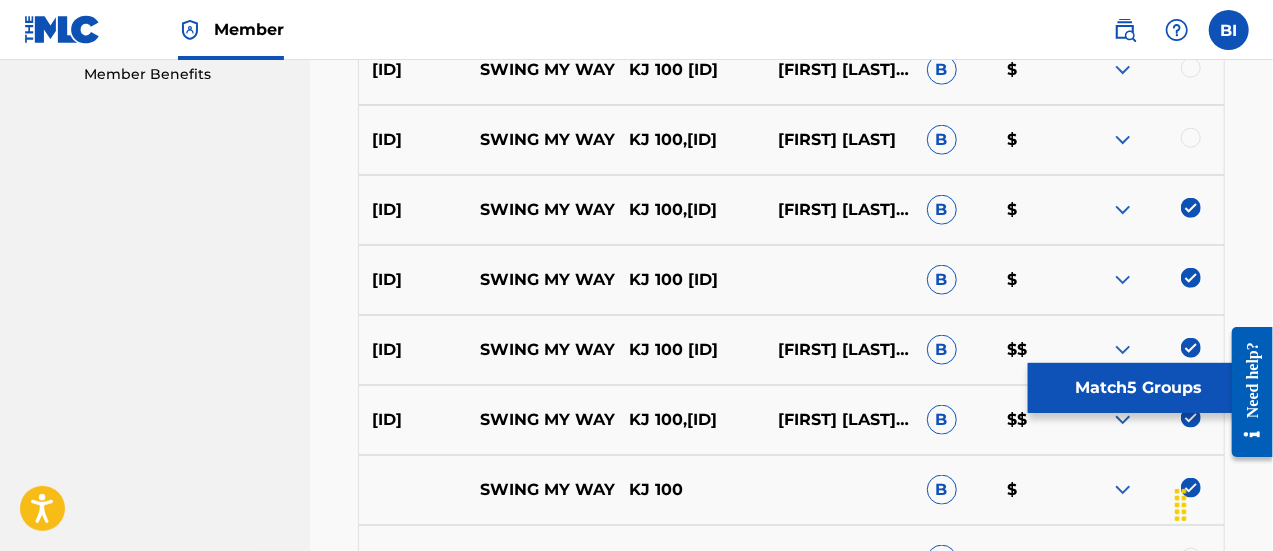 scroll, scrollTop: 1034, scrollLeft: 0, axis: vertical 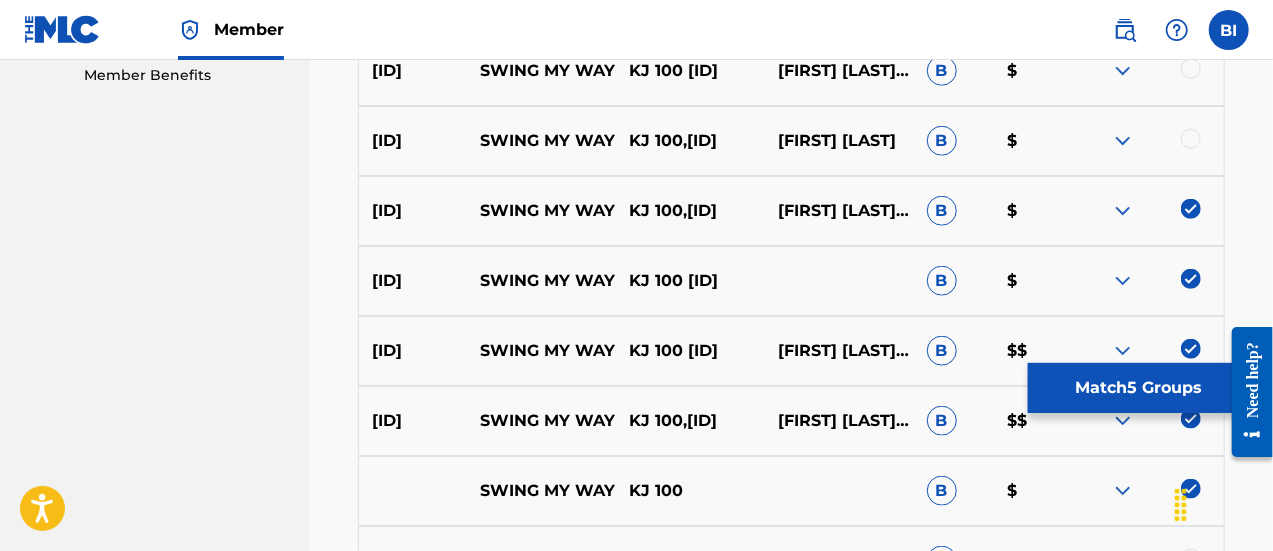 click at bounding box center [1149, 141] 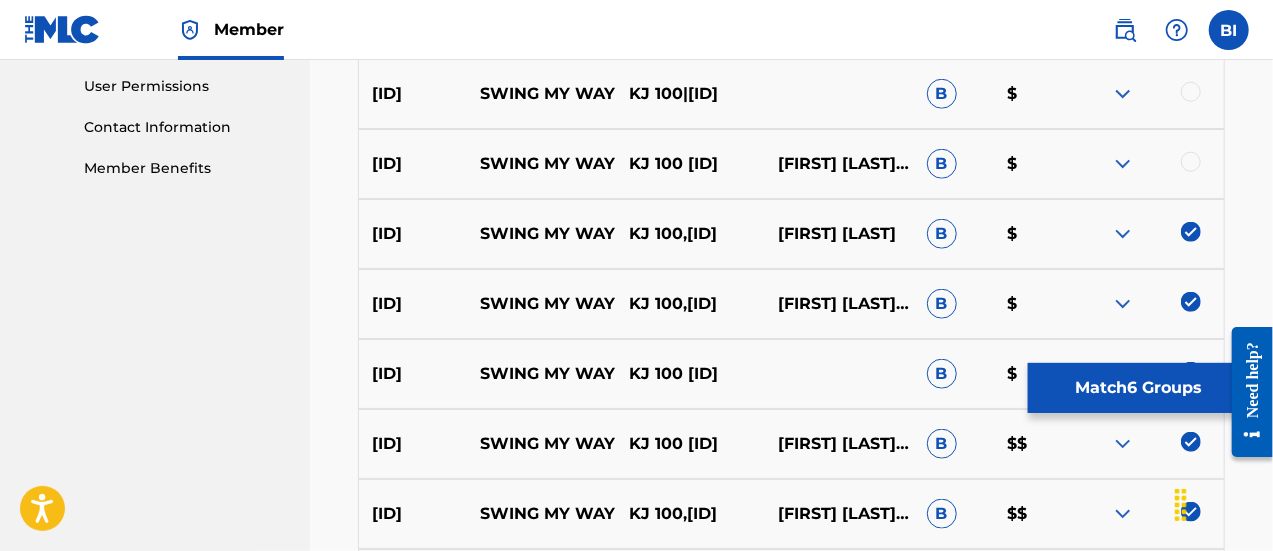 scroll, scrollTop: 940, scrollLeft: 0, axis: vertical 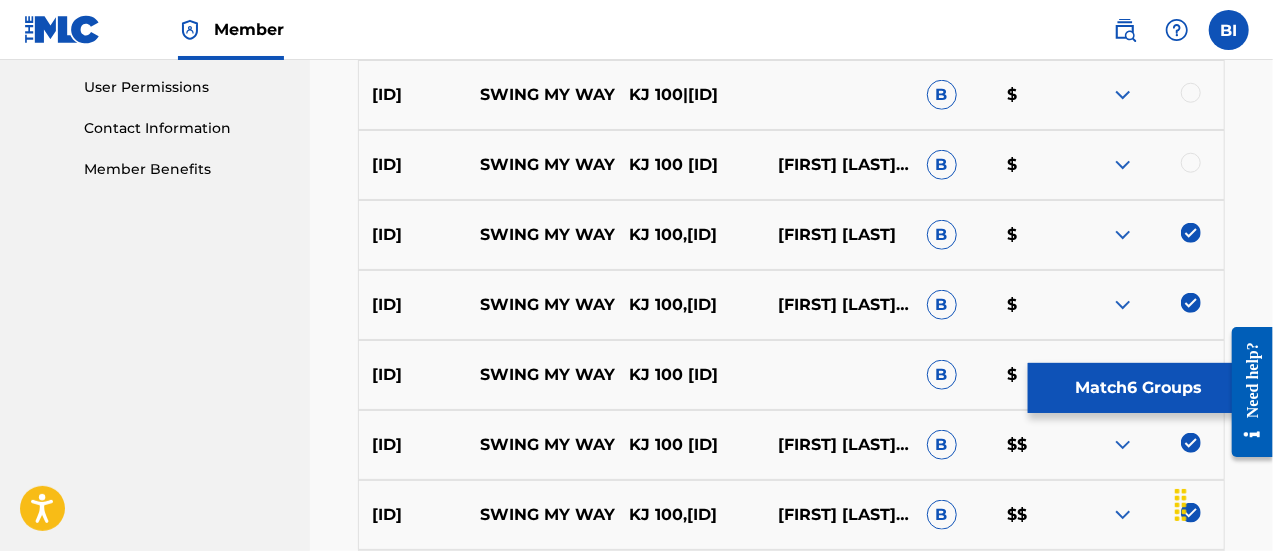 click at bounding box center (1191, 163) 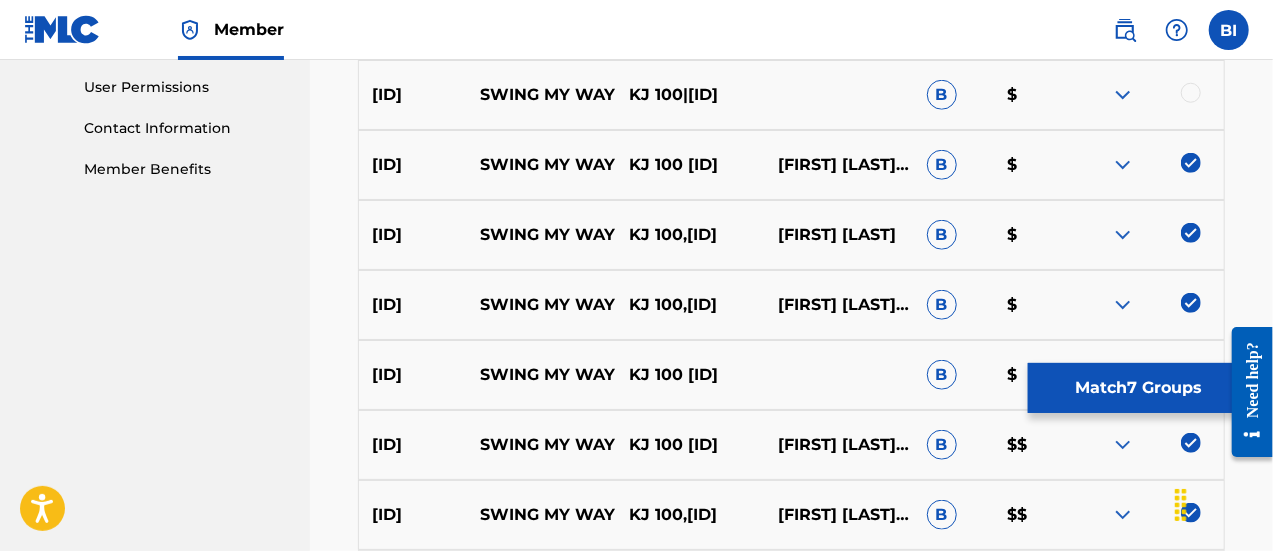 click at bounding box center (1191, 93) 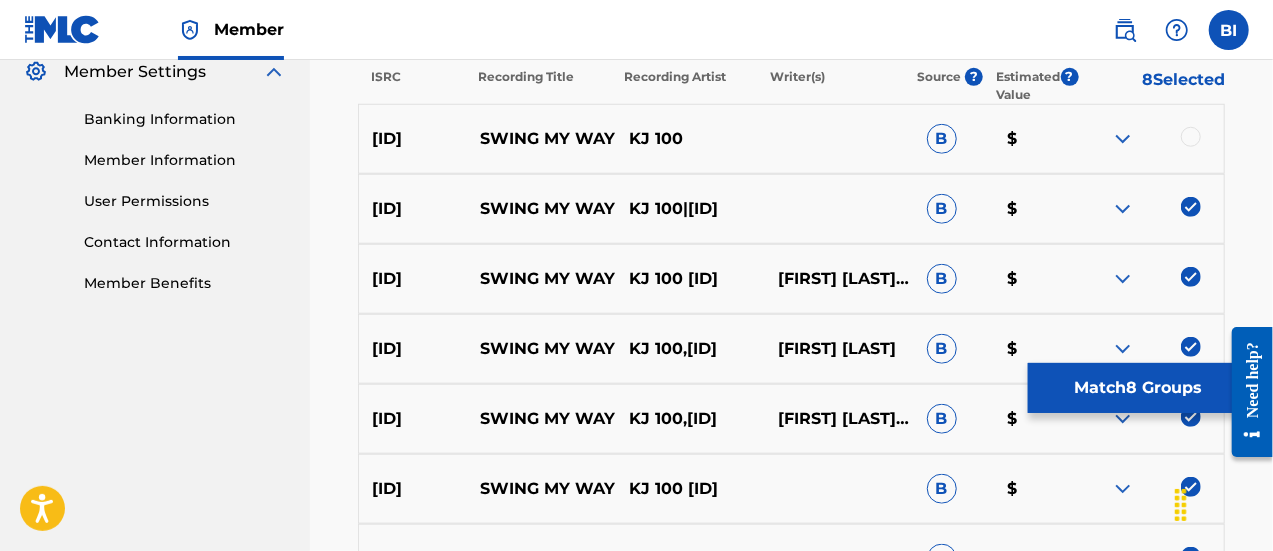scroll, scrollTop: 825, scrollLeft: 0, axis: vertical 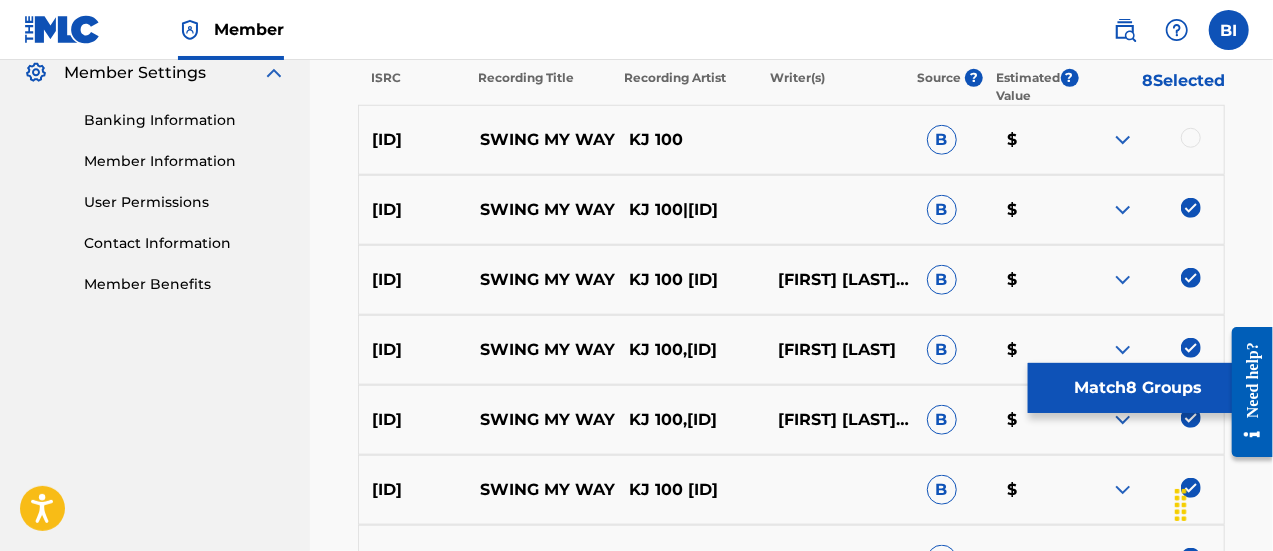 click at bounding box center (1191, 138) 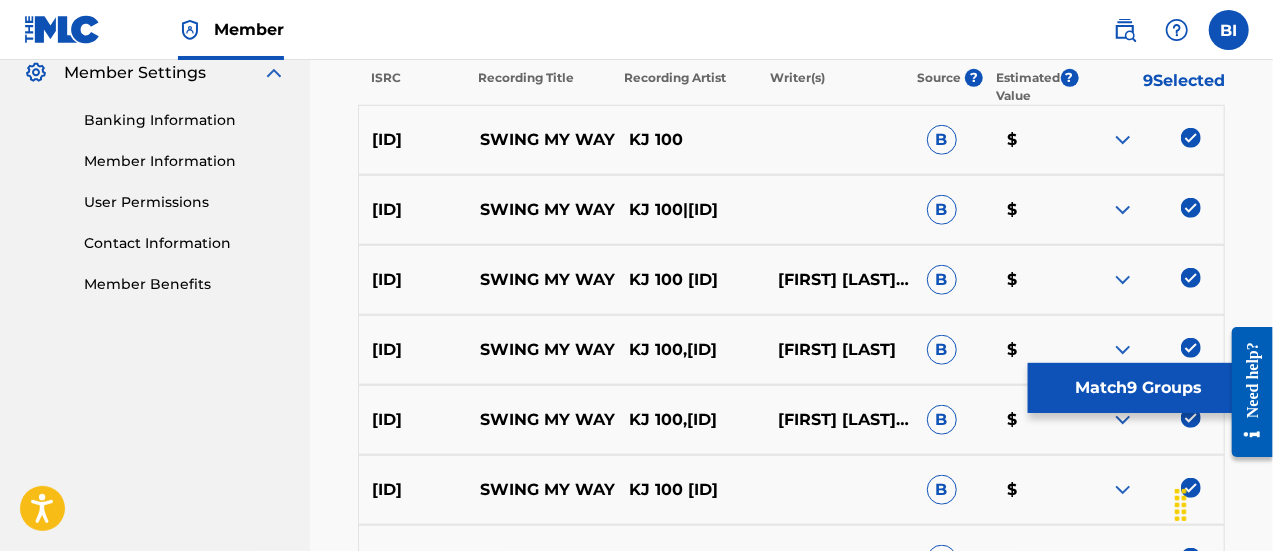 click on "Match  9 Groups" at bounding box center (1138, 388) 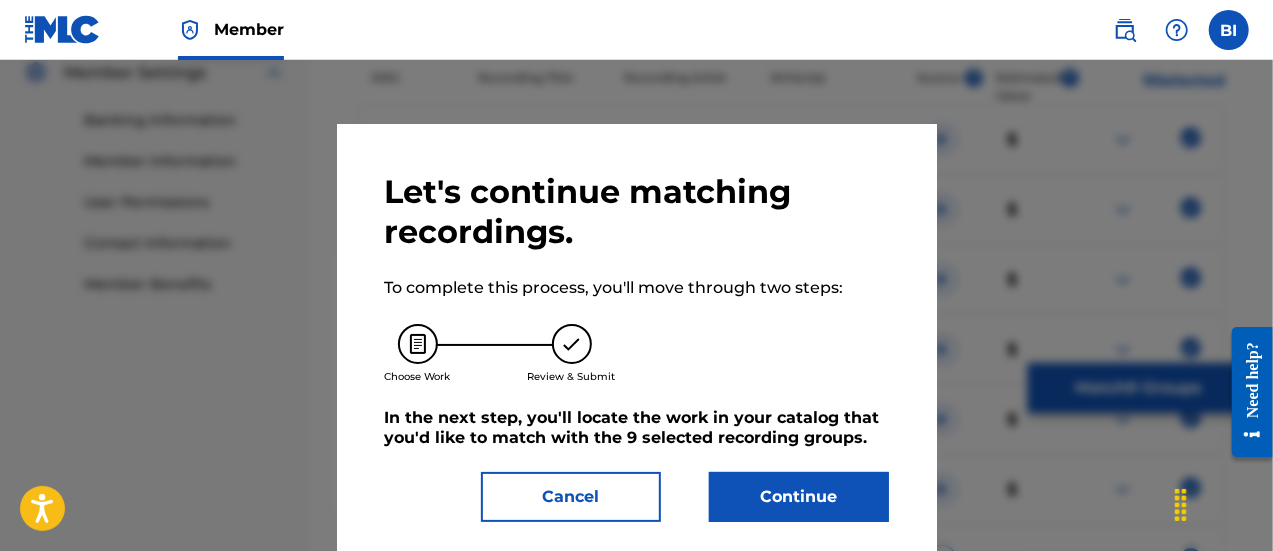 click on "Continue" at bounding box center (799, 497) 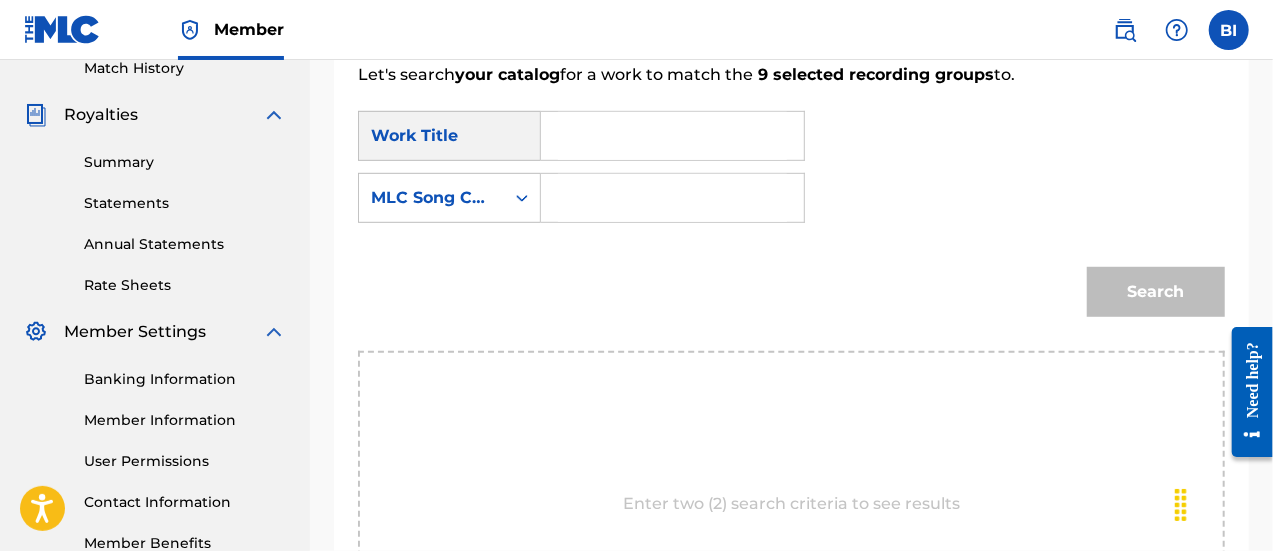 scroll, scrollTop: 565, scrollLeft: 0, axis: vertical 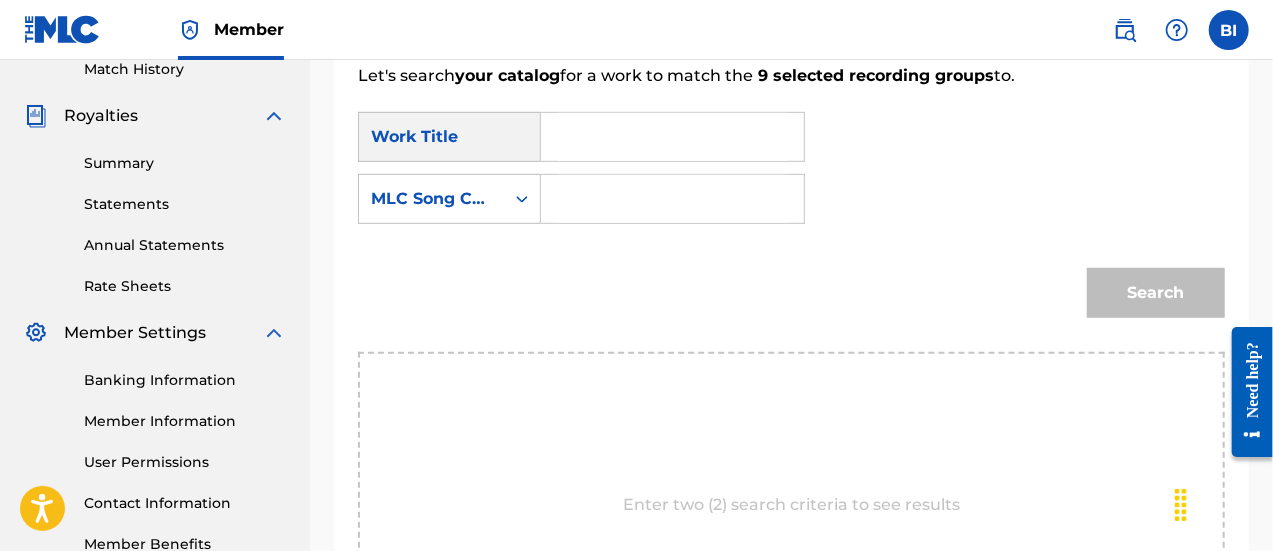 drag, startPoint x: 637, startPoint y: 162, endPoint x: 634, endPoint y: 143, distance: 19.235384 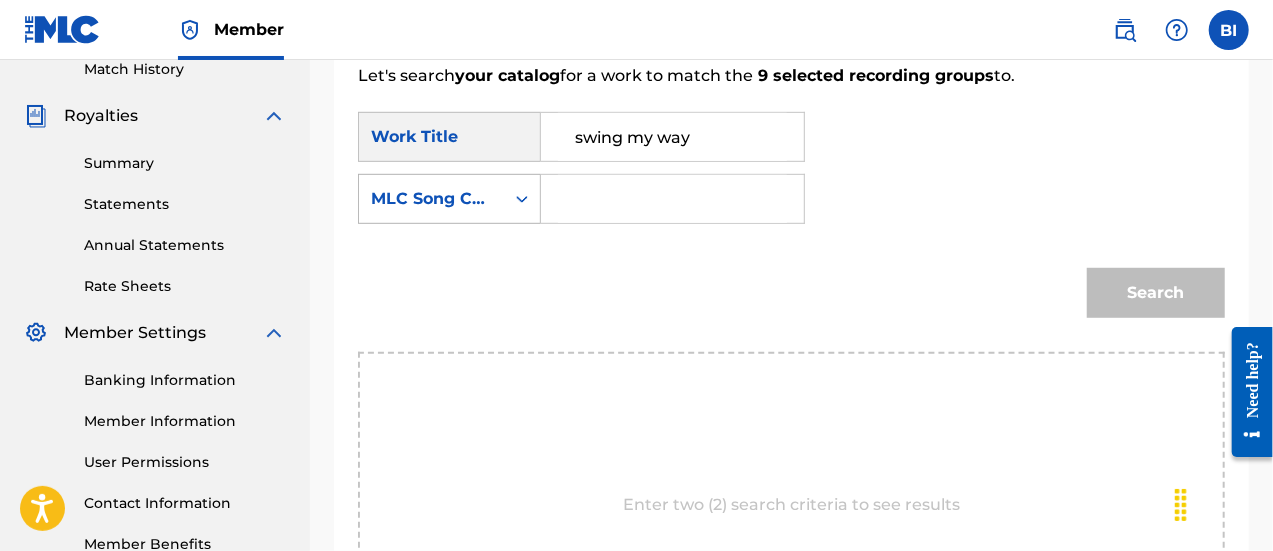 type on "swing my way" 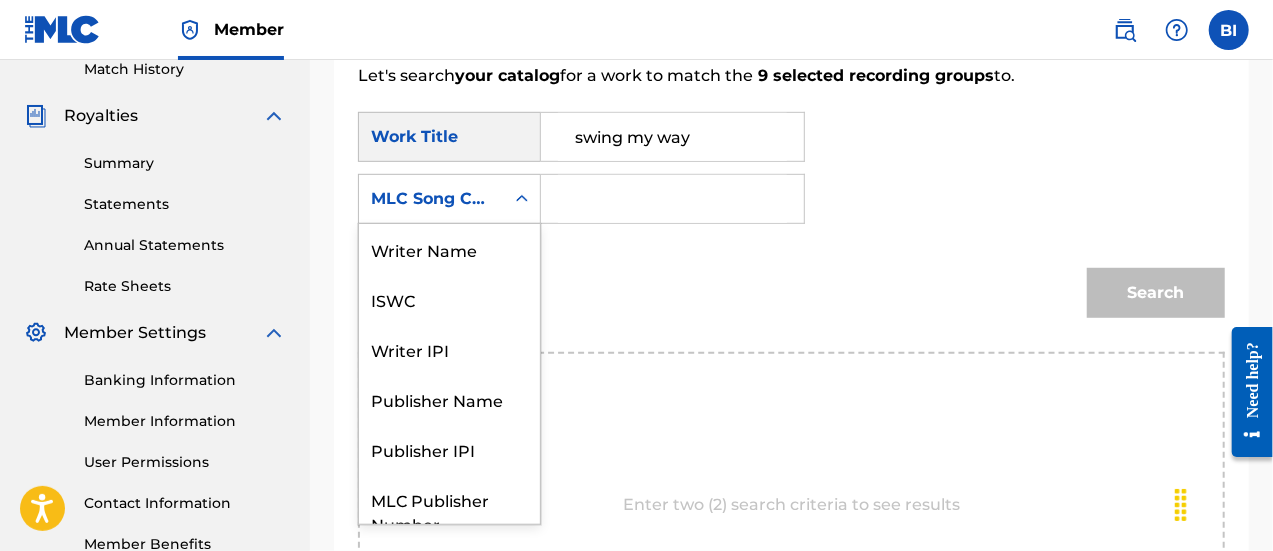 click at bounding box center (522, 199) 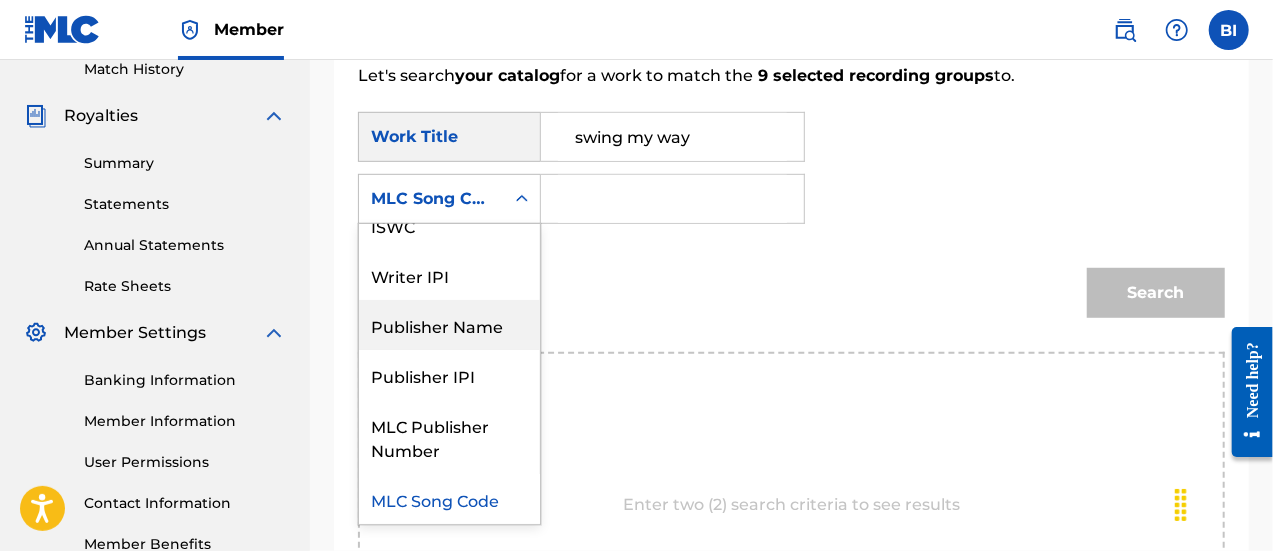 click on "Publisher Name" at bounding box center (449, 325) 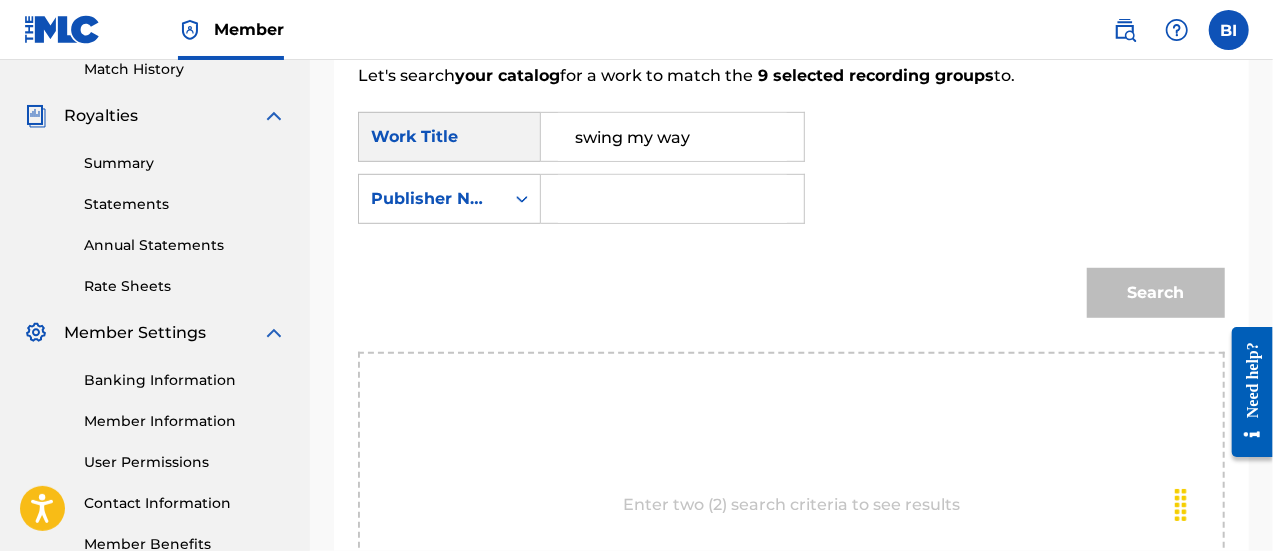 click at bounding box center (672, 199) 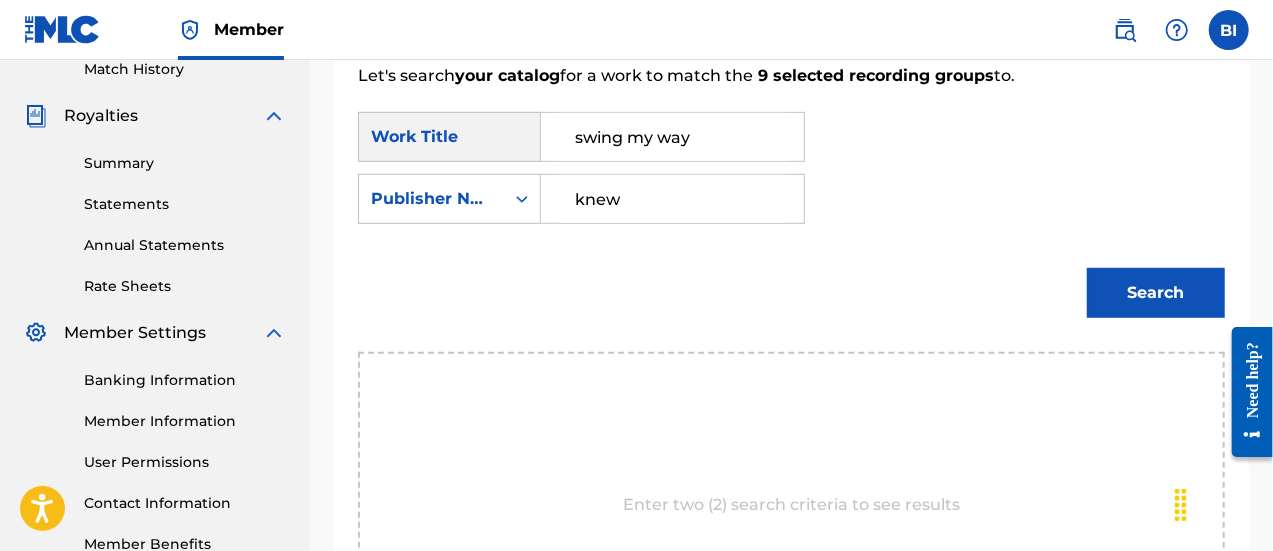 click on "Search" at bounding box center (1156, 293) 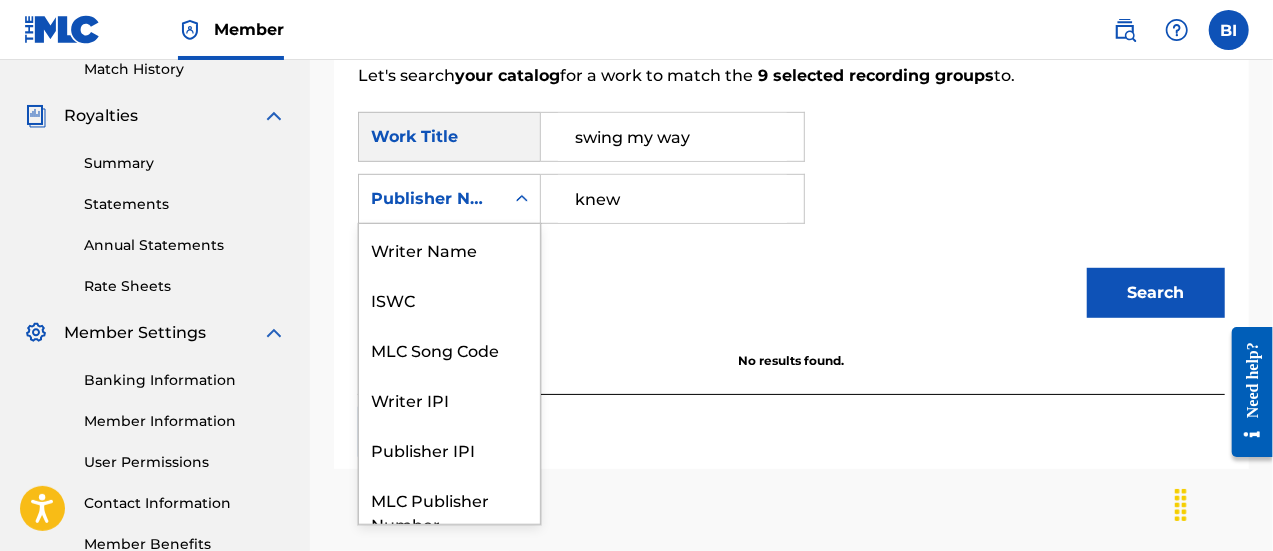 click on "Publisher Name" at bounding box center (431, 199) 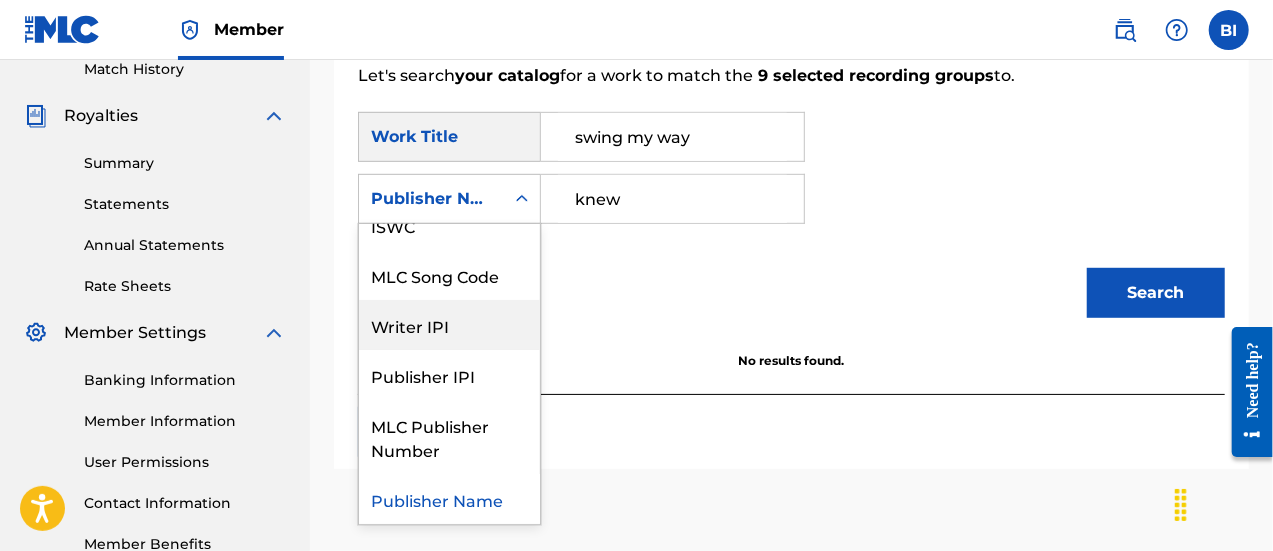 scroll, scrollTop: 0, scrollLeft: 0, axis: both 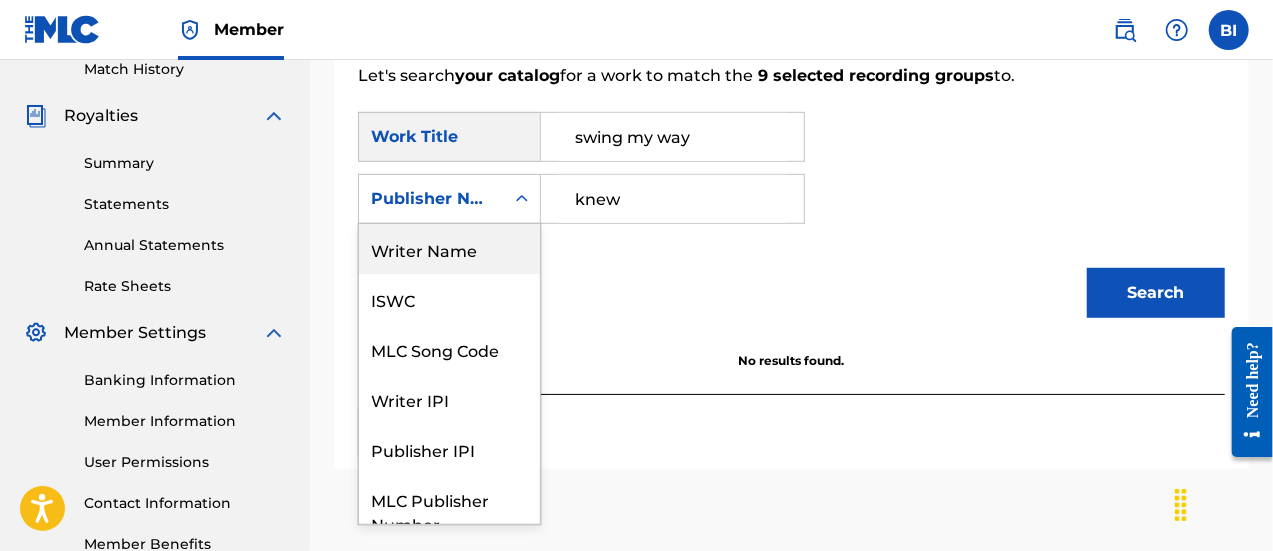 click on "Writer Name" at bounding box center [449, 249] 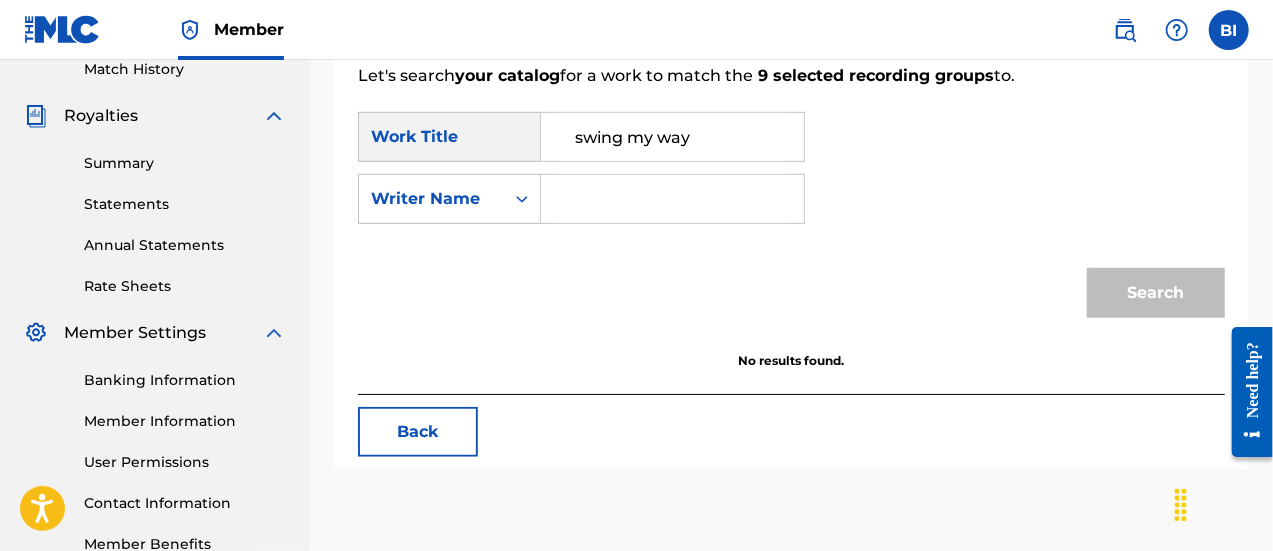 click on "swing my way" at bounding box center [672, 137] 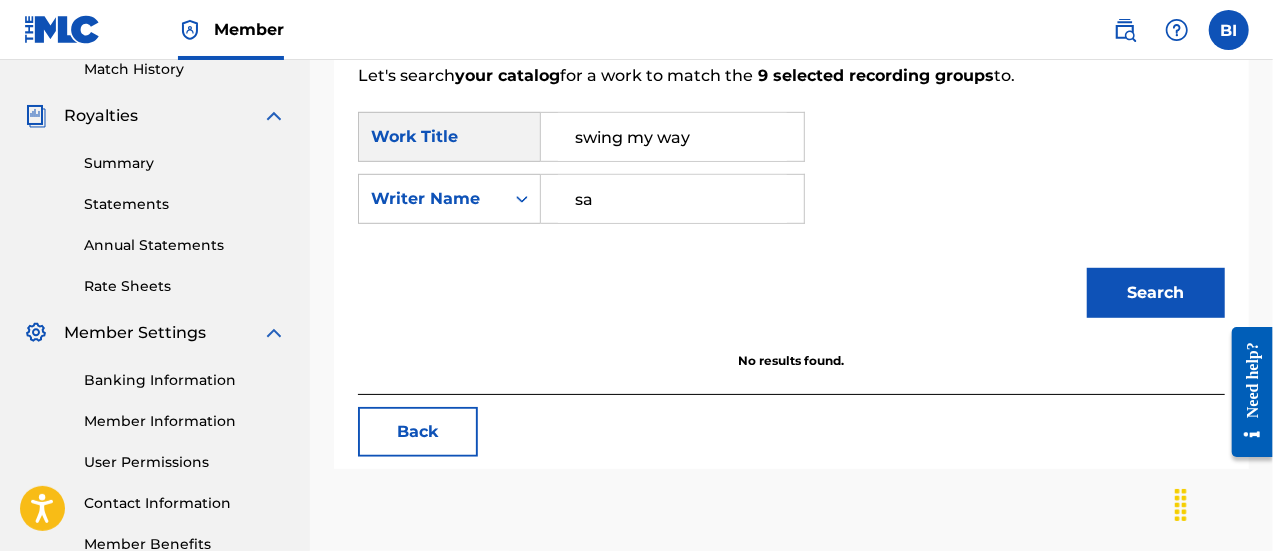 type on "s" 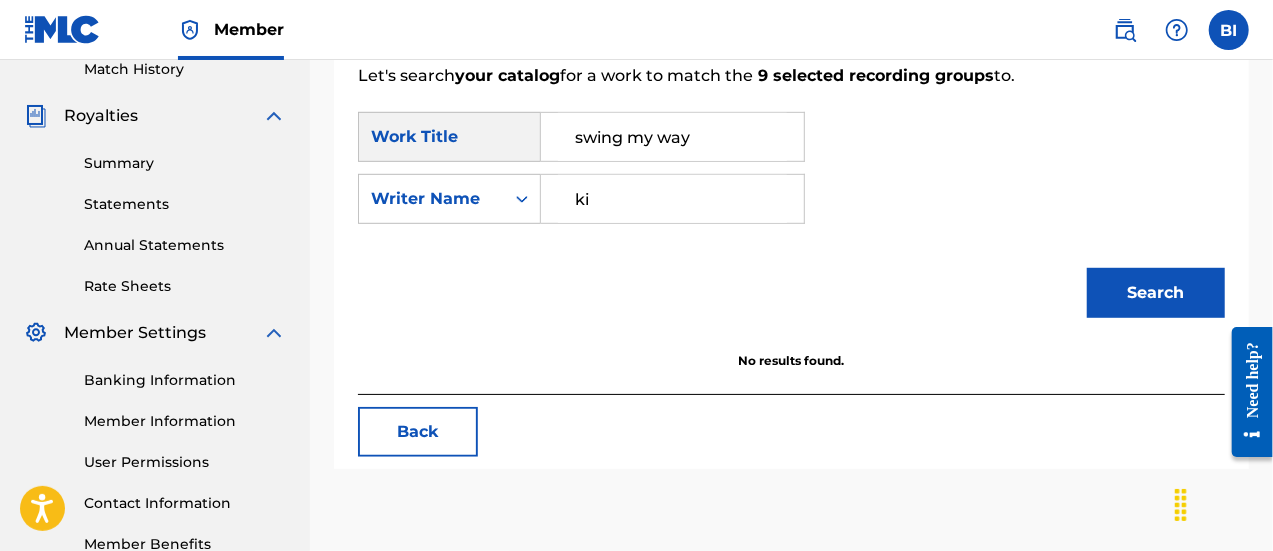 type on "[FIRST] [LAST]" 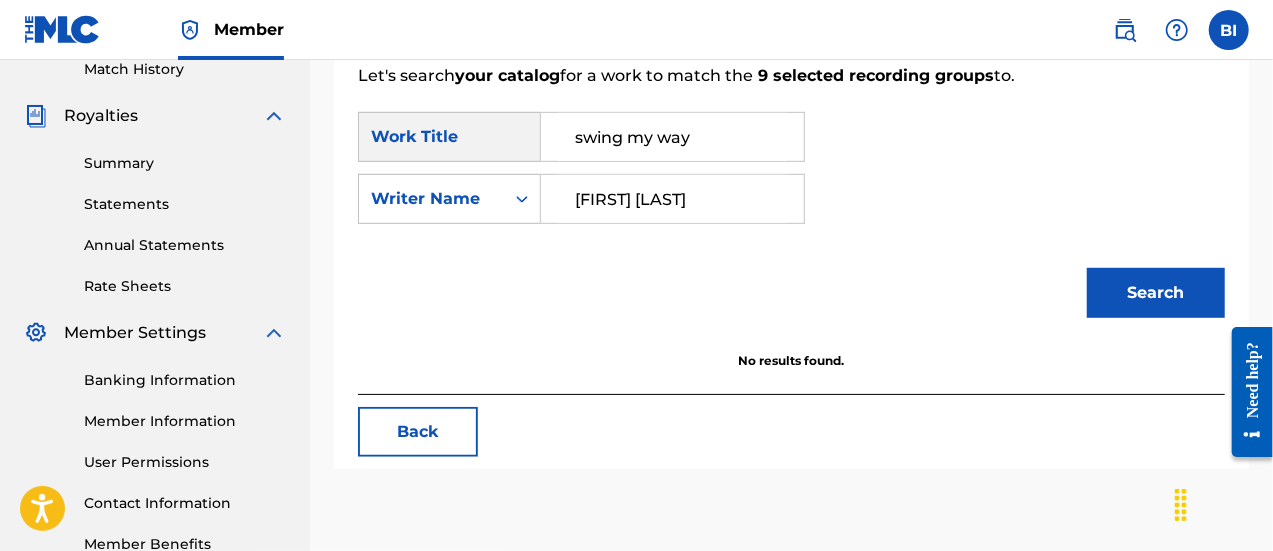 click on "Search" at bounding box center [1156, 293] 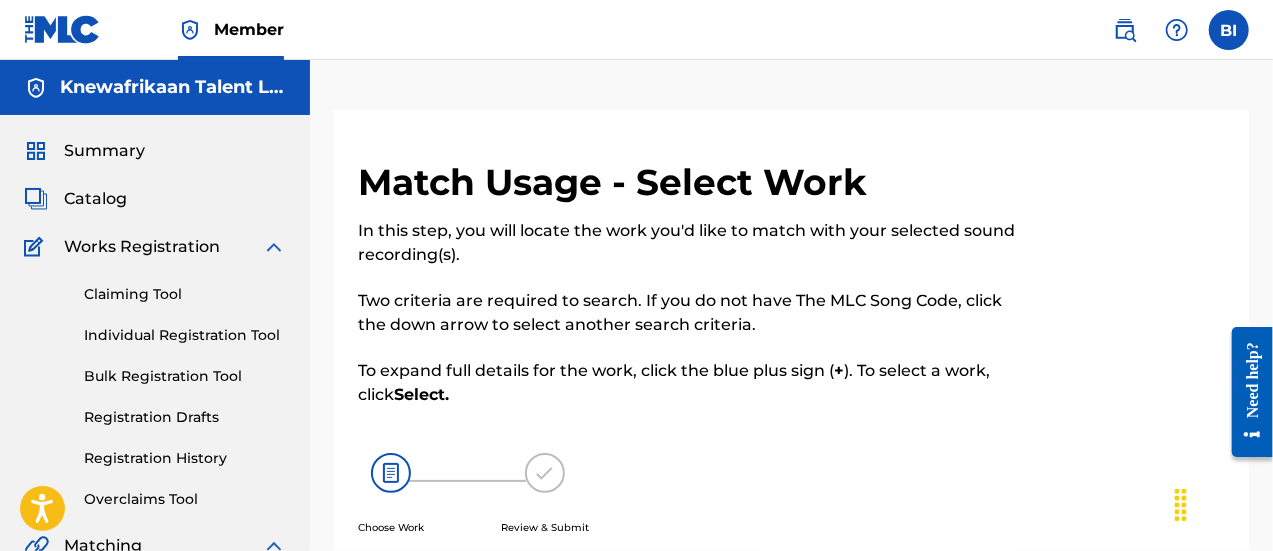 scroll, scrollTop: 162, scrollLeft: 0, axis: vertical 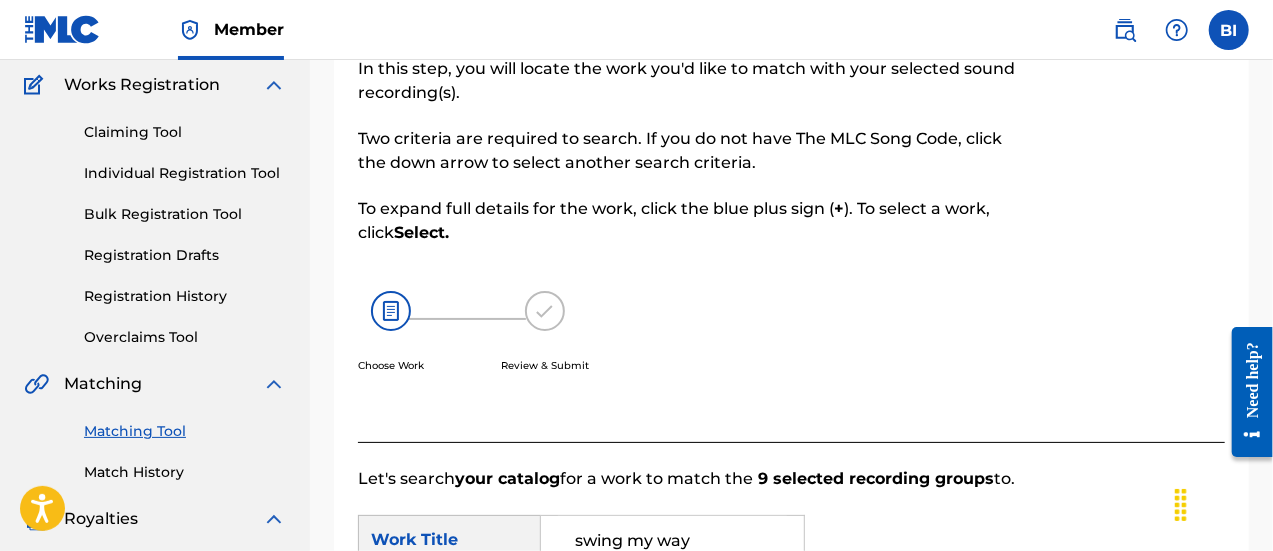 click on "Registration History" at bounding box center [185, 296] 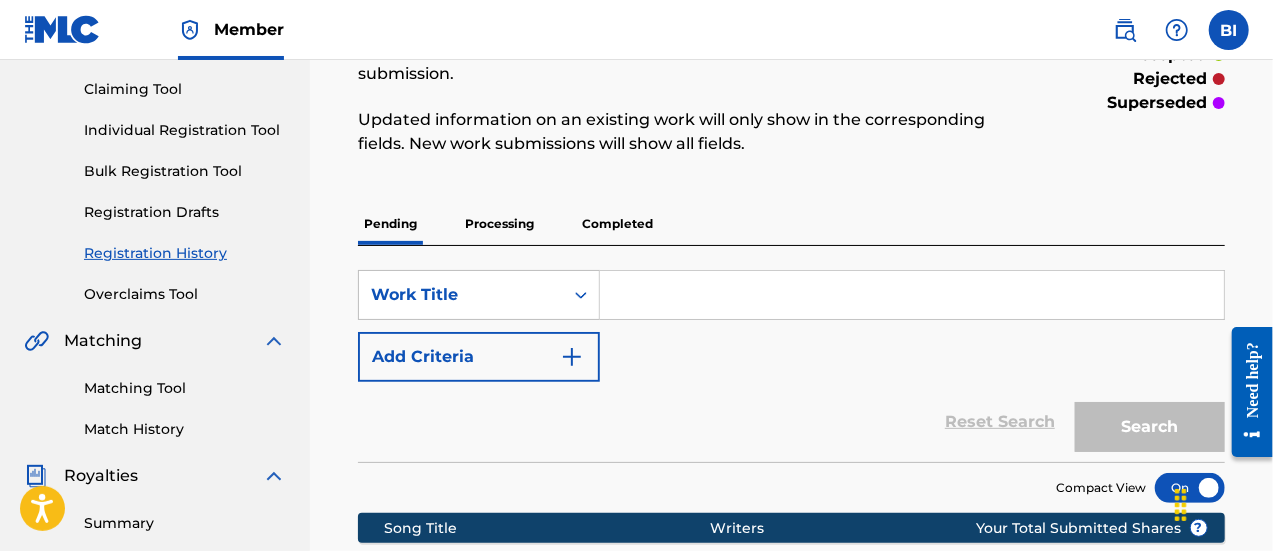 scroll, scrollTop: 211, scrollLeft: 0, axis: vertical 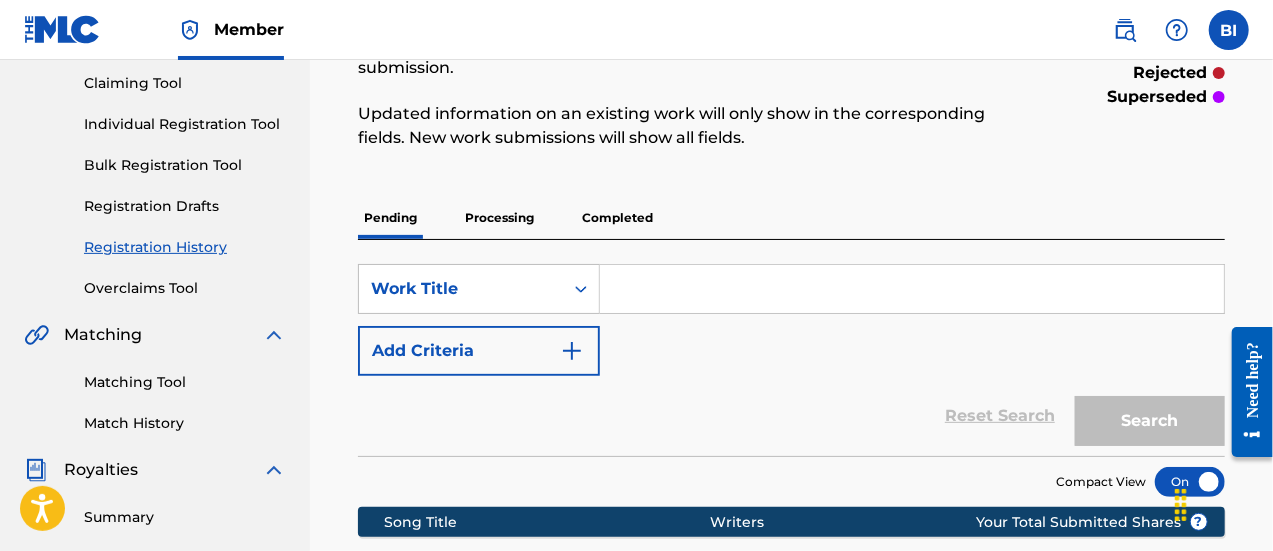 click on "Processing" at bounding box center [499, 218] 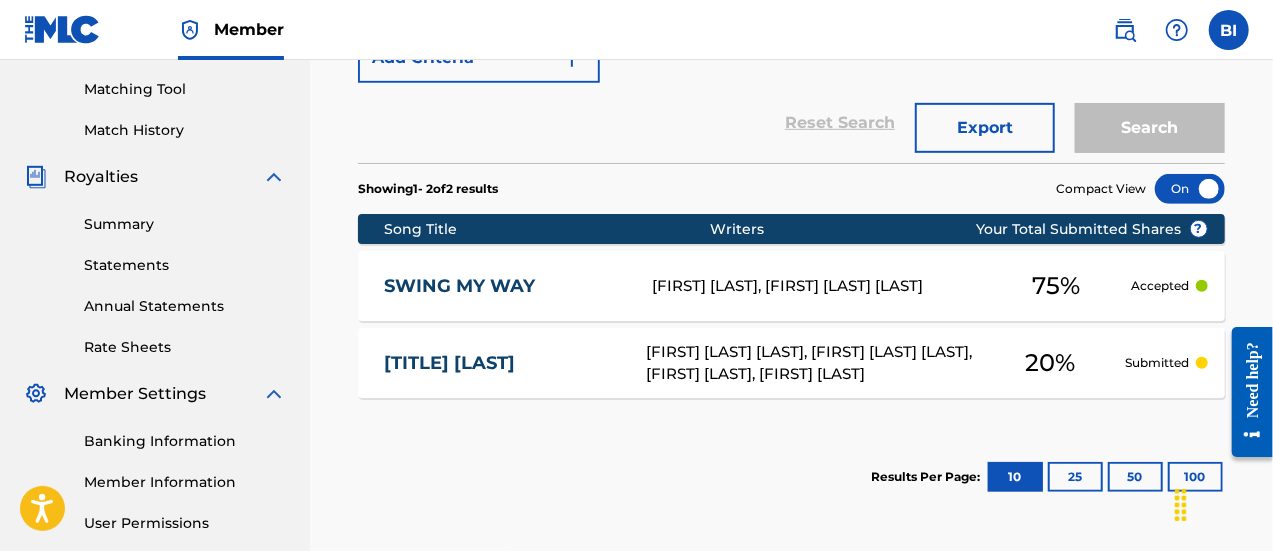 scroll, scrollTop: 506, scrollLeft: 0, axis: vertical 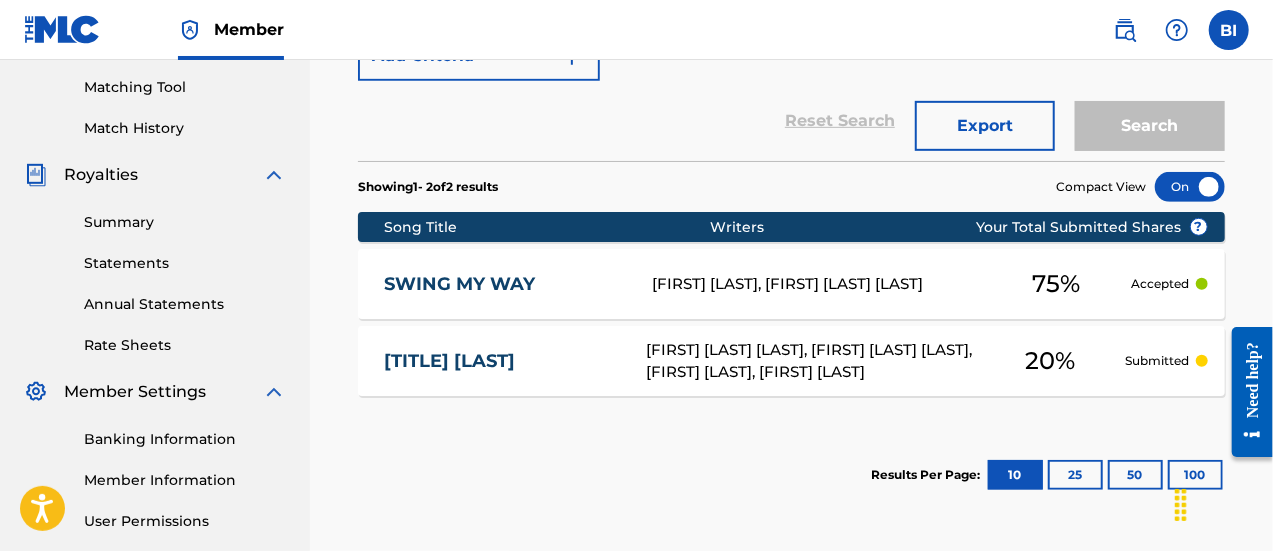 click on "KING JAMES SALEH, CHRISTOPHER HASHEEM DANKYES" at bounding box center (816, 284) 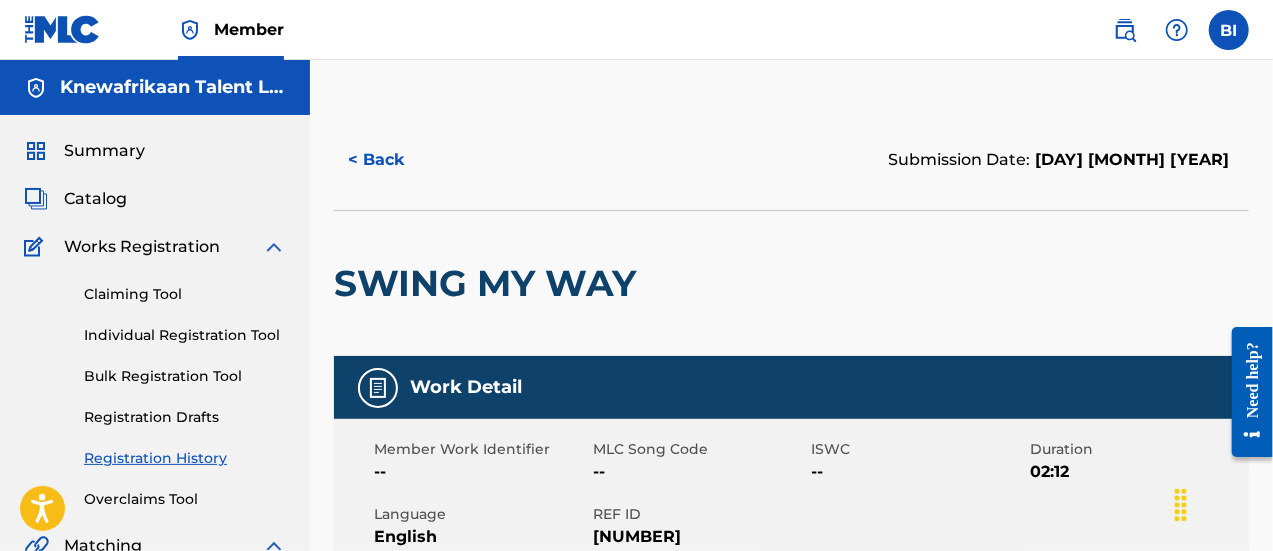 drag, startPoint x: 729, startPoint y: 299, endPoint x: 388, endPoint y: 160, distance: 368.24176 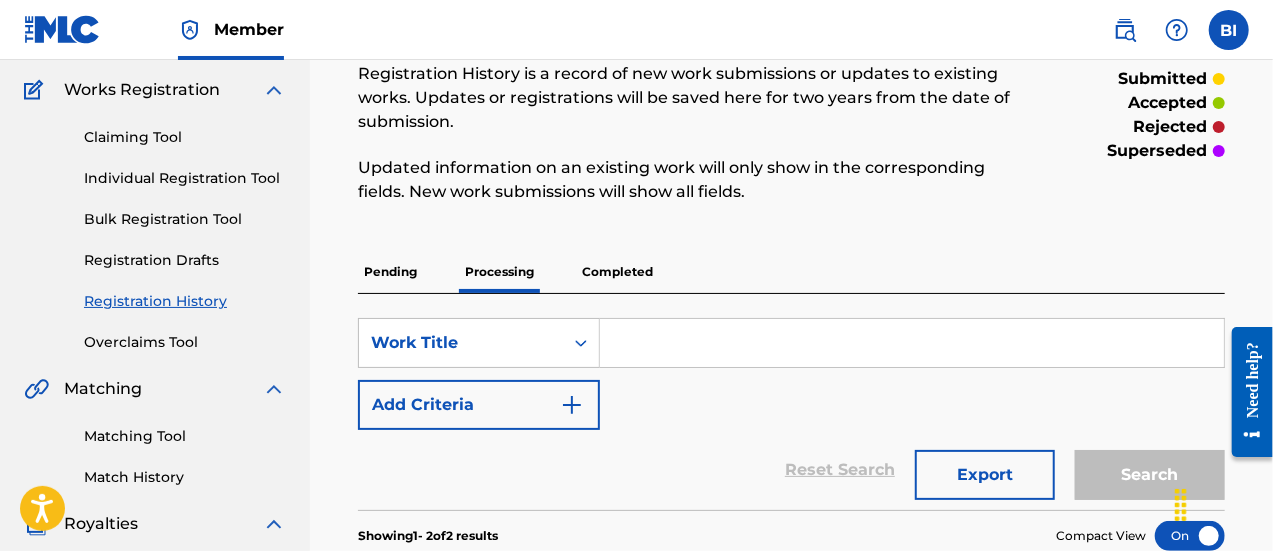 scroll, scrollTop: 156, scrollLeft: 0, axis: vertical 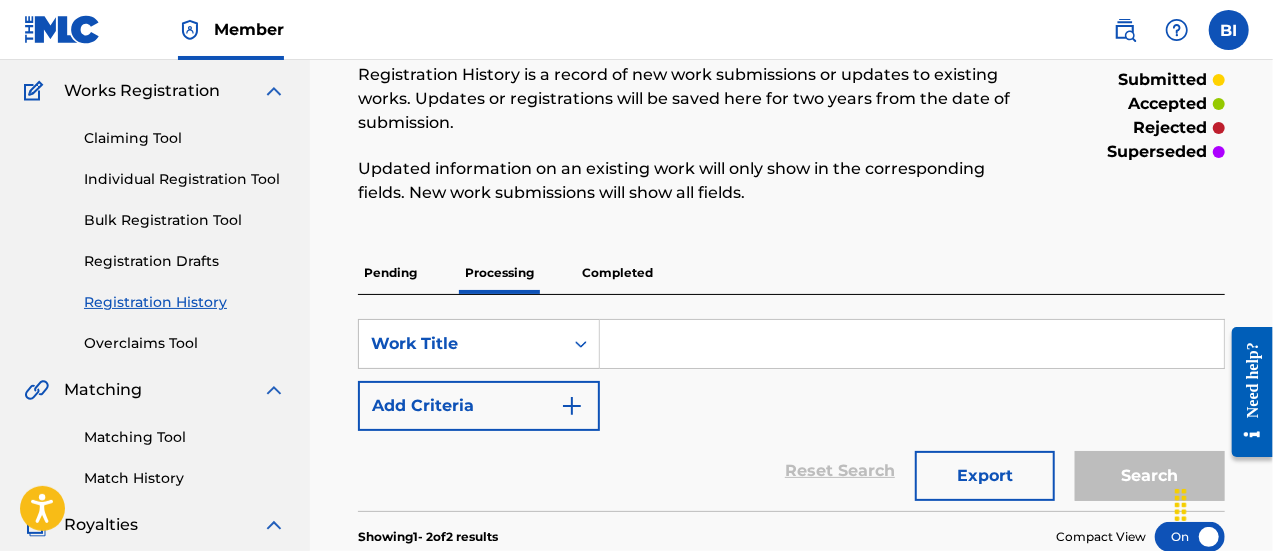 click on "Completed" at bounding box center (617, 273) 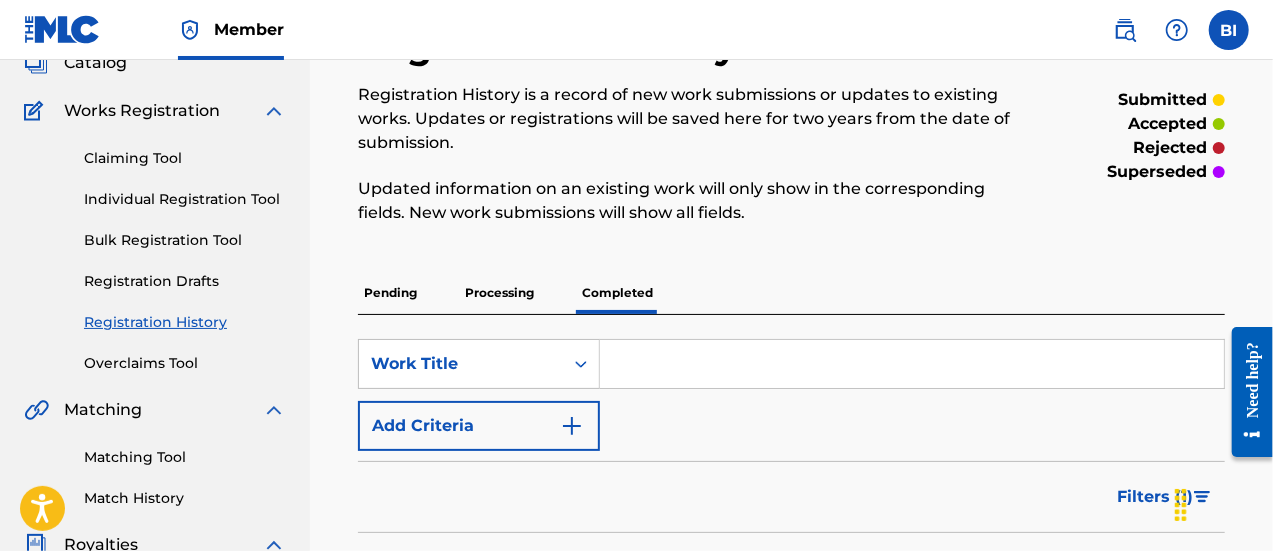 scroll, scrollTop: 120, scrollLeft: 0, axis: vertical 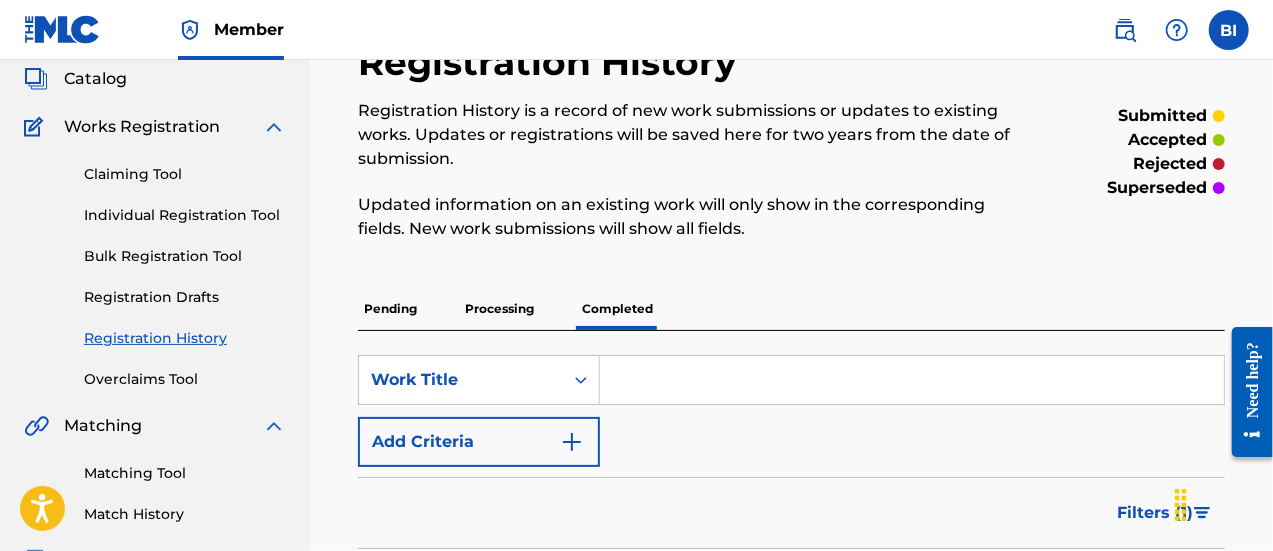 click on "Processing" at bounding box center (499, 309) 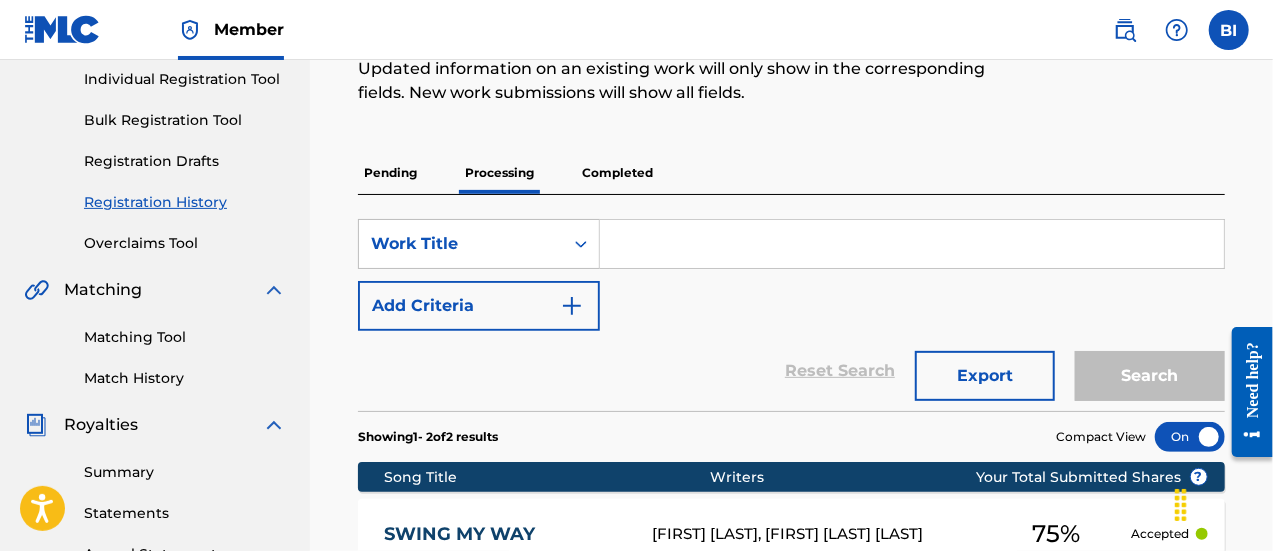 scroll, scrollTop: 267, scrollLeft: 0, axis: vertical 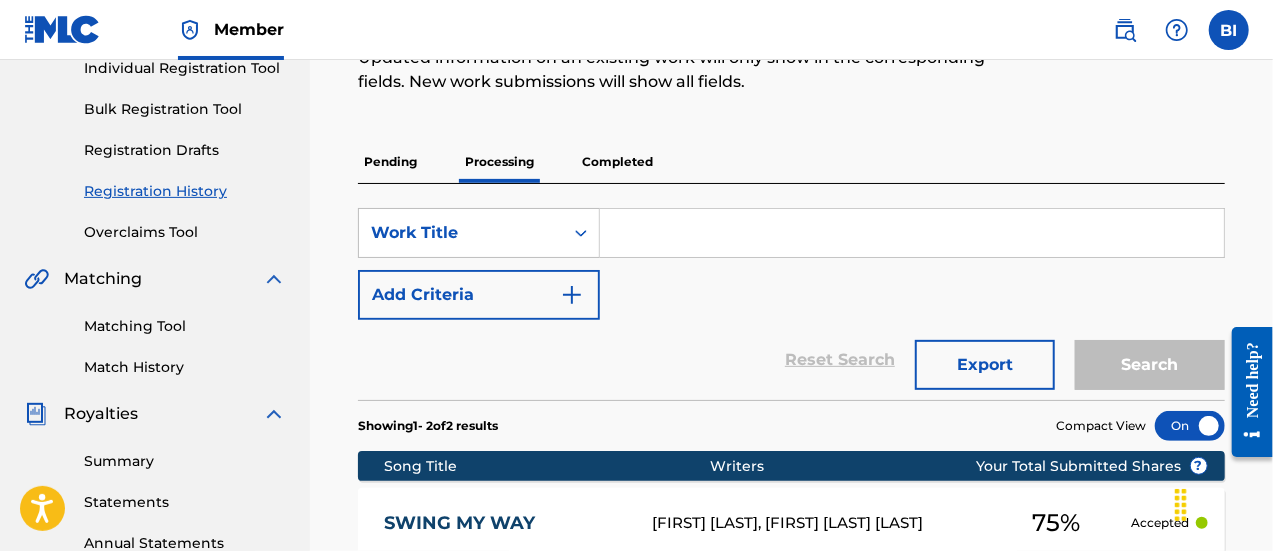 click on "Completed" at bounding box center (617, 162) 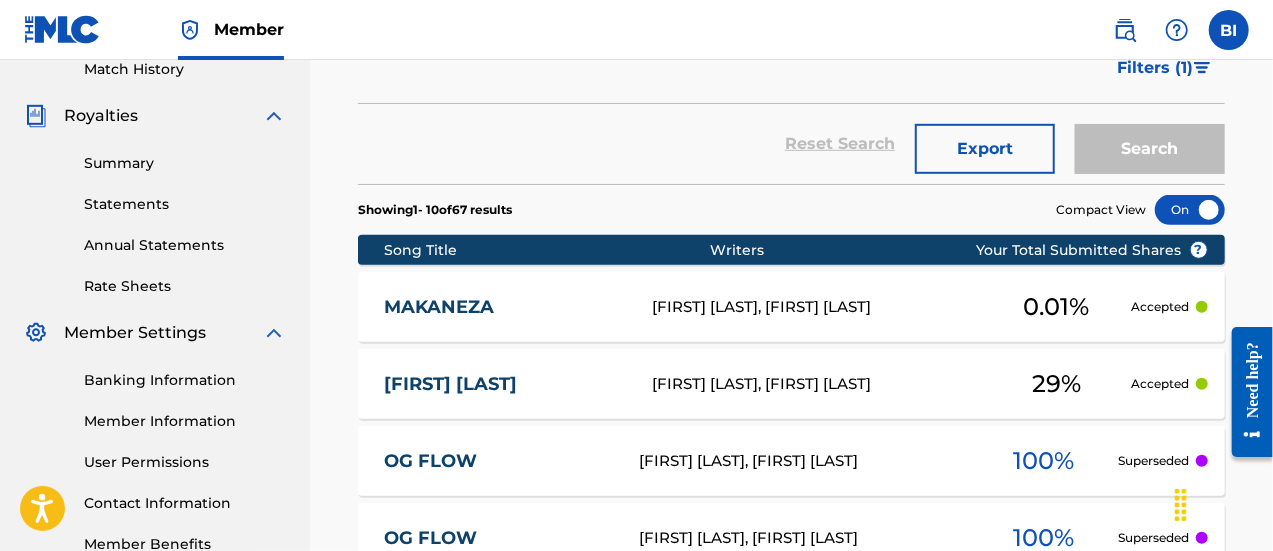 scroll, scrollTop: 619, scrollLeft: 0, axis: vertical 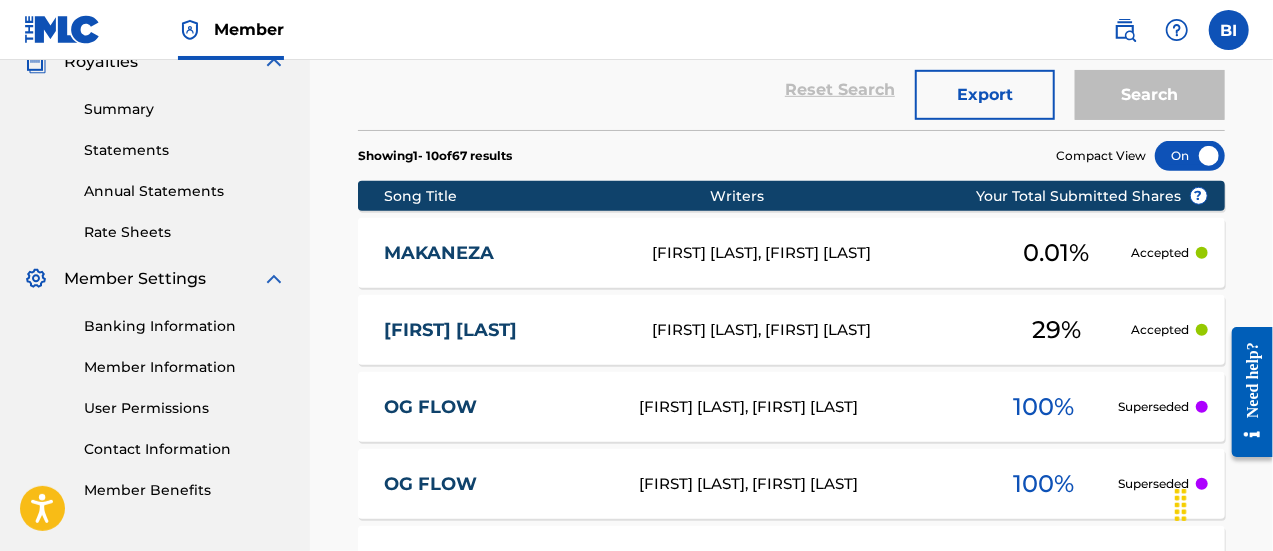 click on "ABADA ABADEEN AW7L2S BELLO IDRIS, BARNABAS BUBA 29 %   Accepted" at bounding box center [791, 330] 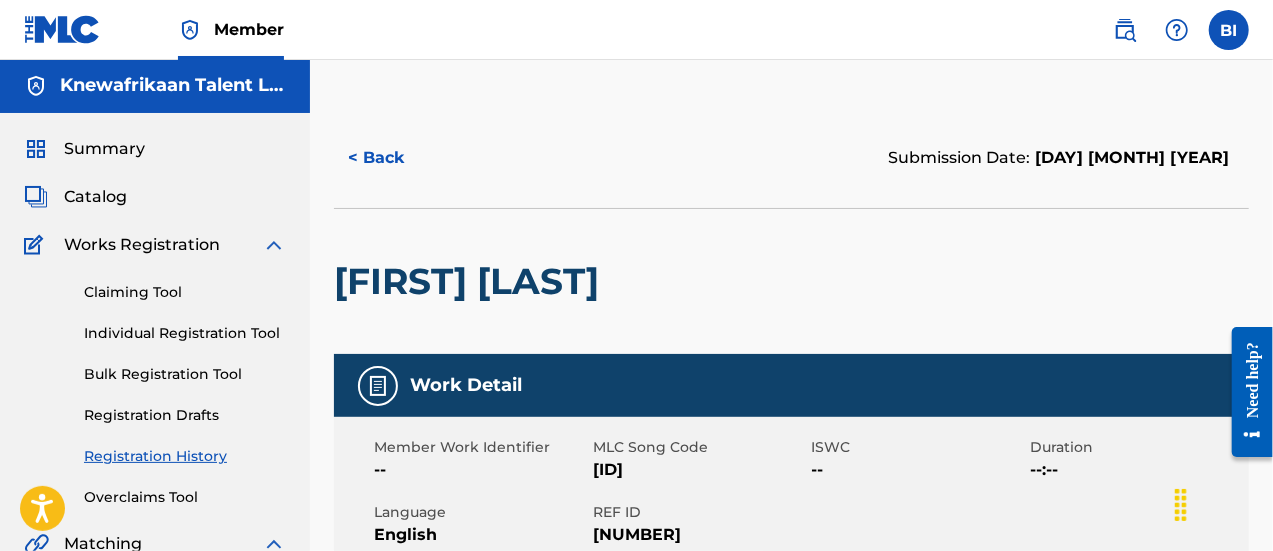 scroll, scrollTop: 0, scrollLeft: 0, axis: both 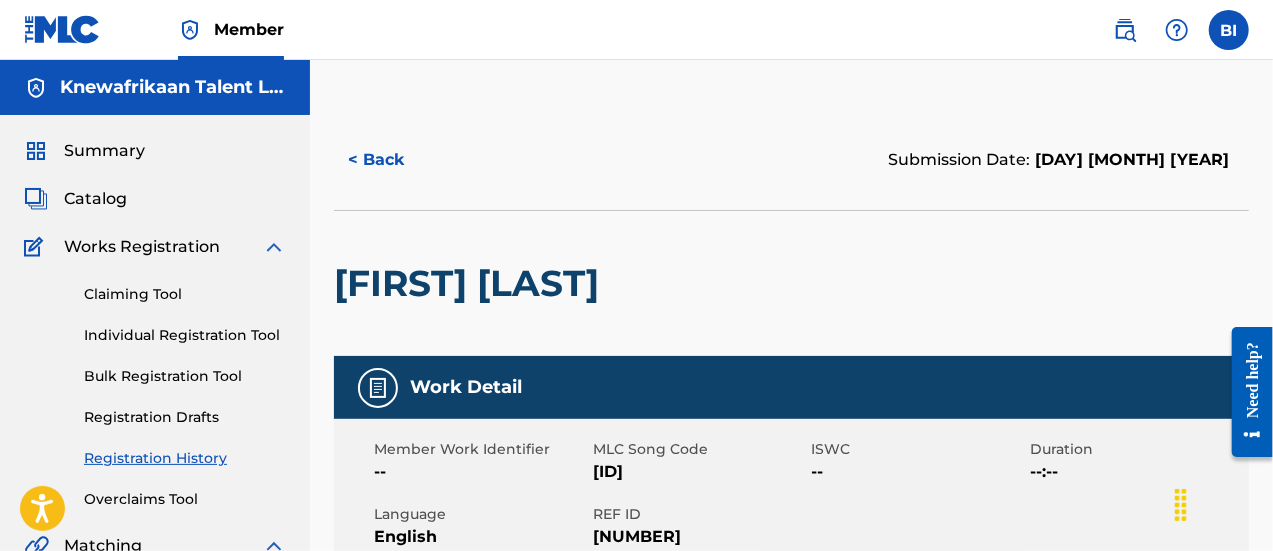 click on "< Back" at bounding box center (394, 160) 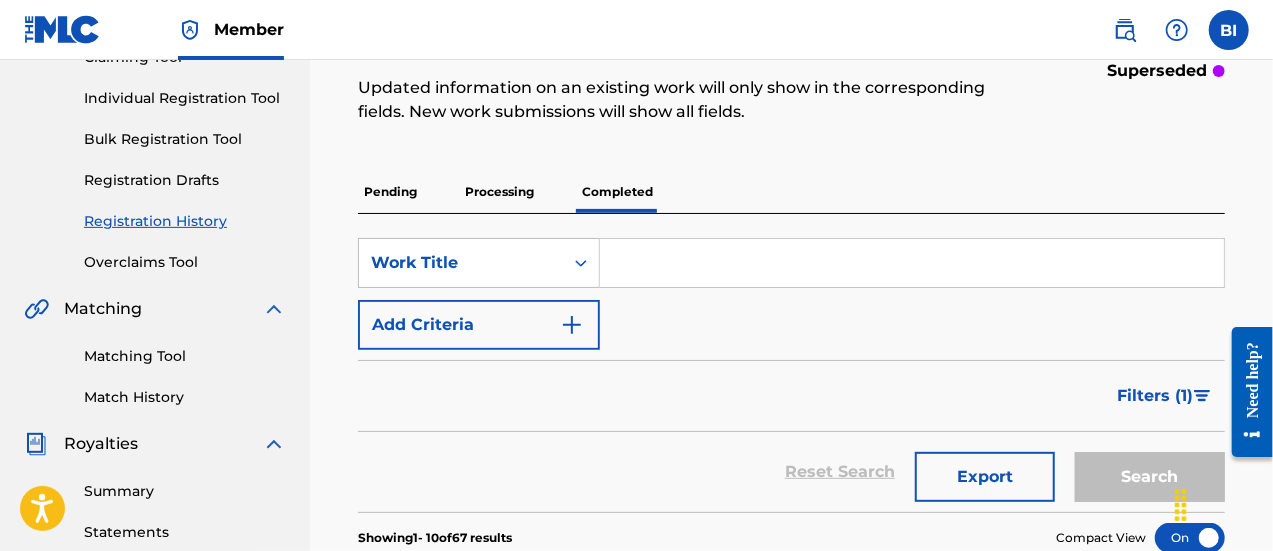 scroll, scrollTop: 242, scrollLeft: 0, axis: vertical 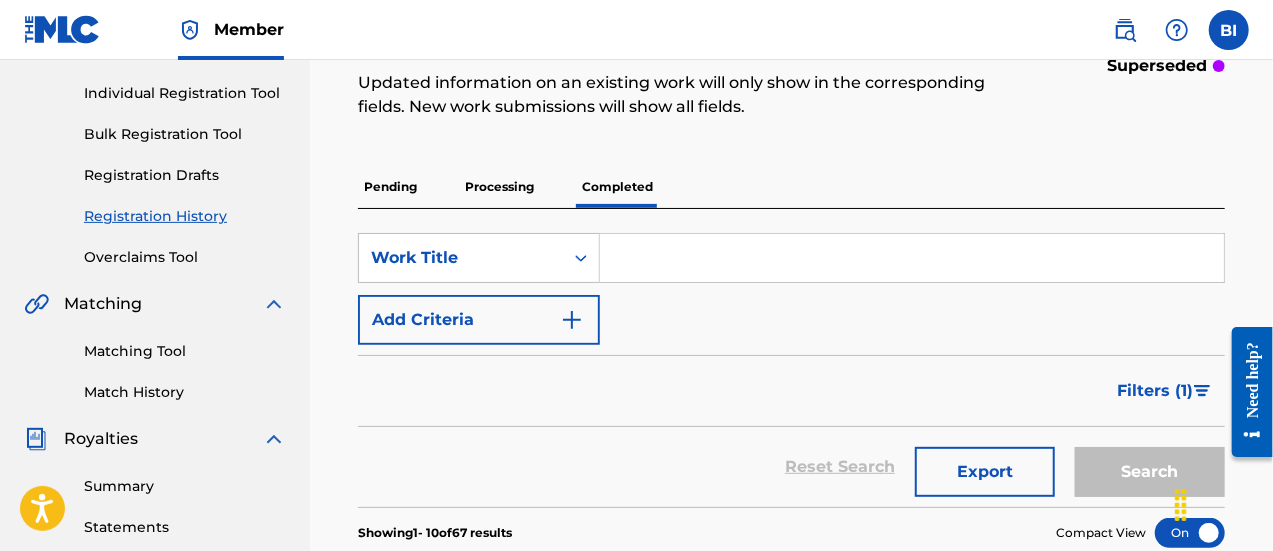 click on "Match History" at bounding box center (185, 392) 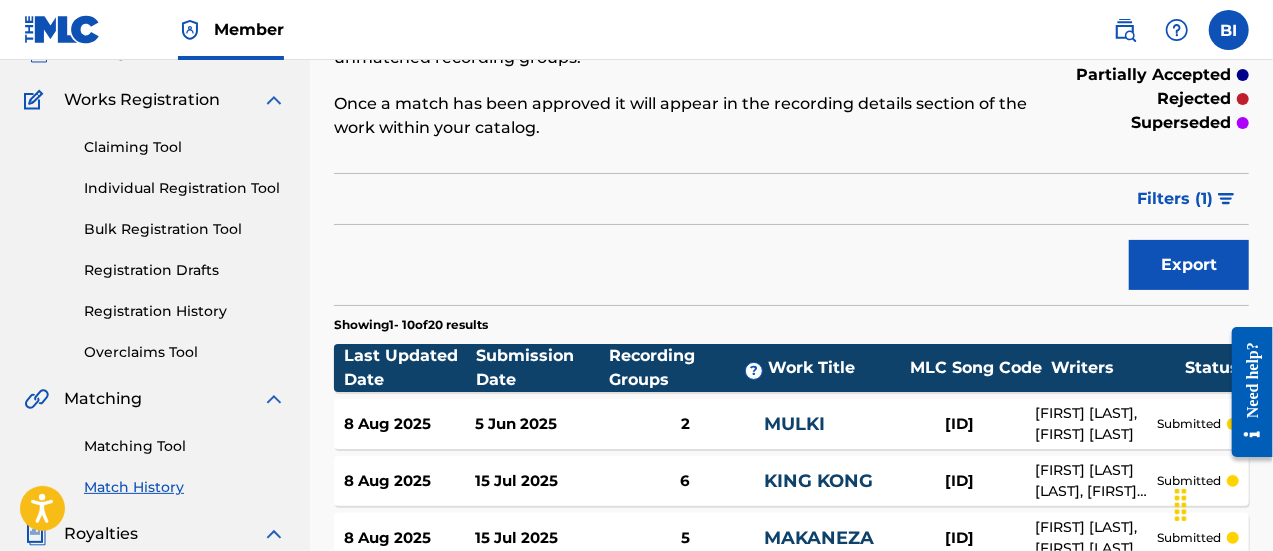 scroll, scrollTop: 143, scrollLeft: 0, axis: vertical 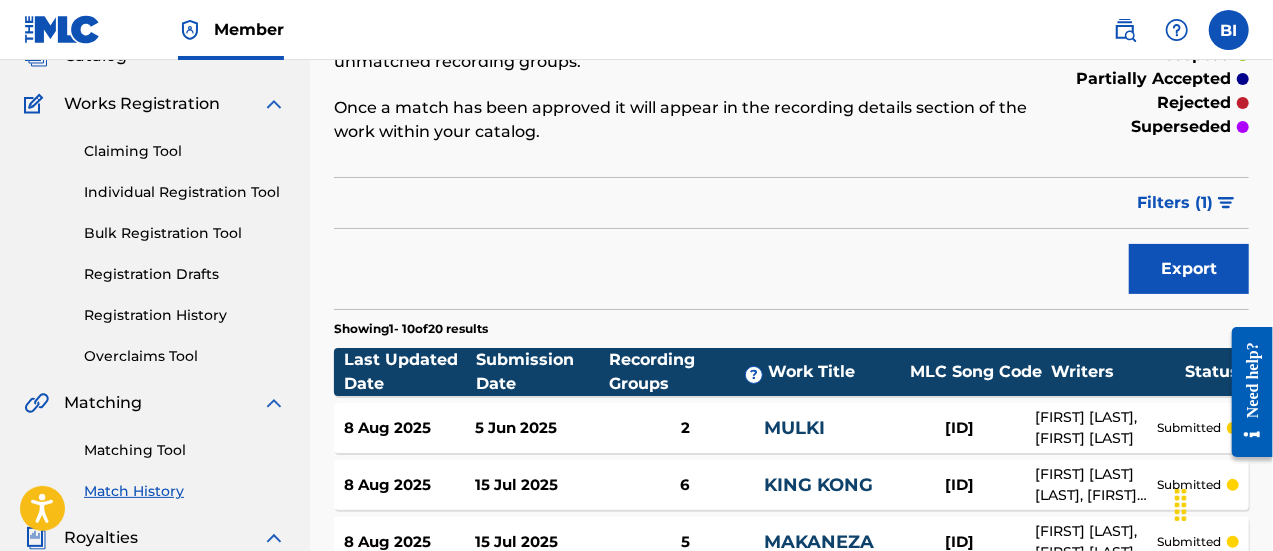 click on "Registration History" at bounding box center [185, 315] 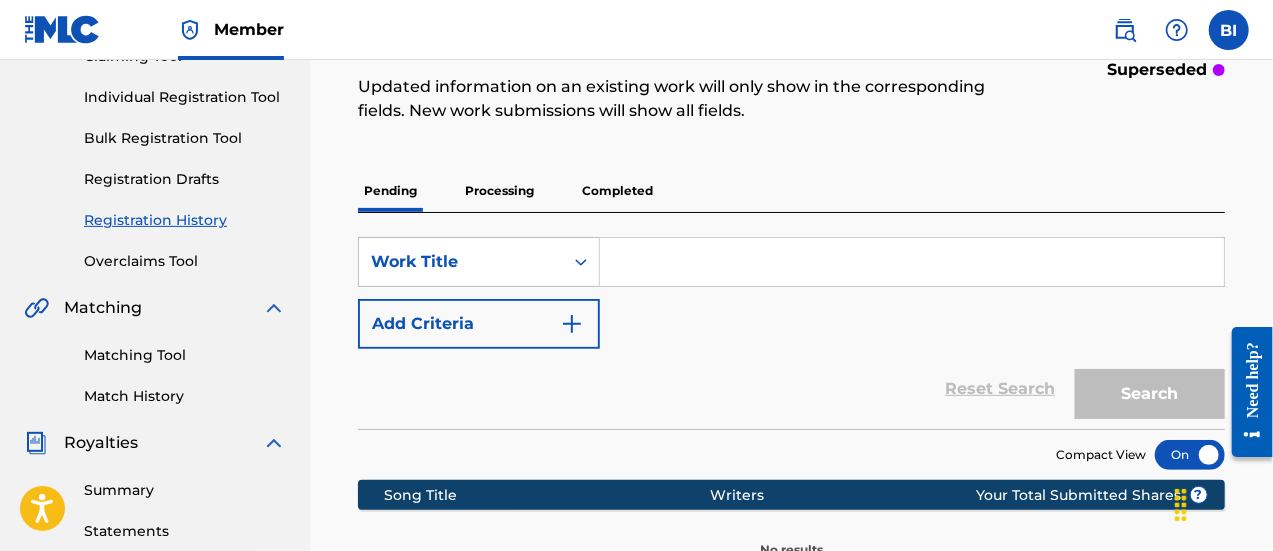 scroll, scrollTop: 236, scrollLeft: 0, axis: vertical 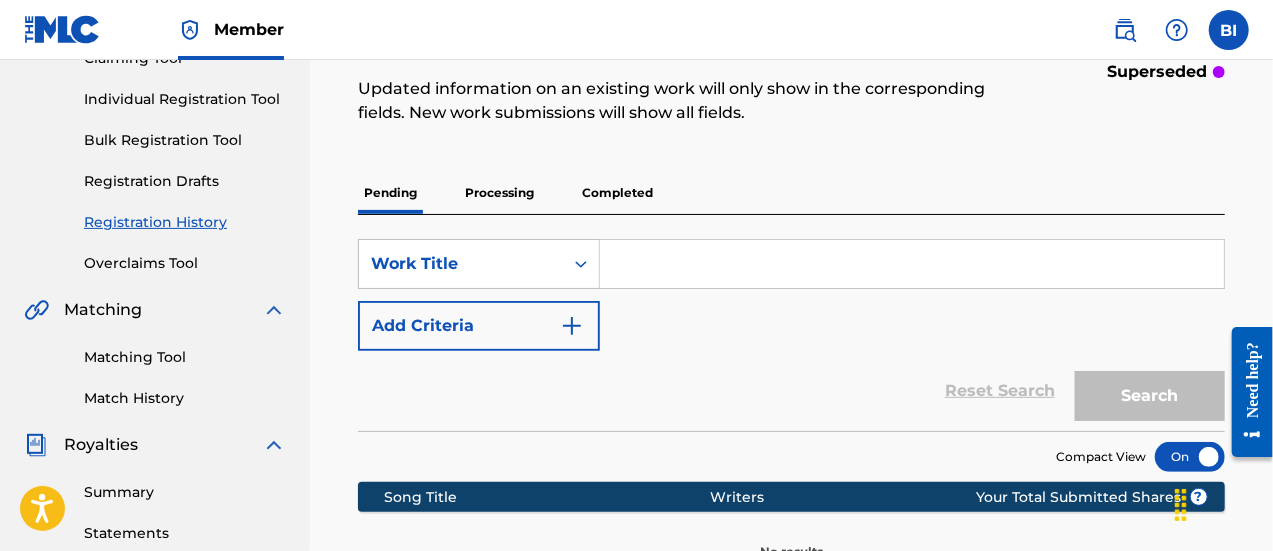 click on "Processing" at bounding box center (499, 193) 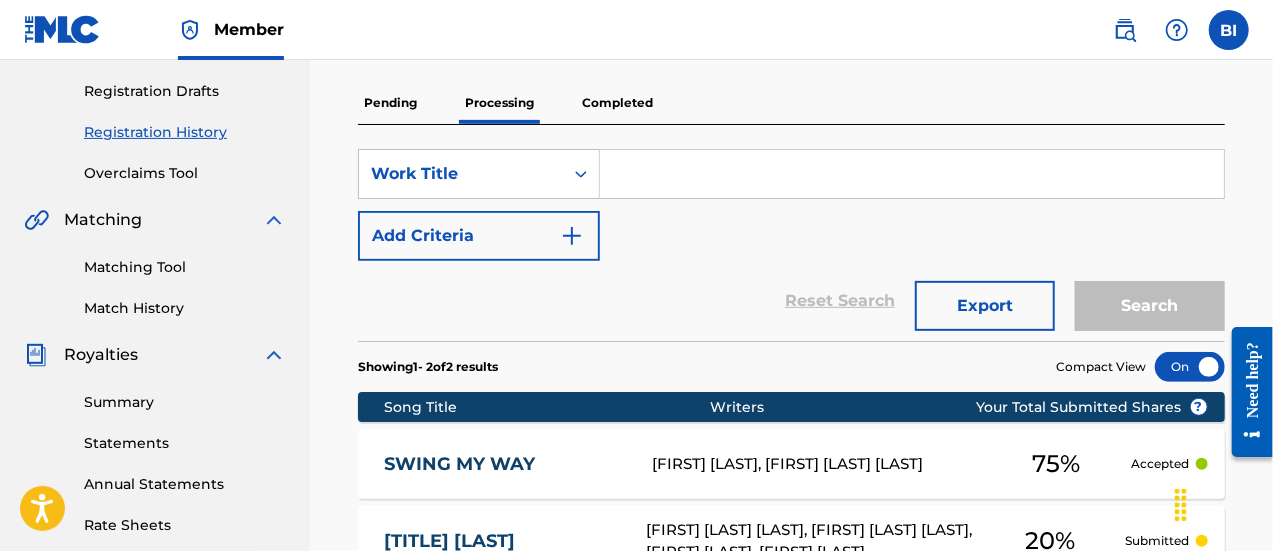 scroll, scrollTop: 439, scrollLeft: 0, axis: vertical 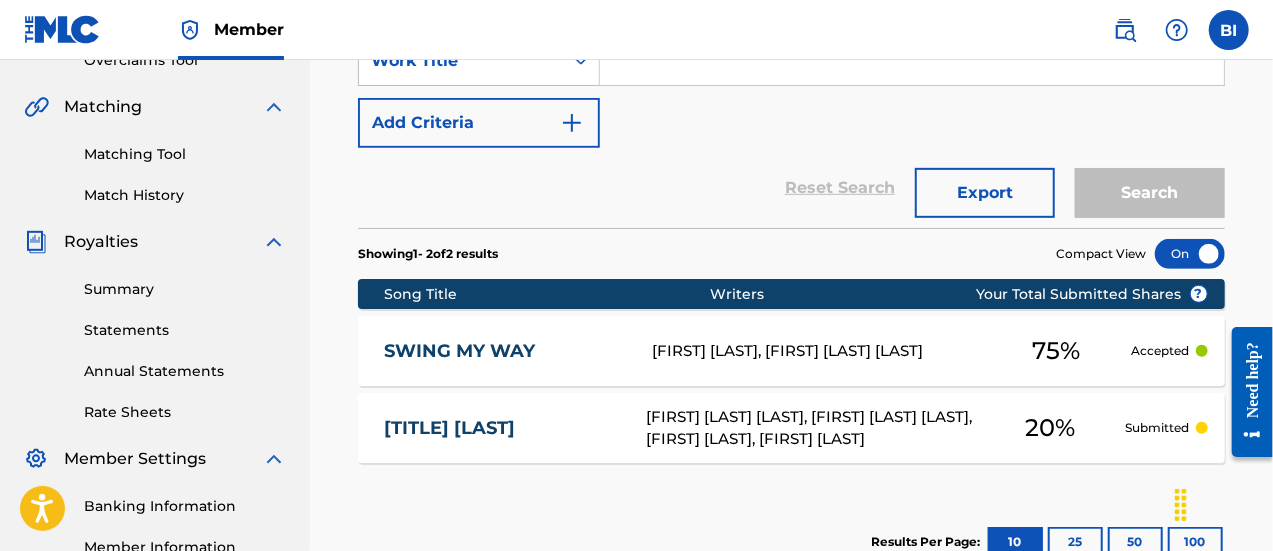 click on "REINHARD OGHENETEGA MOMOH, OLAYIWOLA OLABANJI KOKUMO, JOACHIM IKAZOBOH, BARNABAS BUBA" at bounding box center (810, 428) 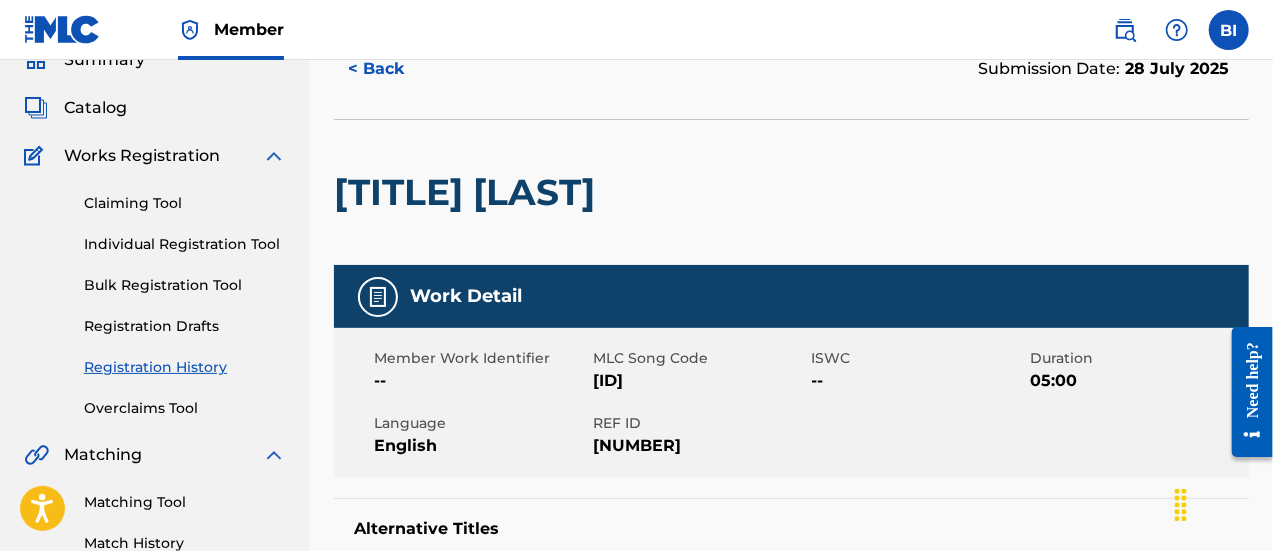 scroll, scrollTop: 90, scrollLeft: 0, axis: vertical 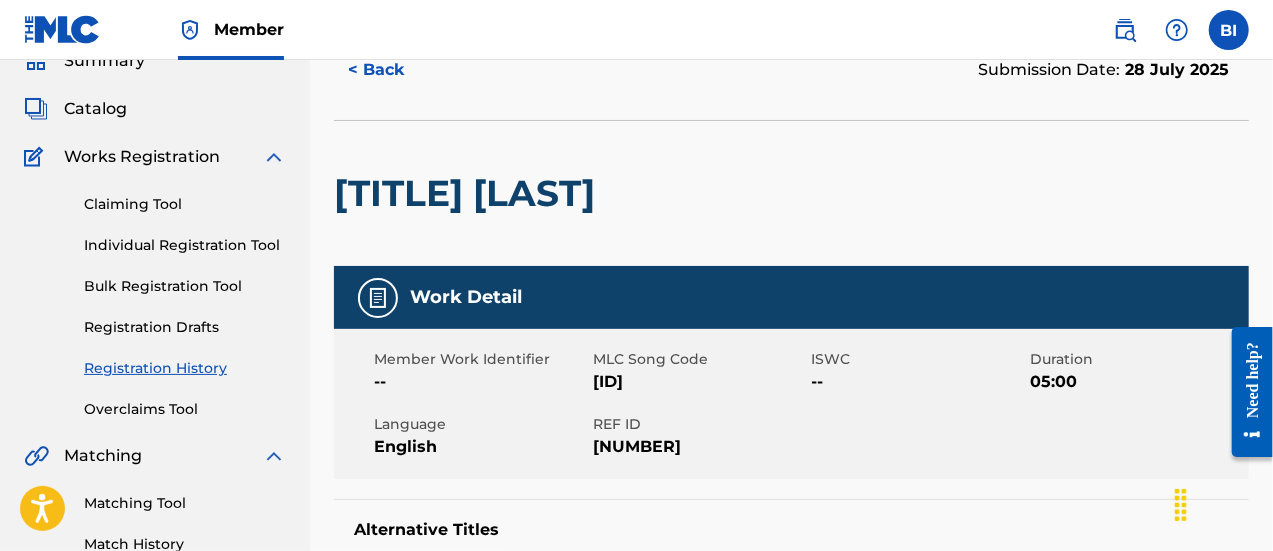 click on "< Back" at bounding box center [394, 70] 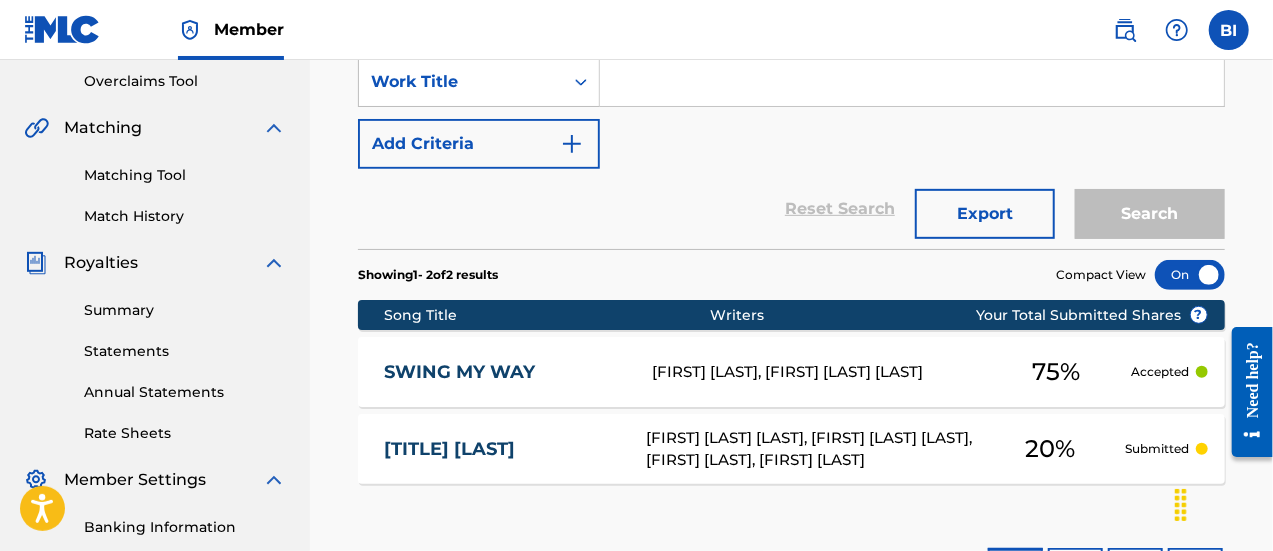 scroll, scrollTop: 413, scrollLeft: 0, axis: vertical 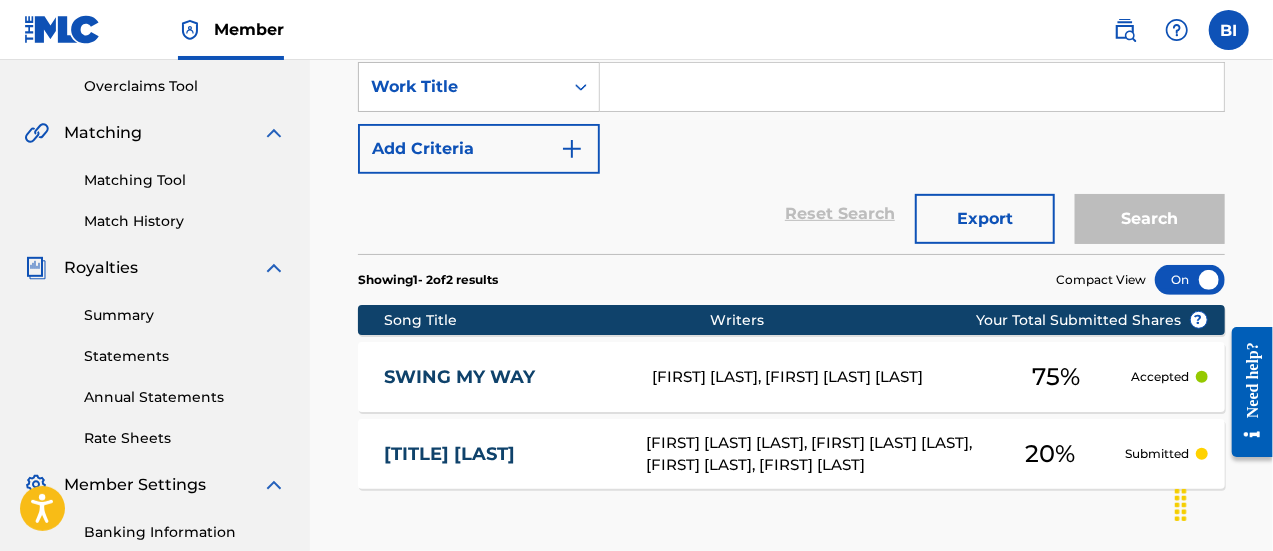 click on "KING JAMES SALEH, CHRISTOPHER HASHEEM DANKYES" at bounding box center (816, 377) 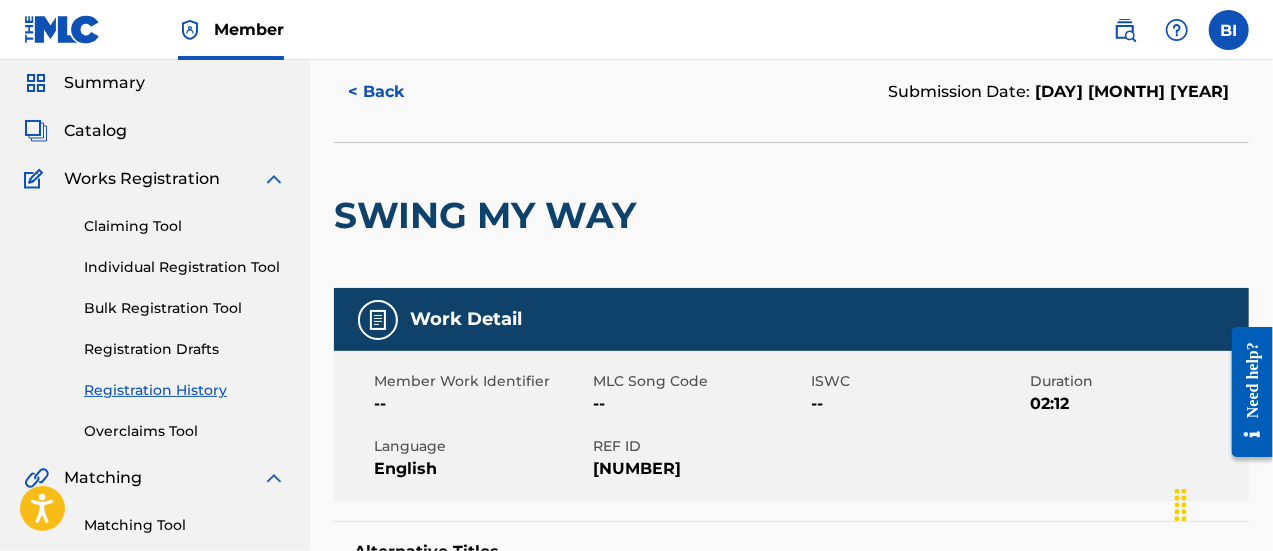 scroll, scrollTop: 62, scrollLeft: 0, axis: vertical 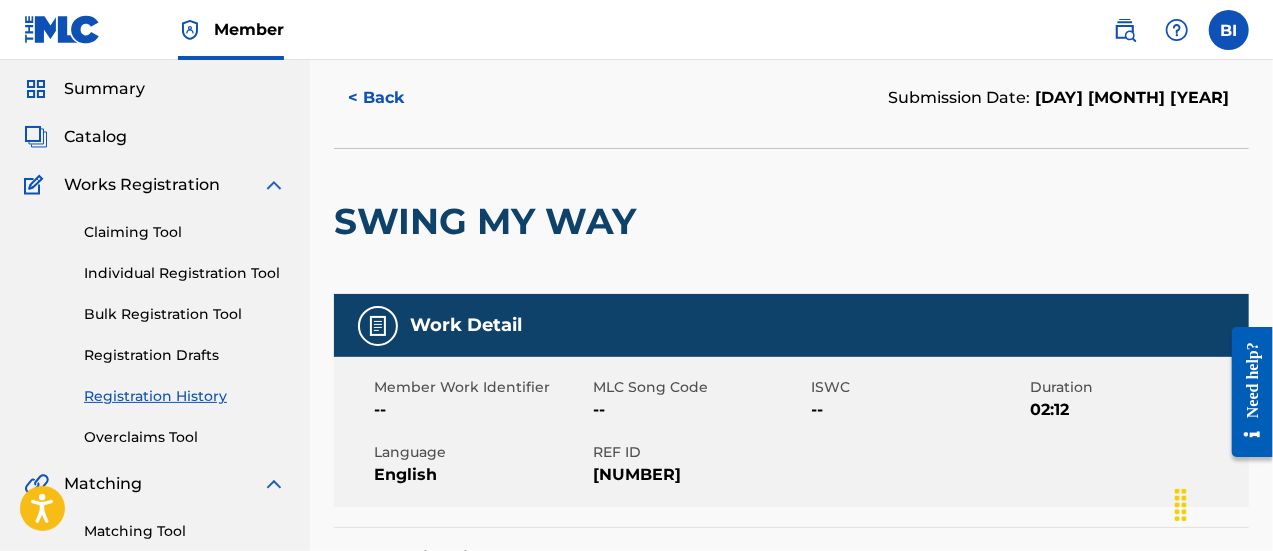 click on "< Back" at bounding box center [394, 98] 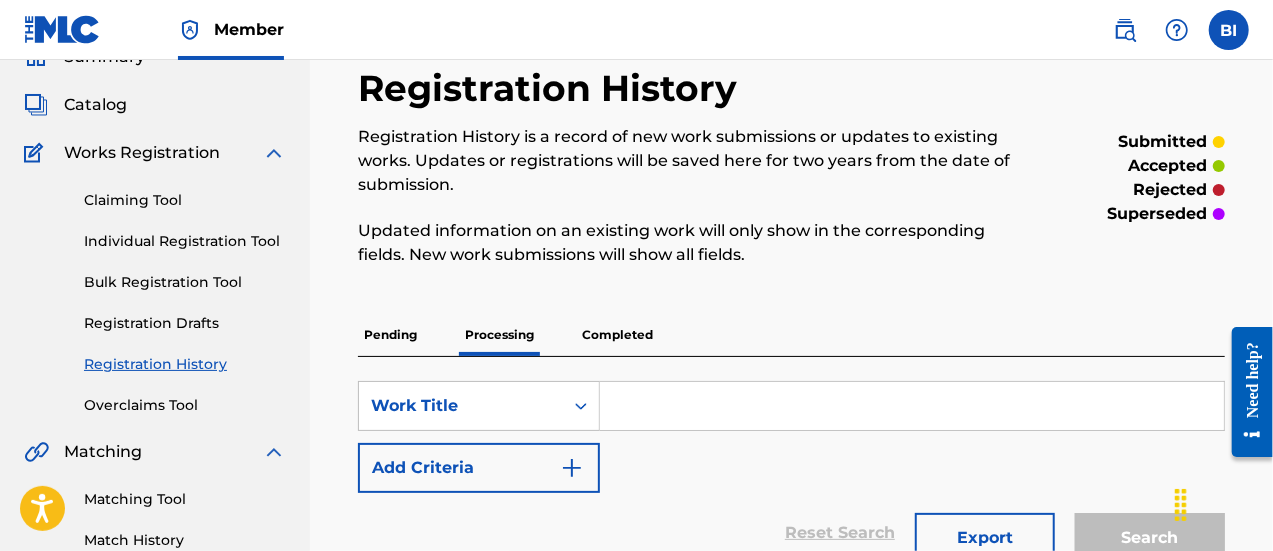 scroll, scrollTop: 93, scrollLeft: 0, axis: vertical 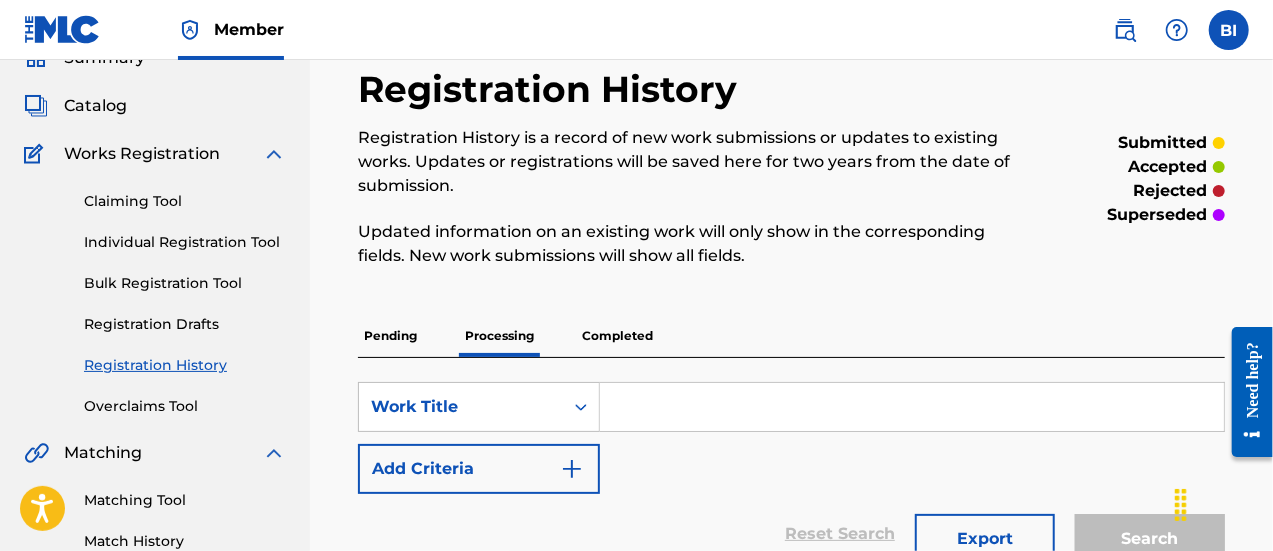 click on "Completed" at bounding box center [617, 336] 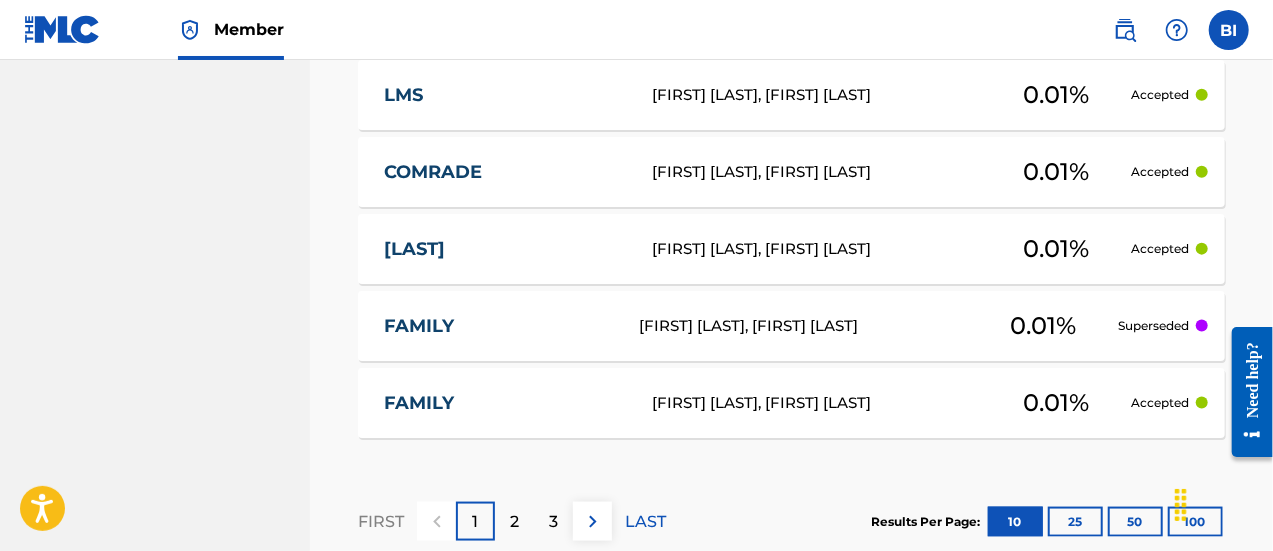 scroll, scrollTop: 1278, scrollLeft: 0, axis: vertical 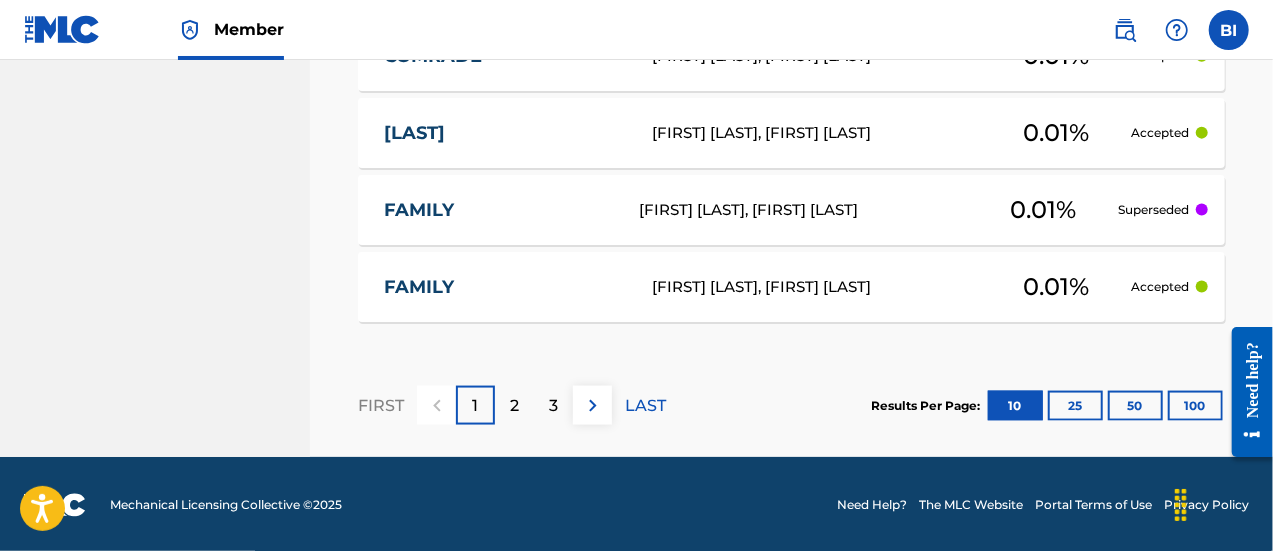 click on "2" at bounding box center [514, 405] 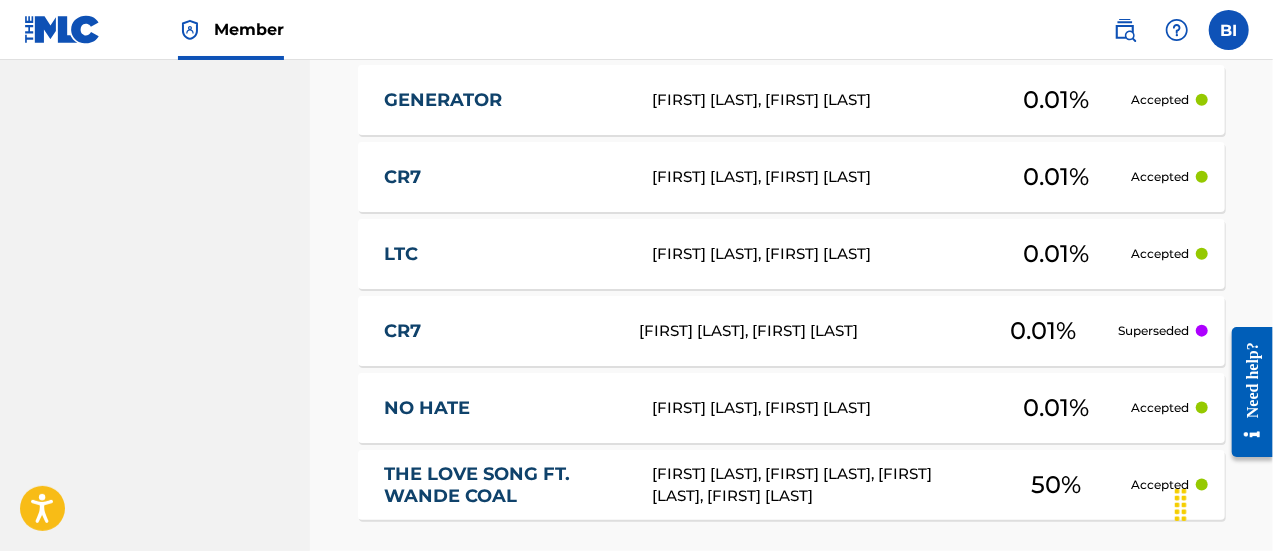 scroll, scrollTop: 1080, scrollLeft: 0, axis: vertical 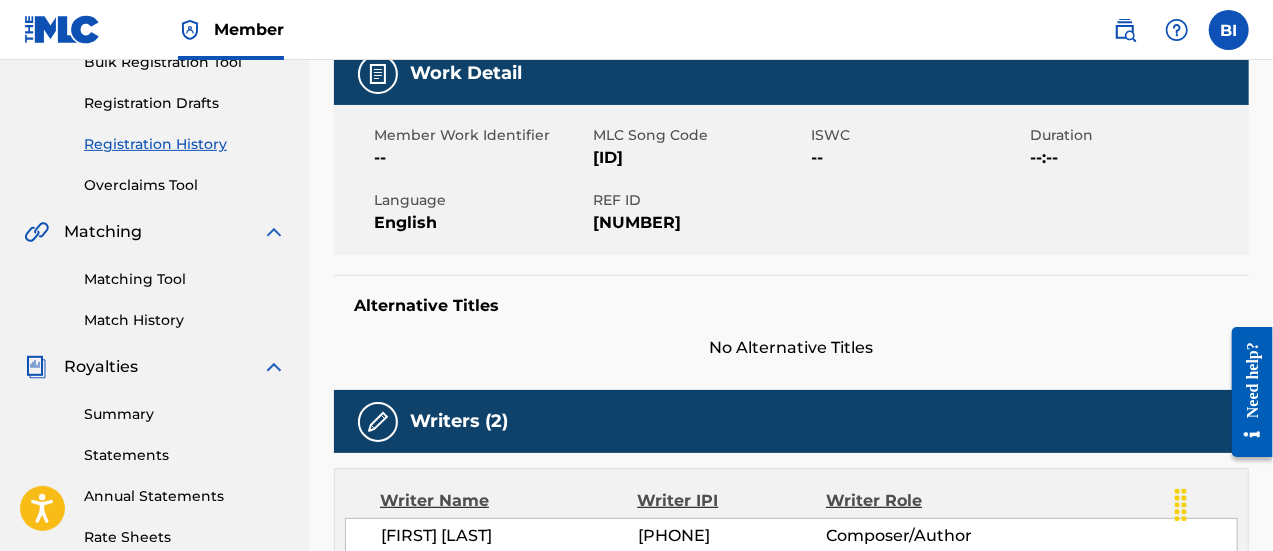 click on "Match History" at bounding box center (185, 320) 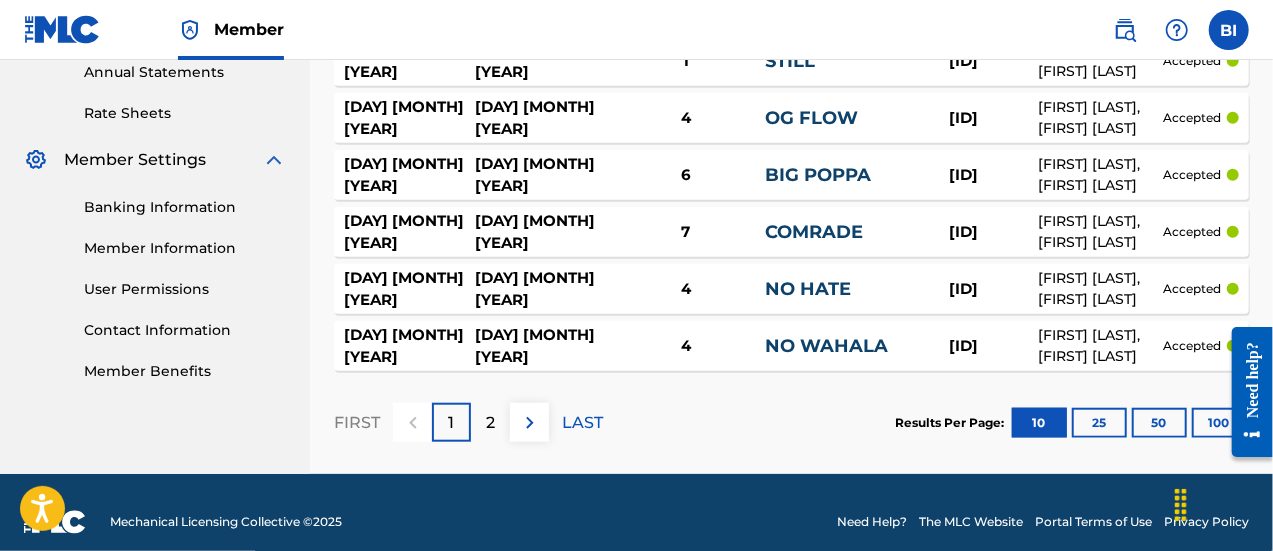 scroll, scrollTop: 755, scrollLeft: 0, axis: vertical 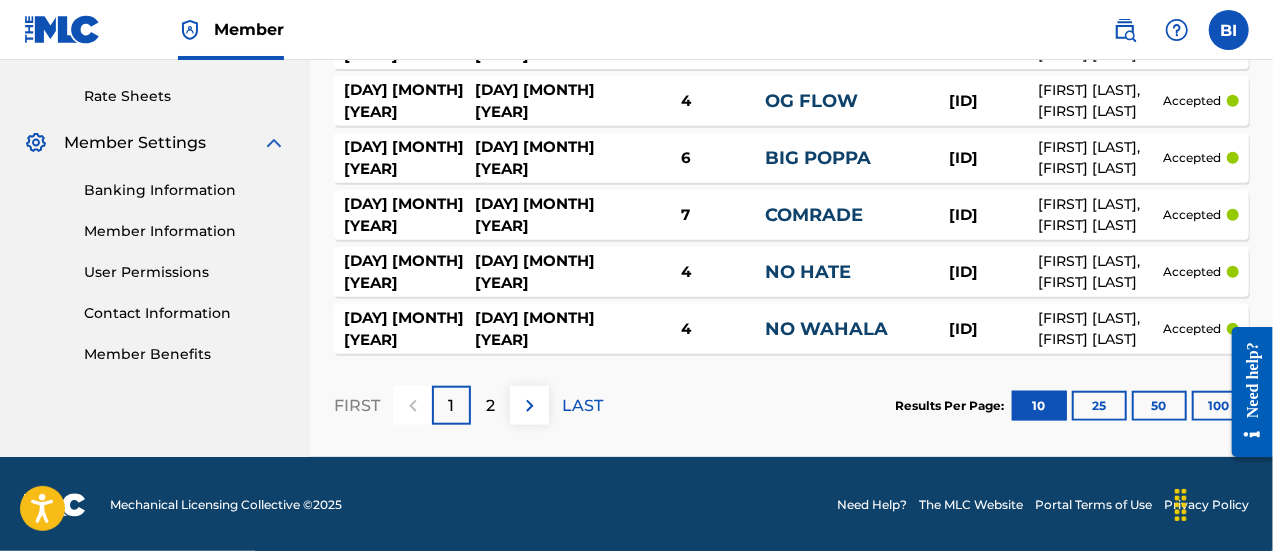 click on "4" at bounding box center [686, 329] 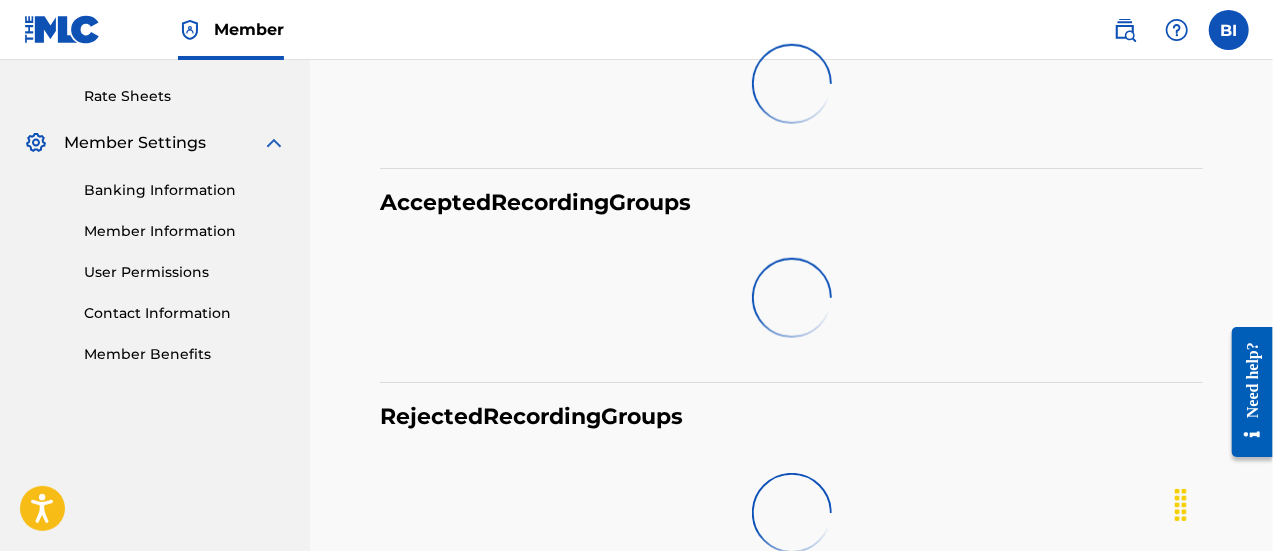 scroll, scrollTop: 0, scrollLeft: 0, axis: both 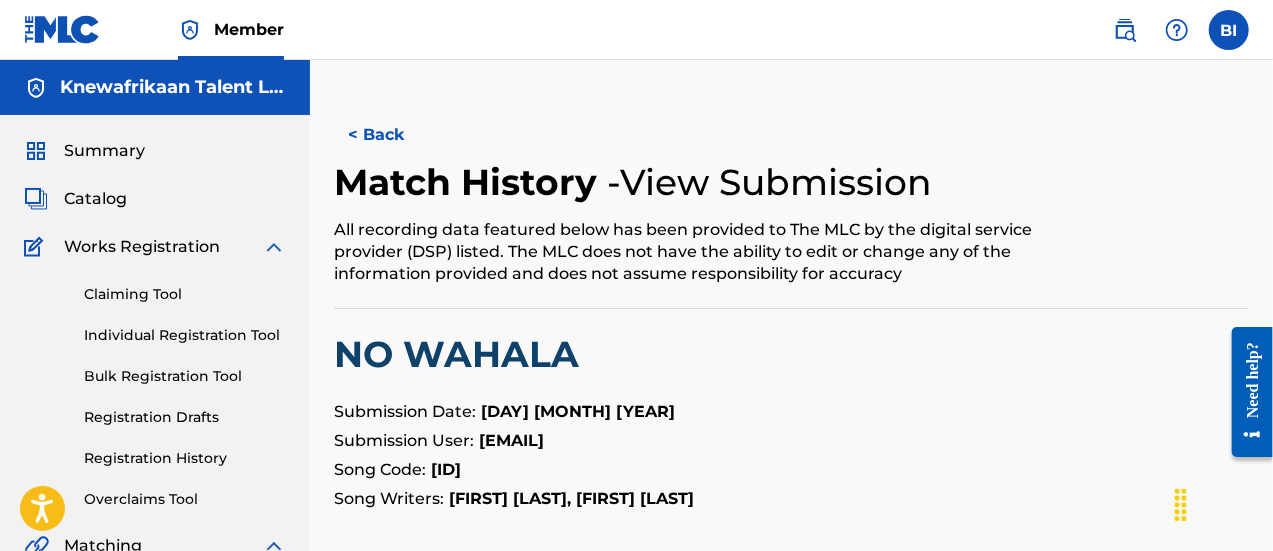 click on "< Back" at bounding box center [394, 135] 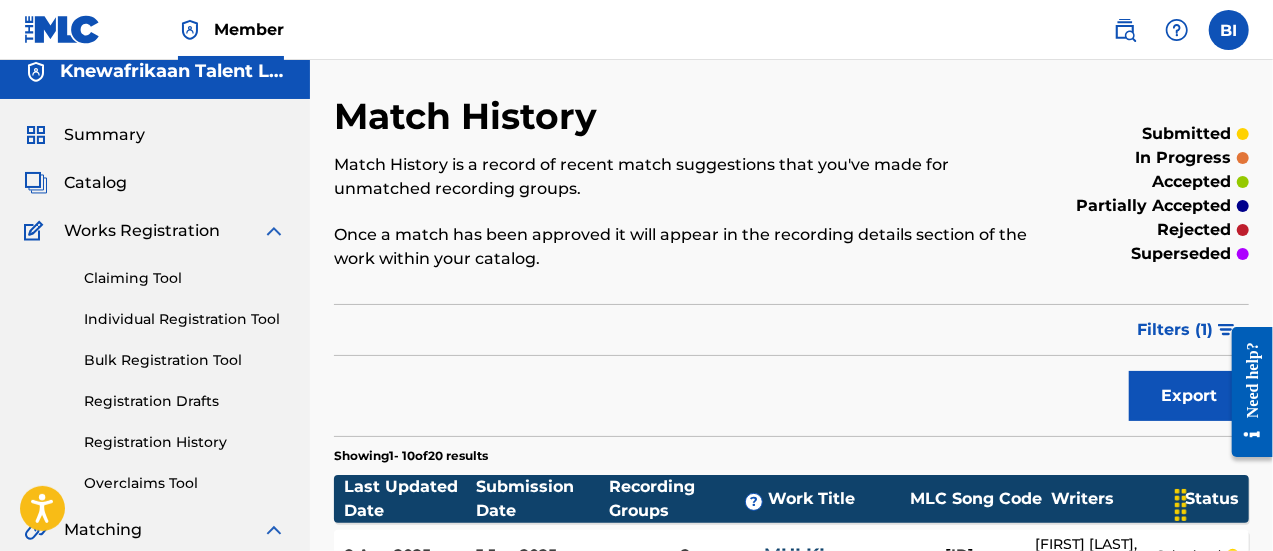 scroll, scrollTop: 14, scrollLeft: 0, axis: vertical 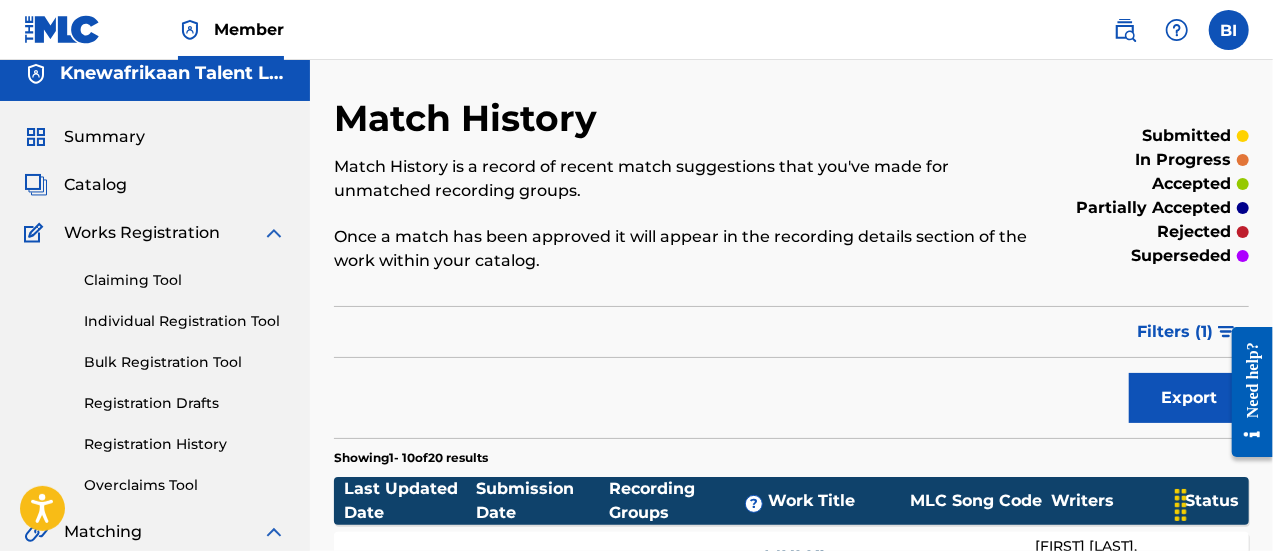 click on "Catalog" at bounding box center [95, 185] 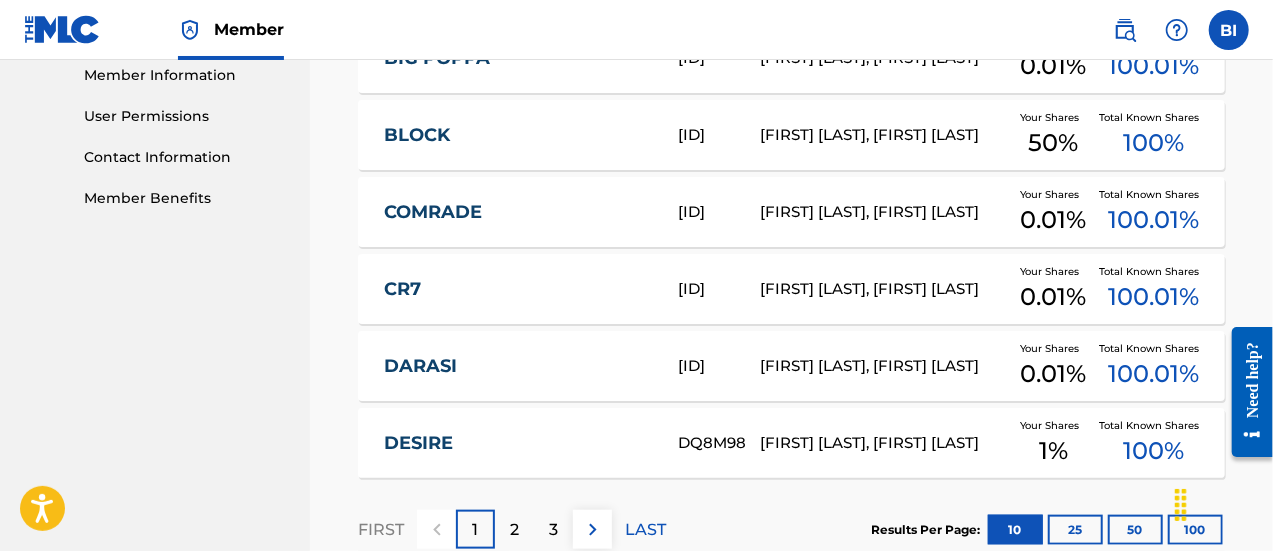 scroll, scrollTop: 1033, scrollLeft: 0, axis: vertical 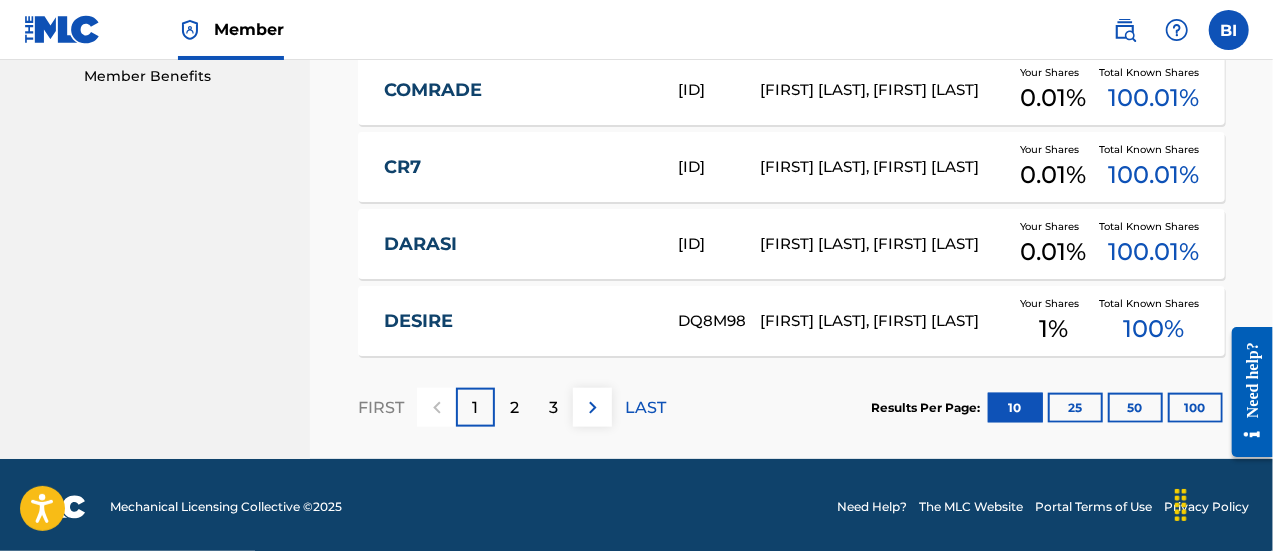 click on "CR7 CK6JUB BELLO IDRIS, BARNABAS BUBA Your Shares 0.01 % Total Known Shares 100.01 %" at bounding box center [791, 167] 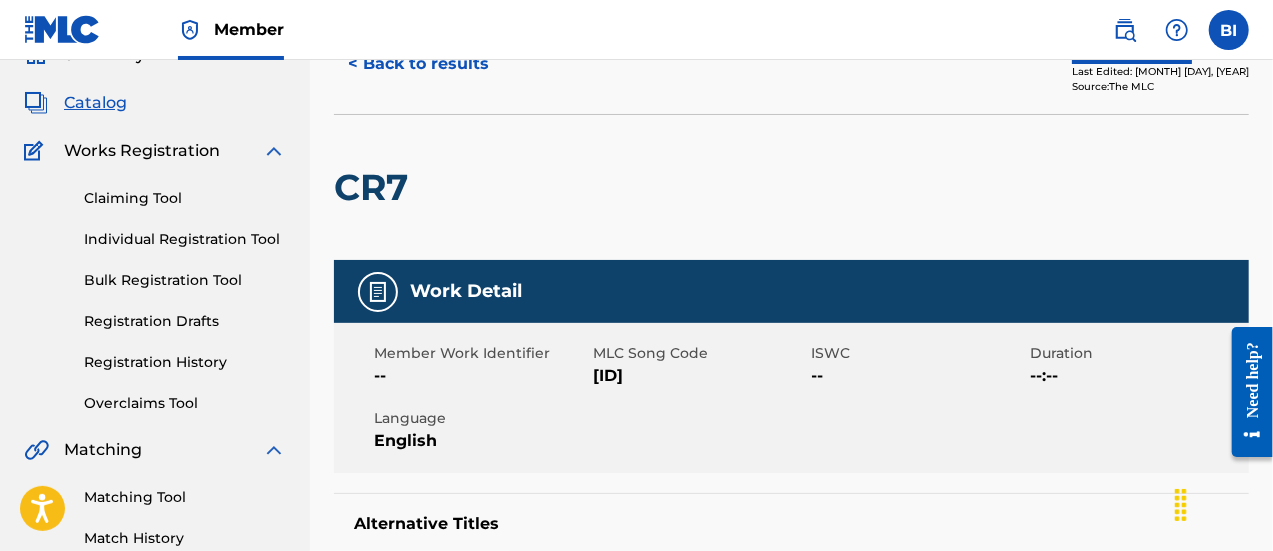 scroll, scrollTop: 94, scrollLeft: 0, axis: vertical 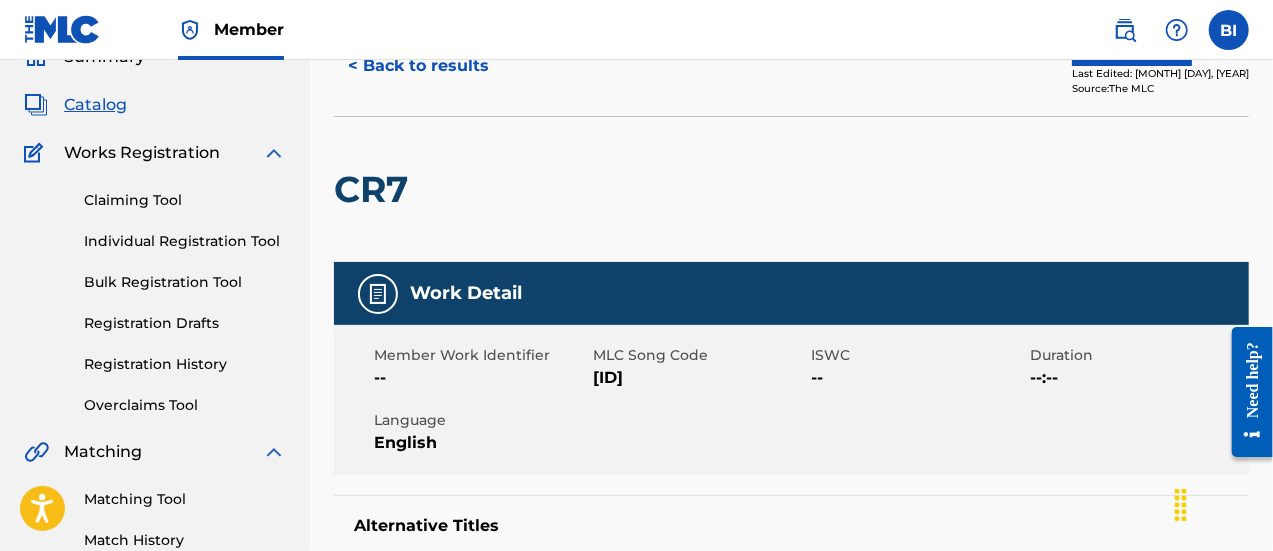 click on "< Back to results" at bounding box center (418, 66) 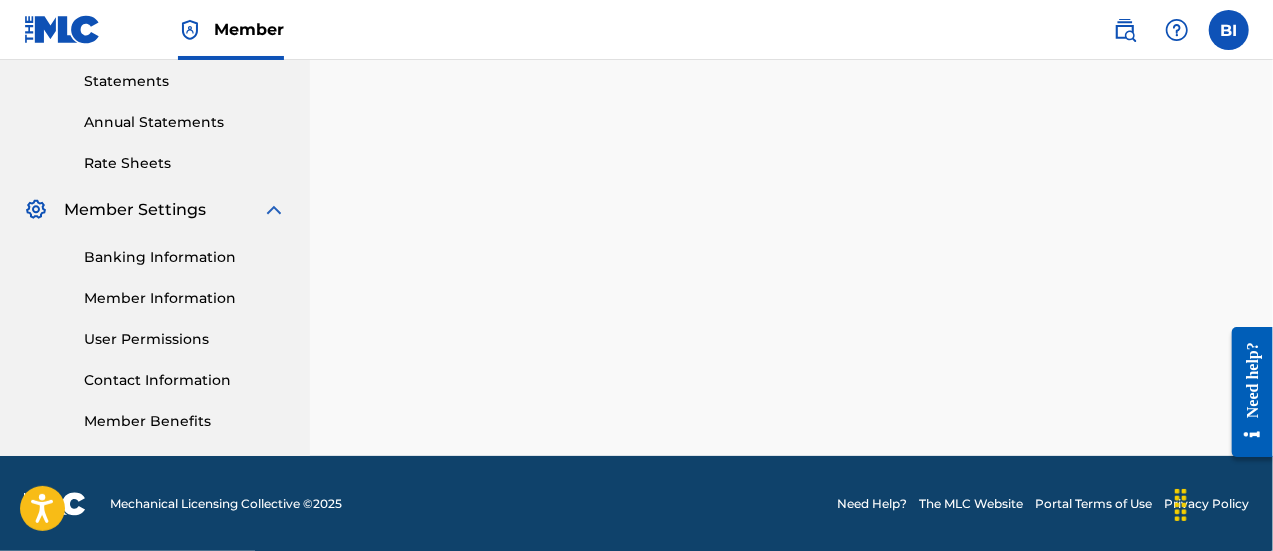 scroll, scrollTop: 984, scrollLeft: 0, axis: vertical 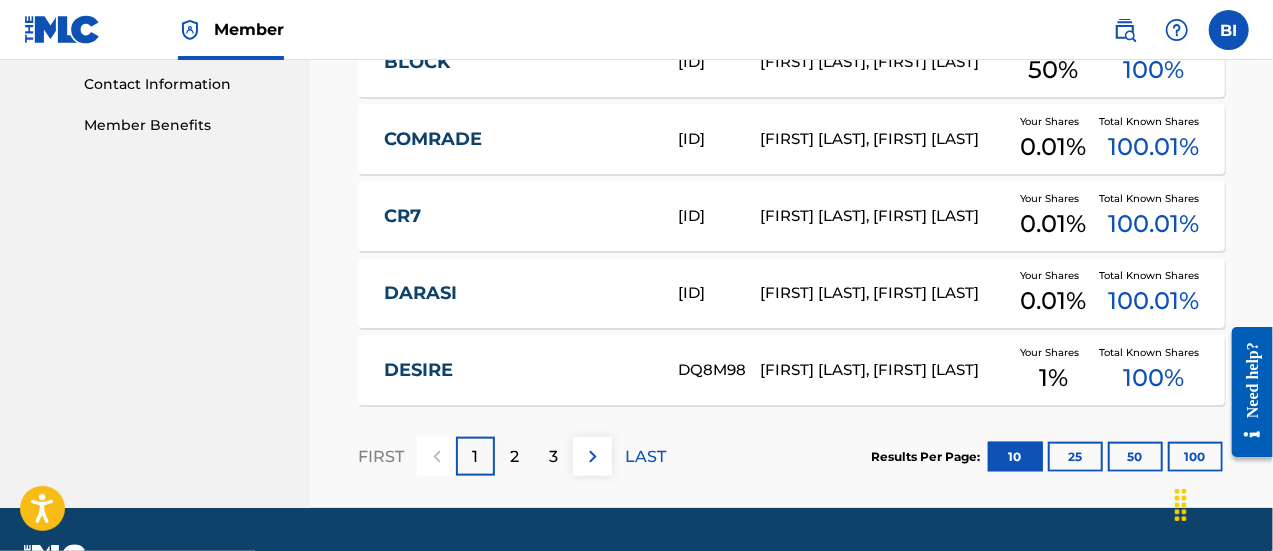 click on "50" at bounding box center (1135, 457) 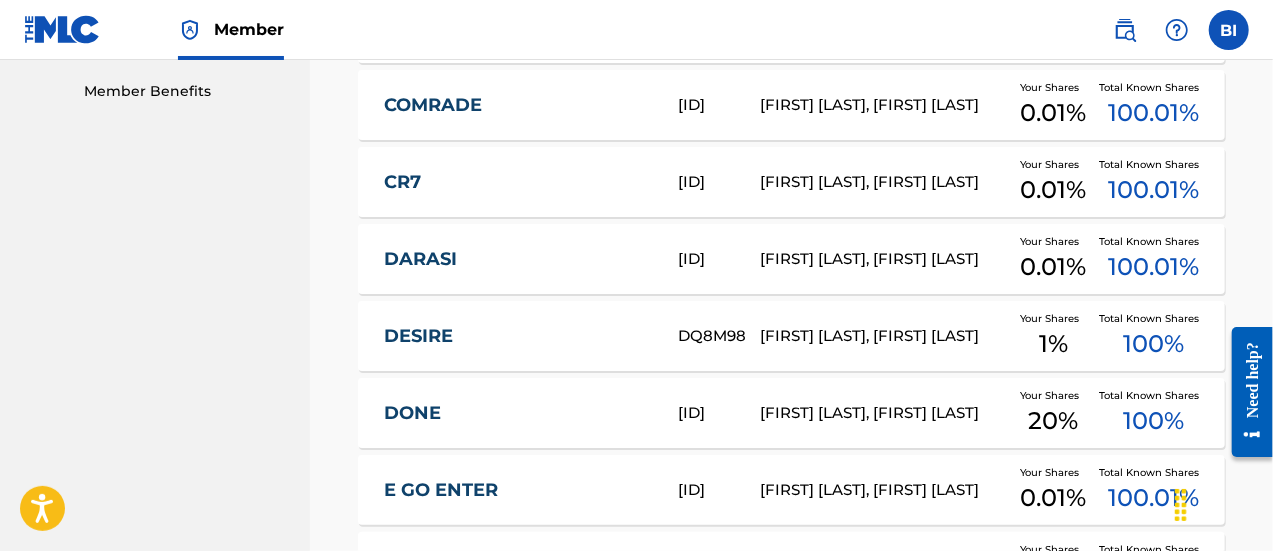 scroll, scrollTop: 902, scrollLeft: 0, axis: vertical 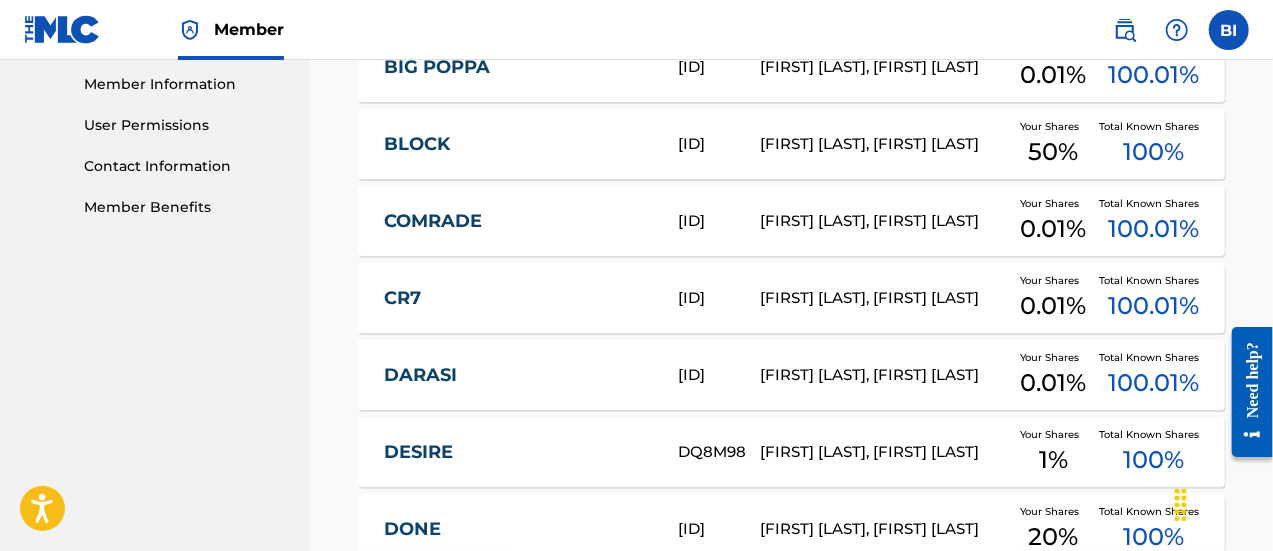 click on "CR7" at bounding box center [517, 298] 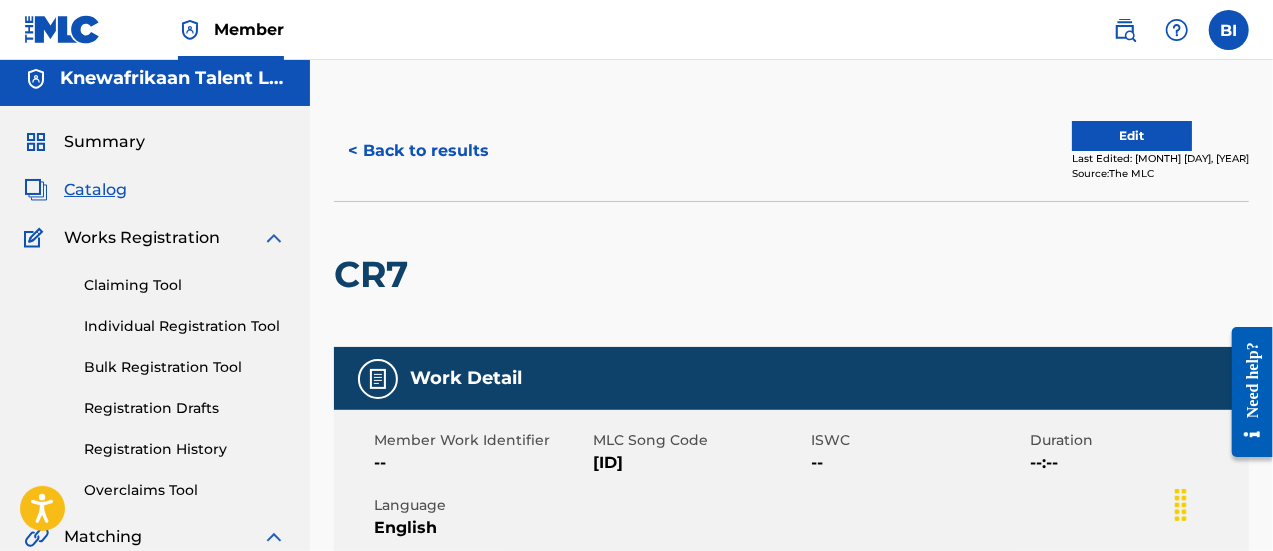 scroll, scrollTop: 0, scrollLeft: 0, axis: both 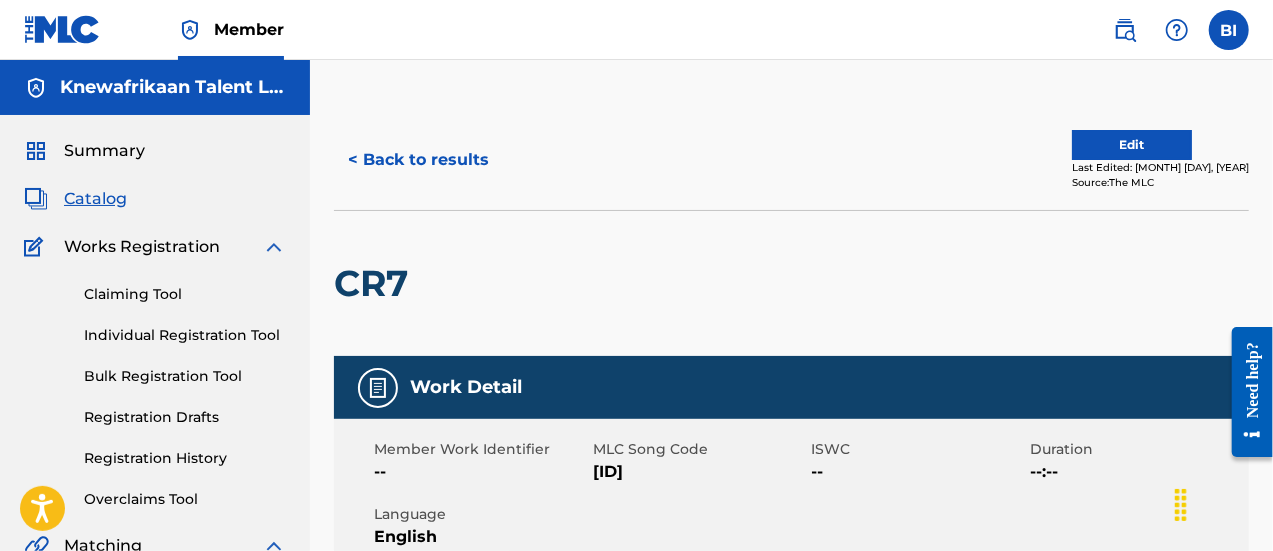 click on "< Back to results" at bounding box center (418, 160) 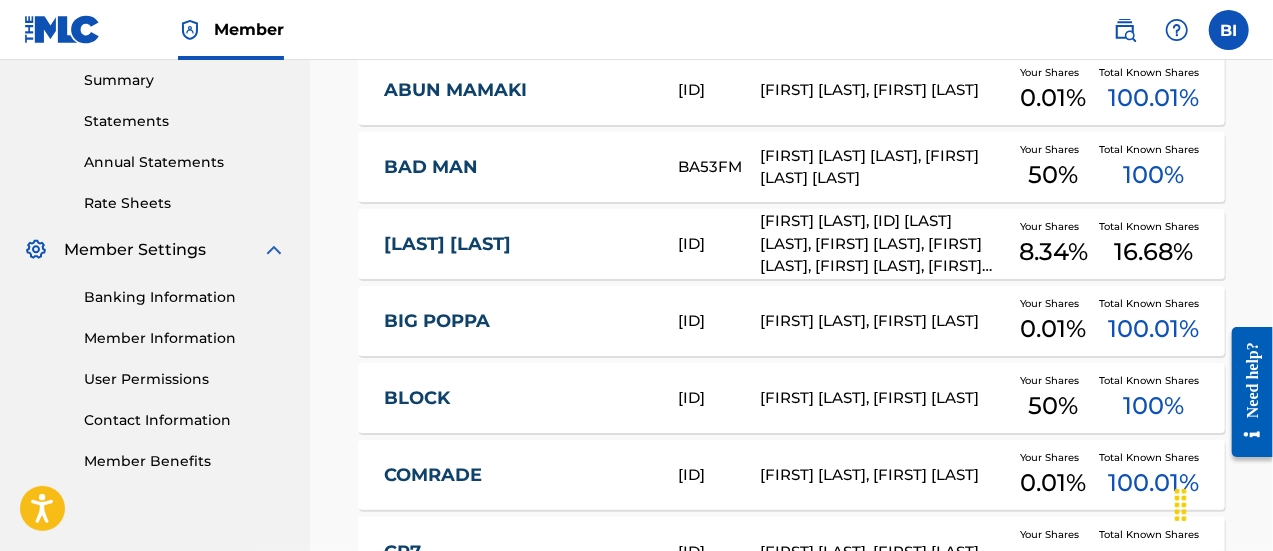 scroll, scrollTop: 654, scrollLeft: 0, axis: vertical 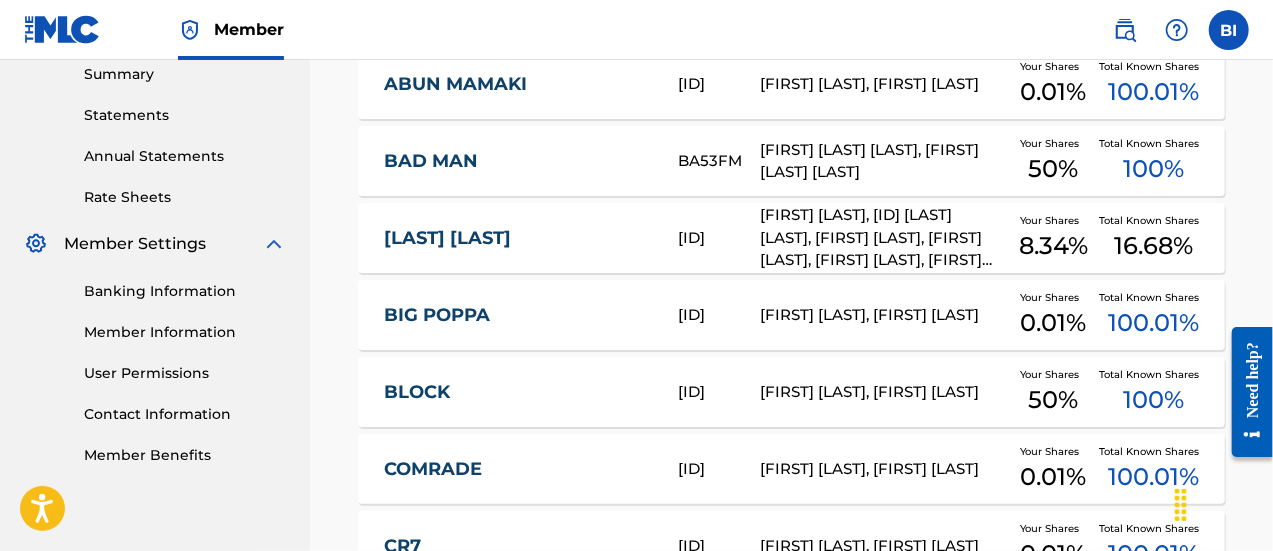 click on "BE1GDY" at bounding box center (719, 315) 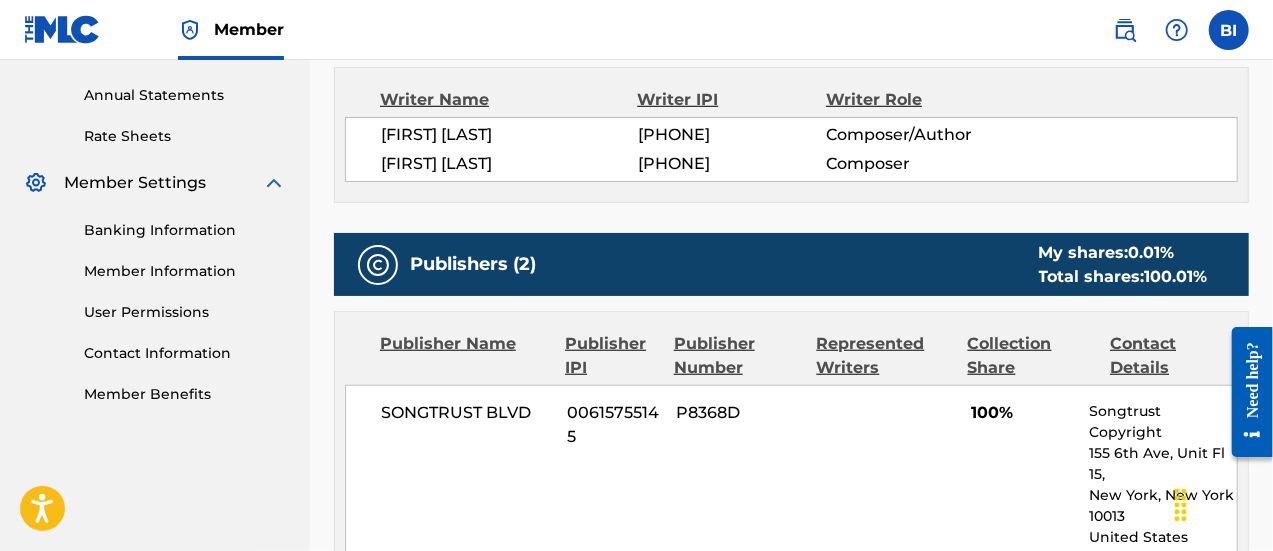 scroll, scrollTop: 716, scrollLeft: 0, axis: vertical 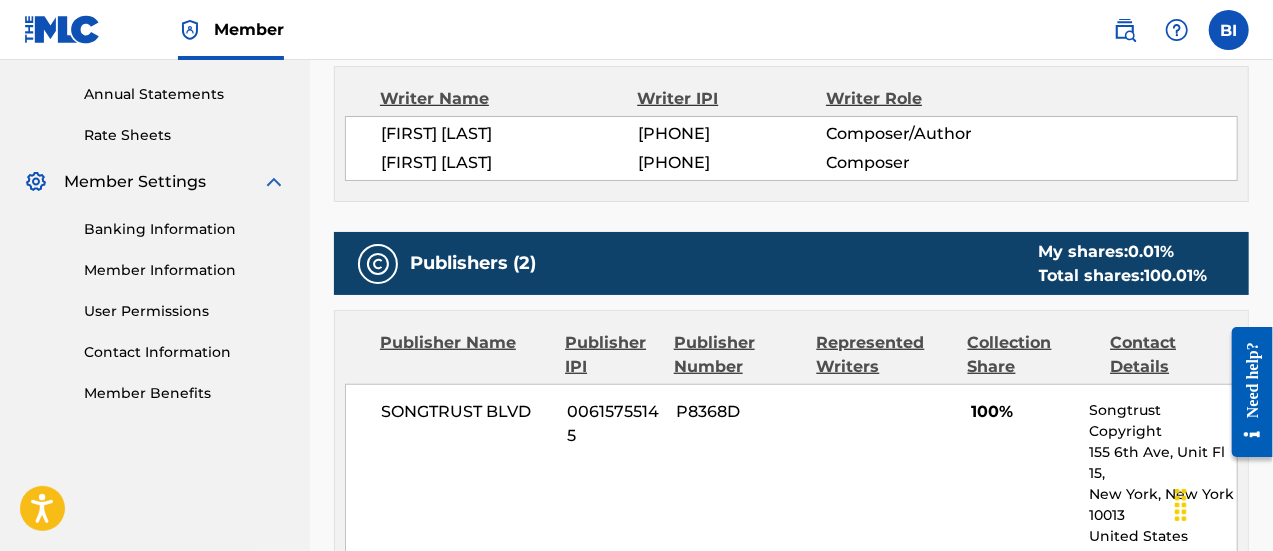 click on "00615755145" at bounding box center [614, 424] 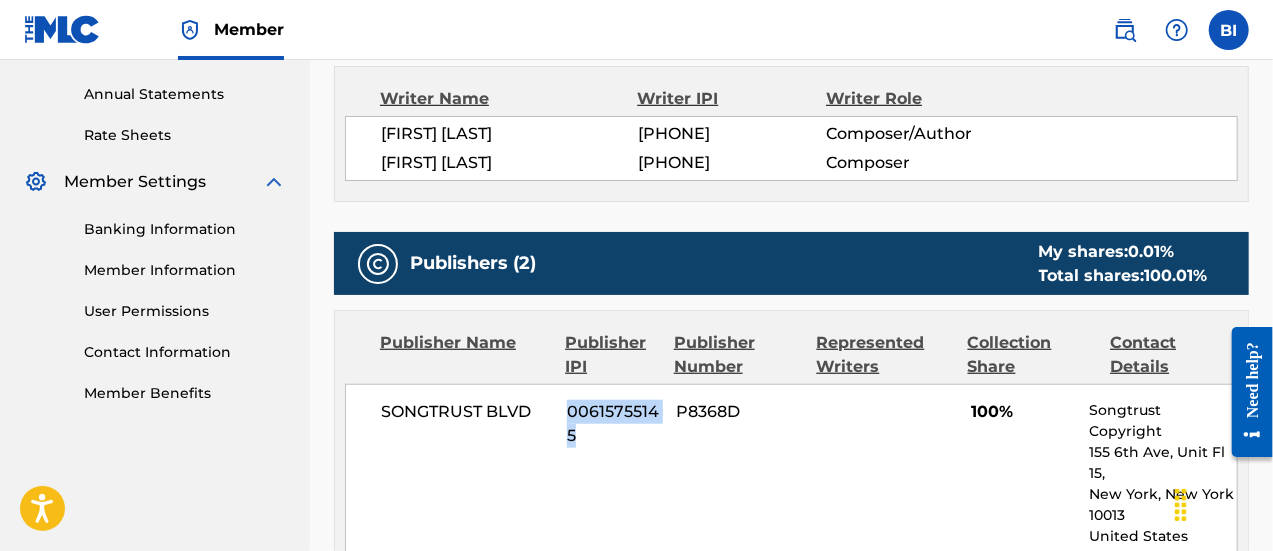 click on "00615755145" at bounding box center [614, 424] 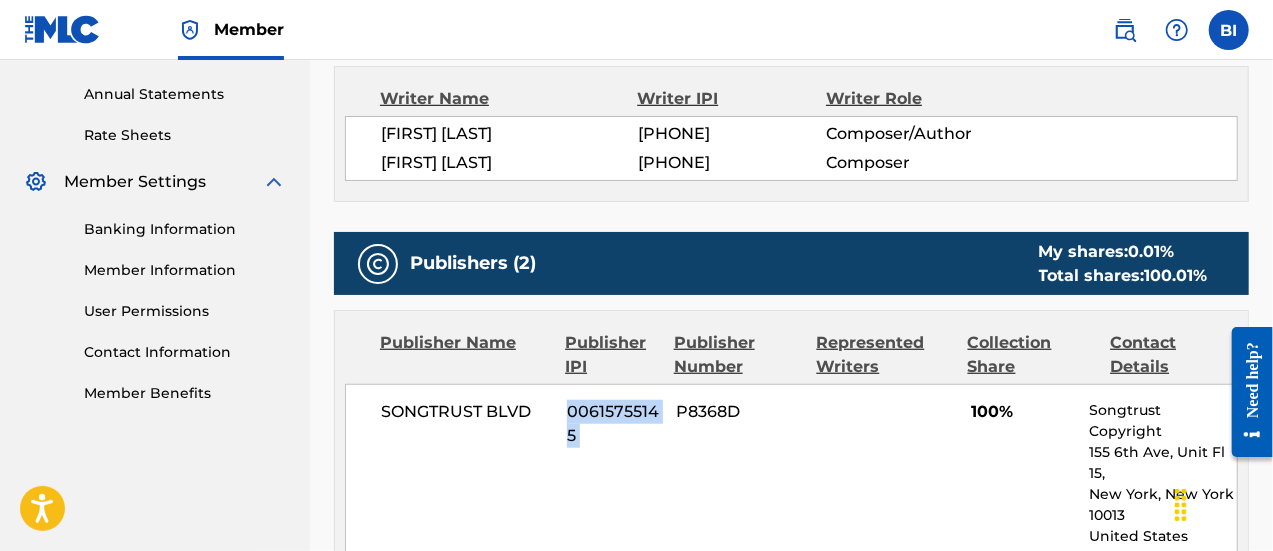 click on "00615755145" at bounding box center [614, 424] 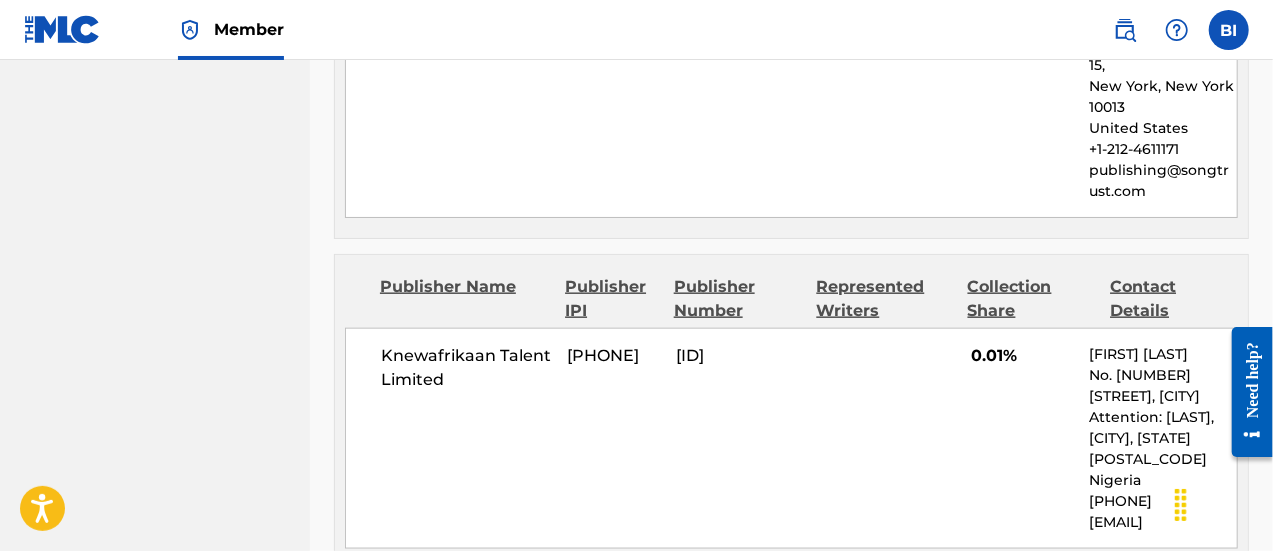 scroll, scrollTop: 1136, scrollLeft: 0, axis: vertical 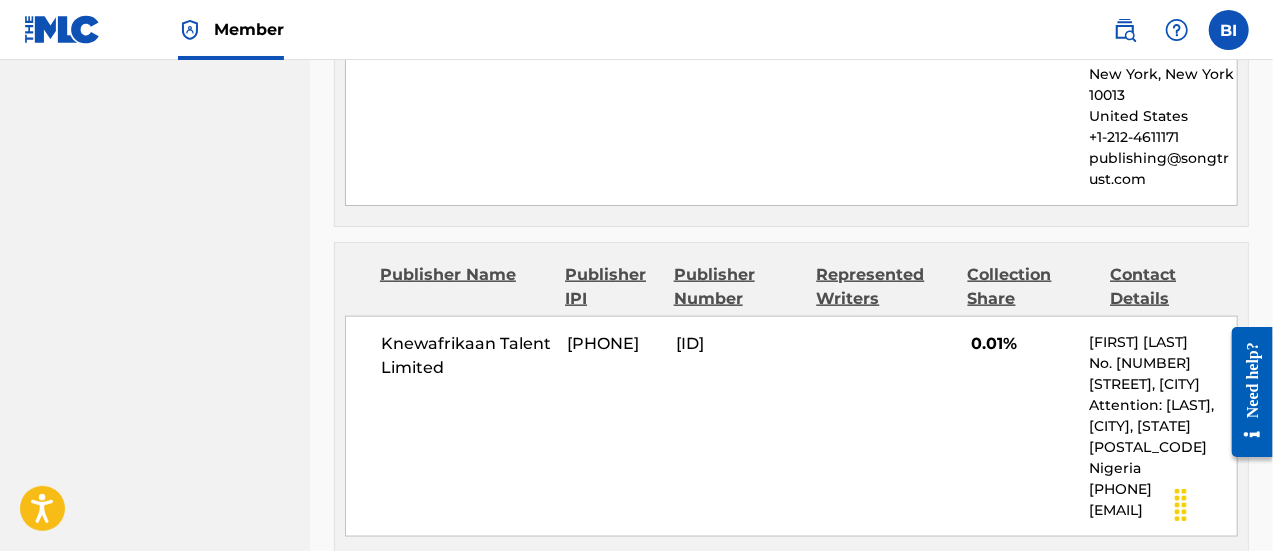 click on "01076665627" at bounding box center (614, 344) 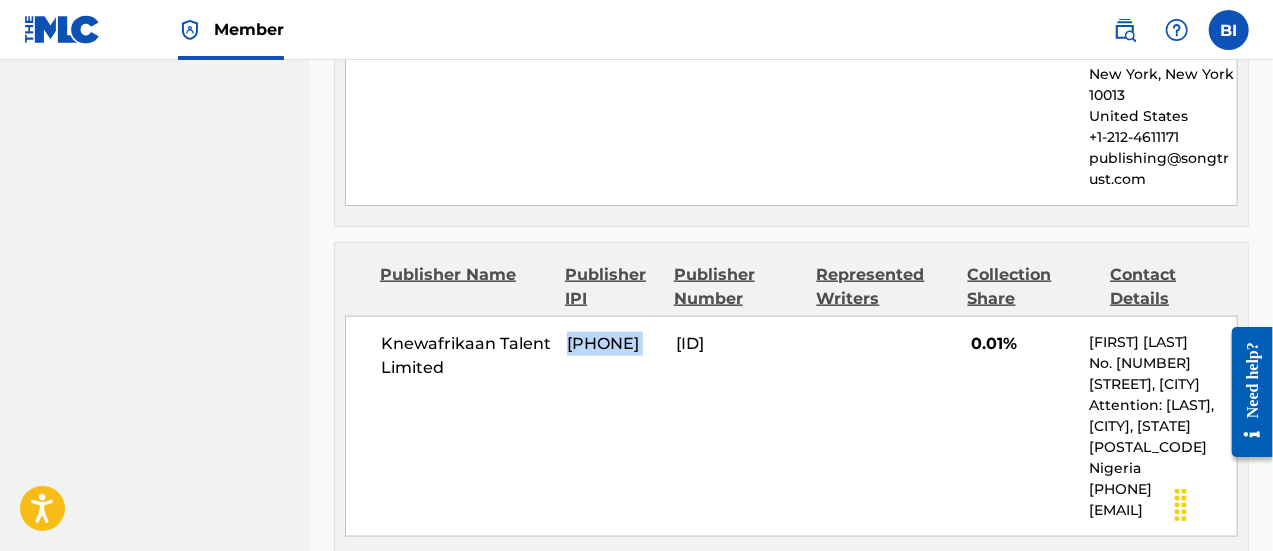 click on "01076665627" at bounding box center [614, 344] 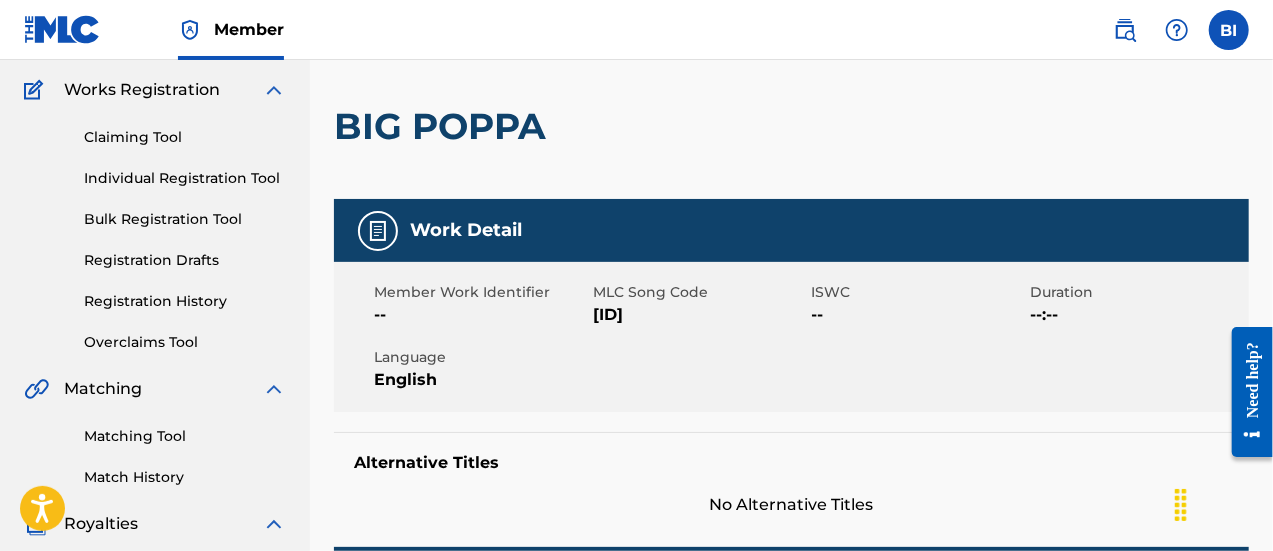 scroll, scrollTop: 0, scrollLeft: 0, axis: both 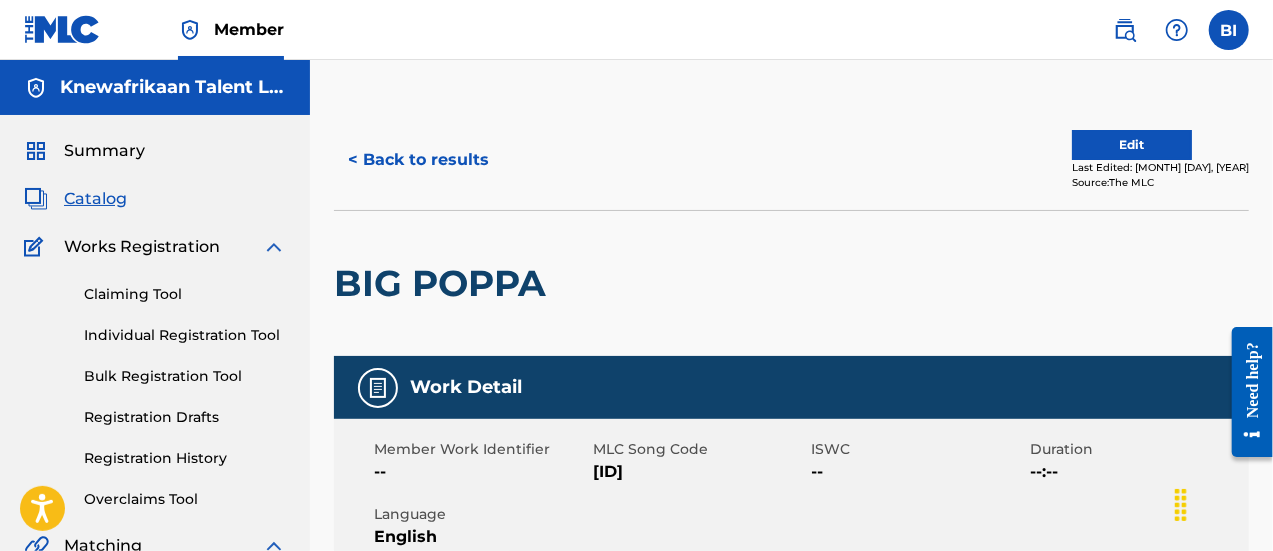 click on "< Back to results" at bounding box center [418, 160] 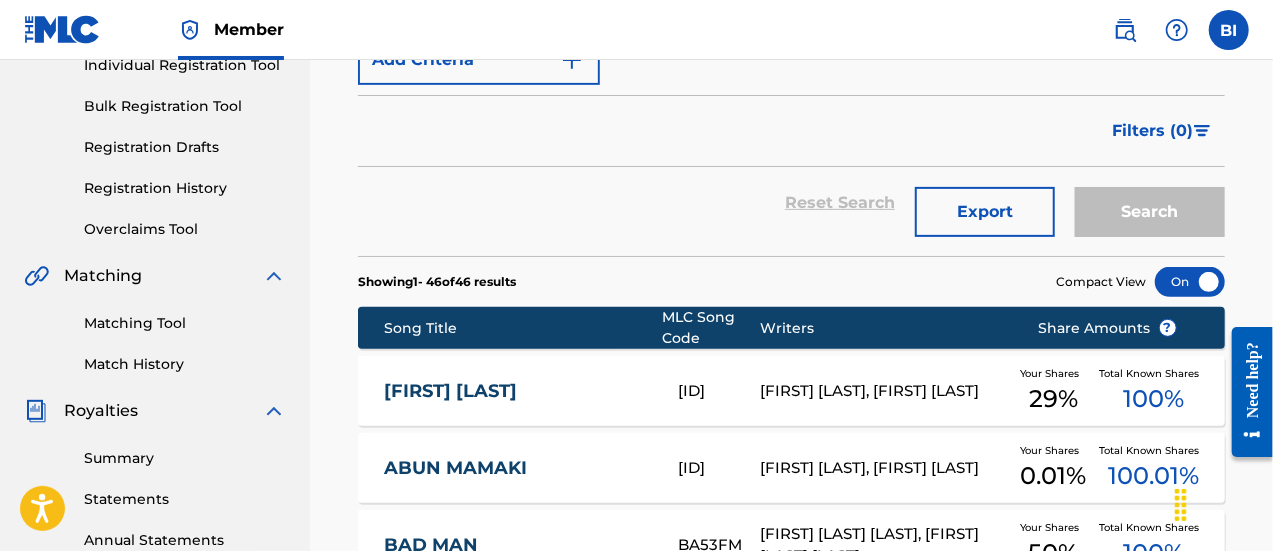 scroll, scrollTop: 269, scrollLeft: 0, axis: vertical 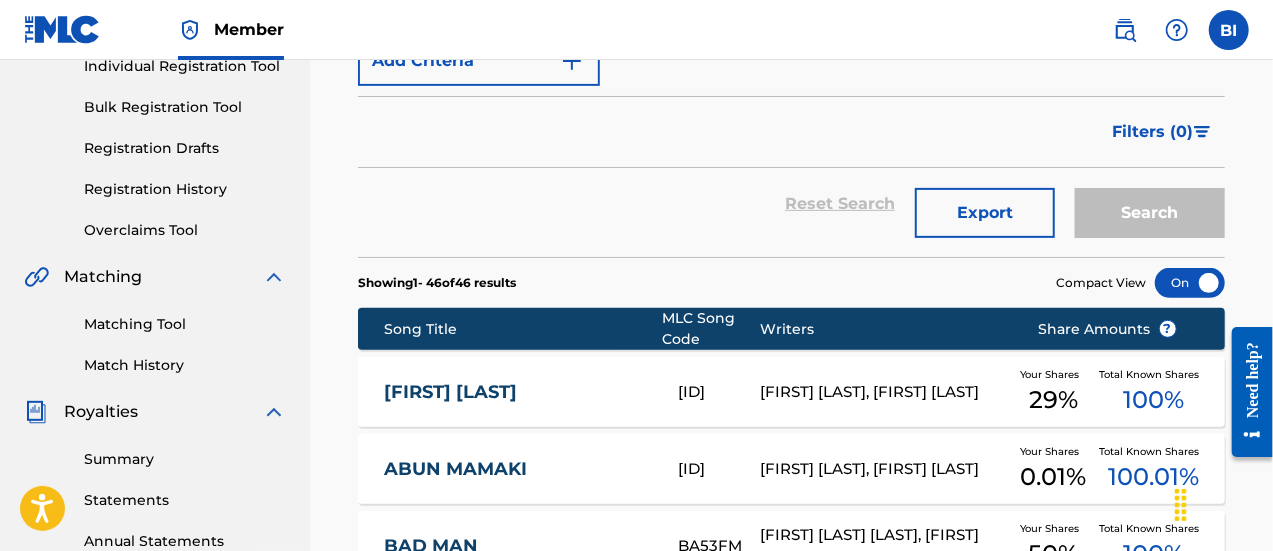 click on "Registration History" at bounding box center (185, 189) 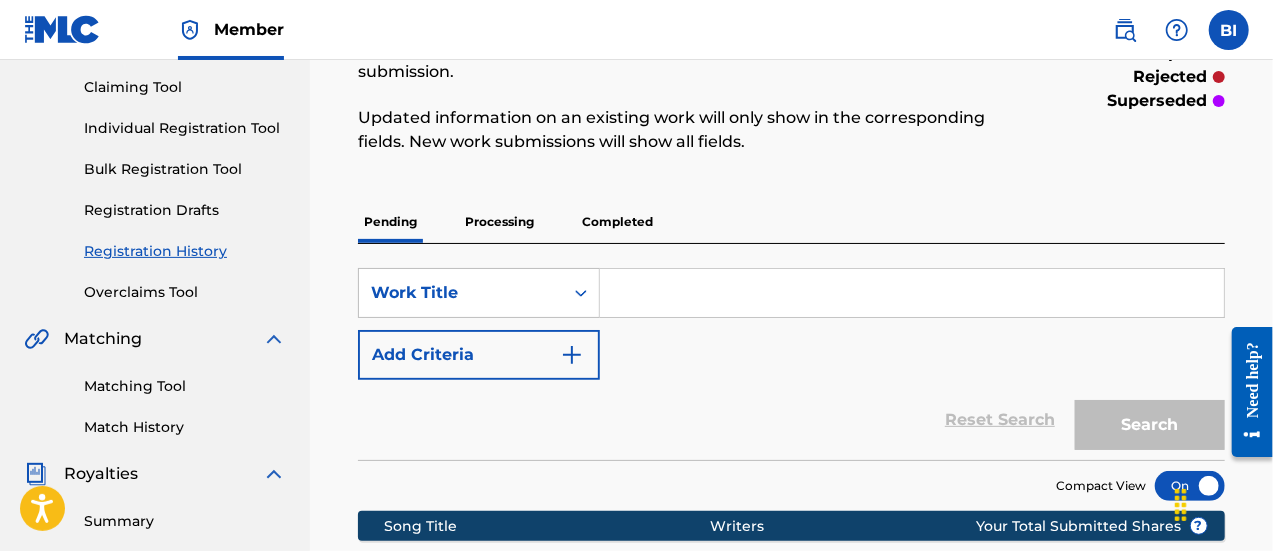 scroll, scrollTop: 242, scrollLeft: 0, axis: vertical 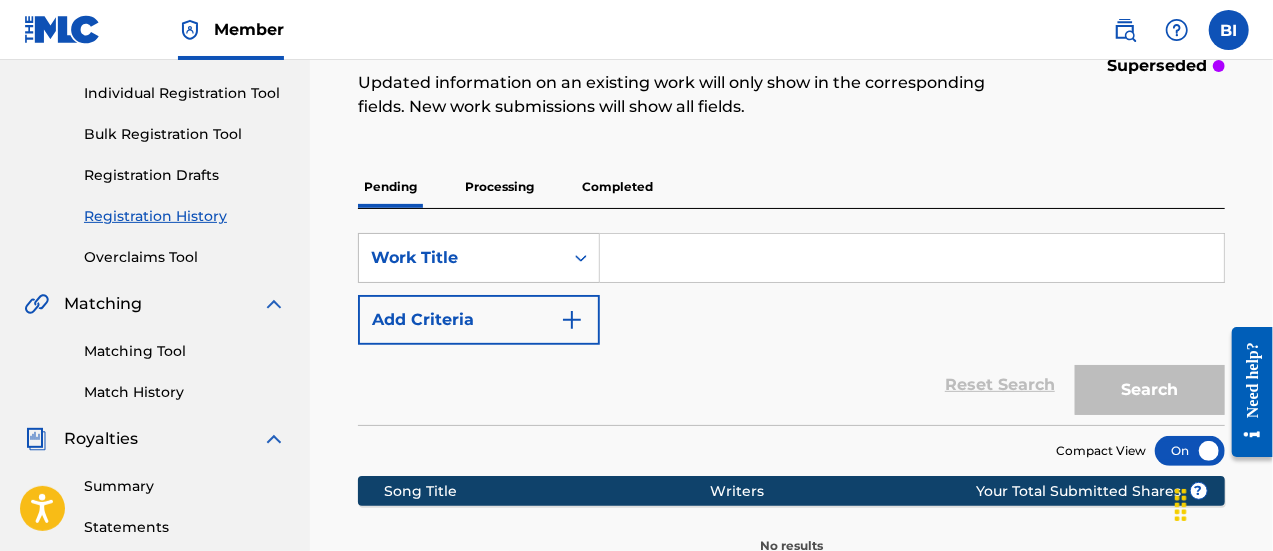 click on "Processing" at bounding box center [499, 187] 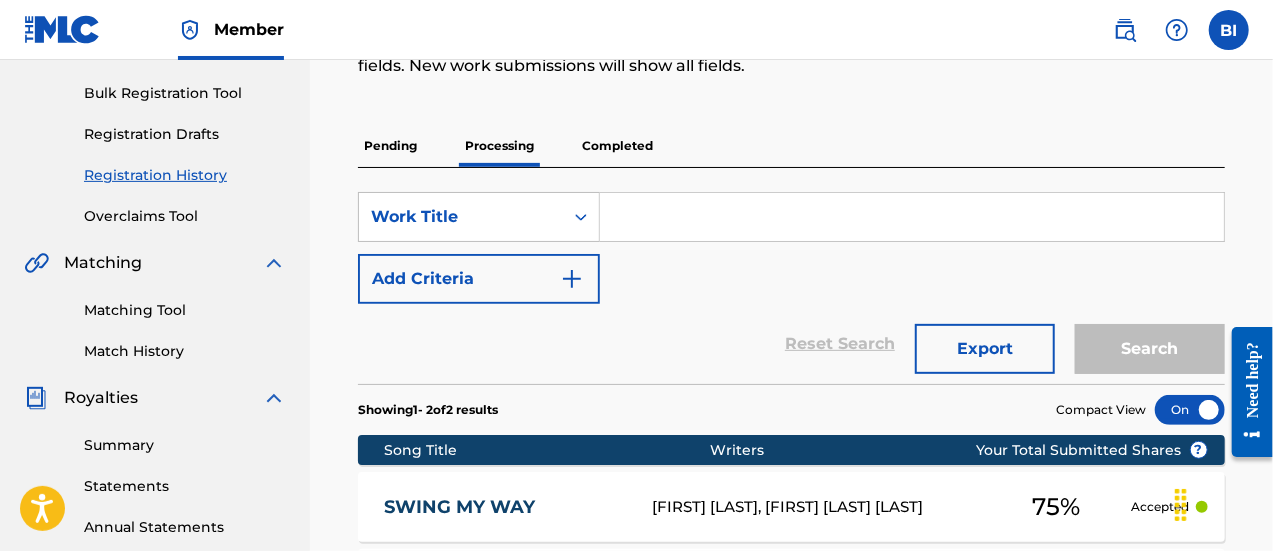 scroll, scrollTop: 299, scrollLeft: 0, axis: vertical 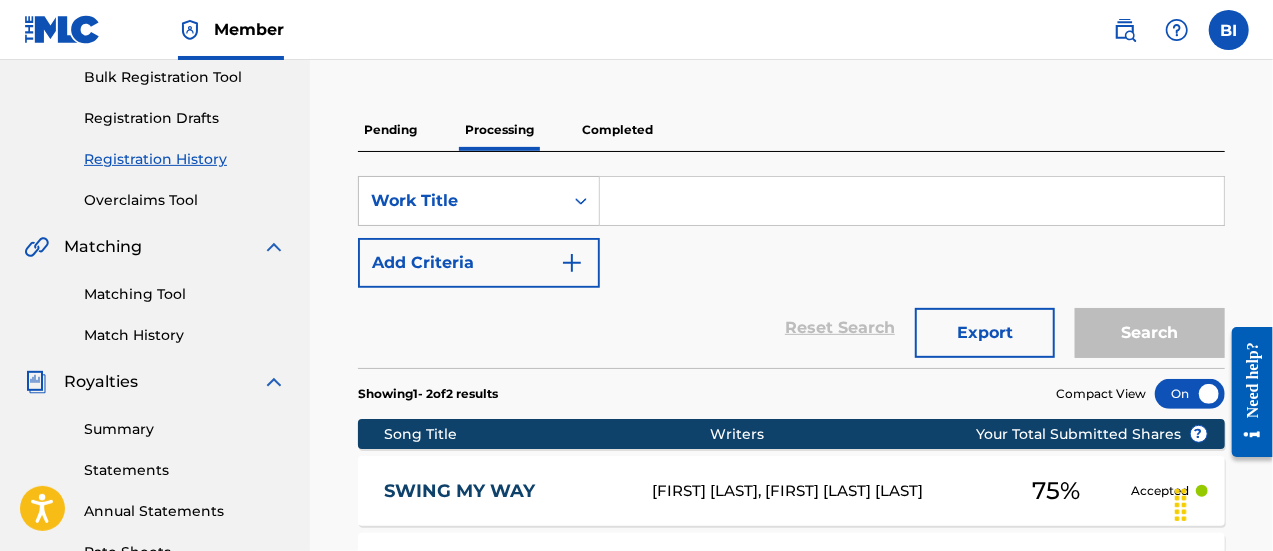 click on "KING JAMES SALEH, CHRISTOPHER HASHEEM DANKYES" at bounding box center [816, 491] 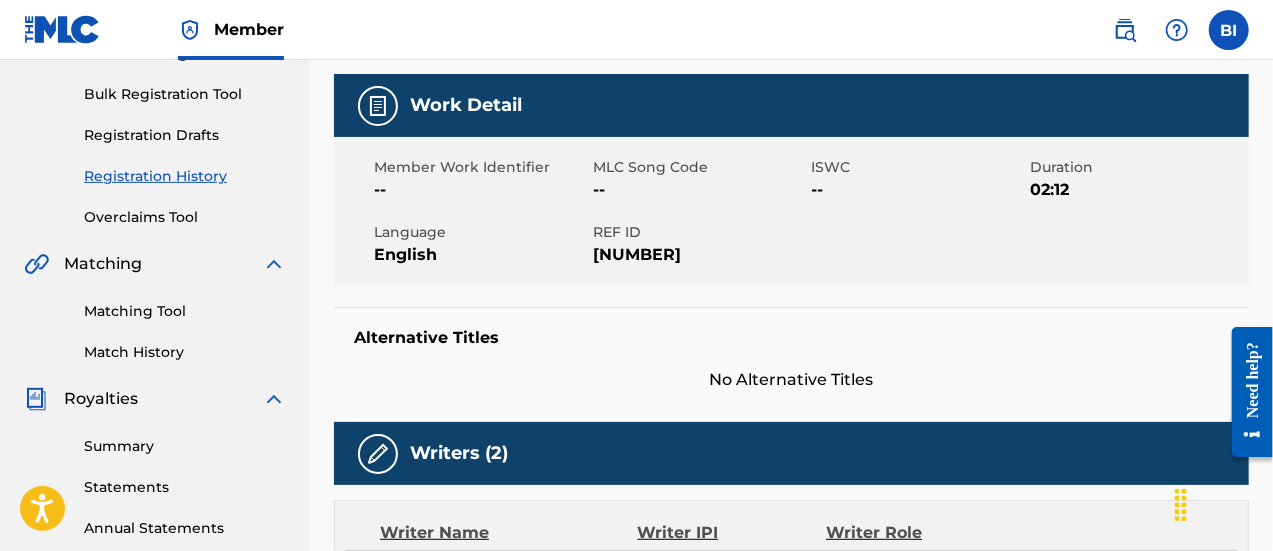 scroll, scrollTop: 406, scrollLeft: 0, axis: vertical 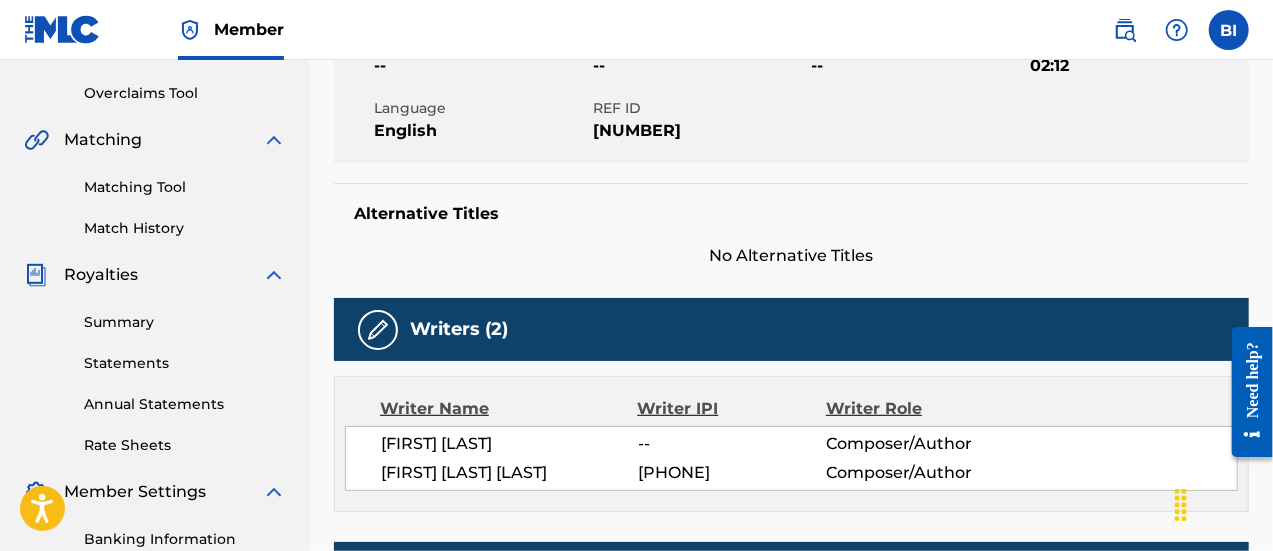 click on "01293997291" at bounding box center (732, 473) 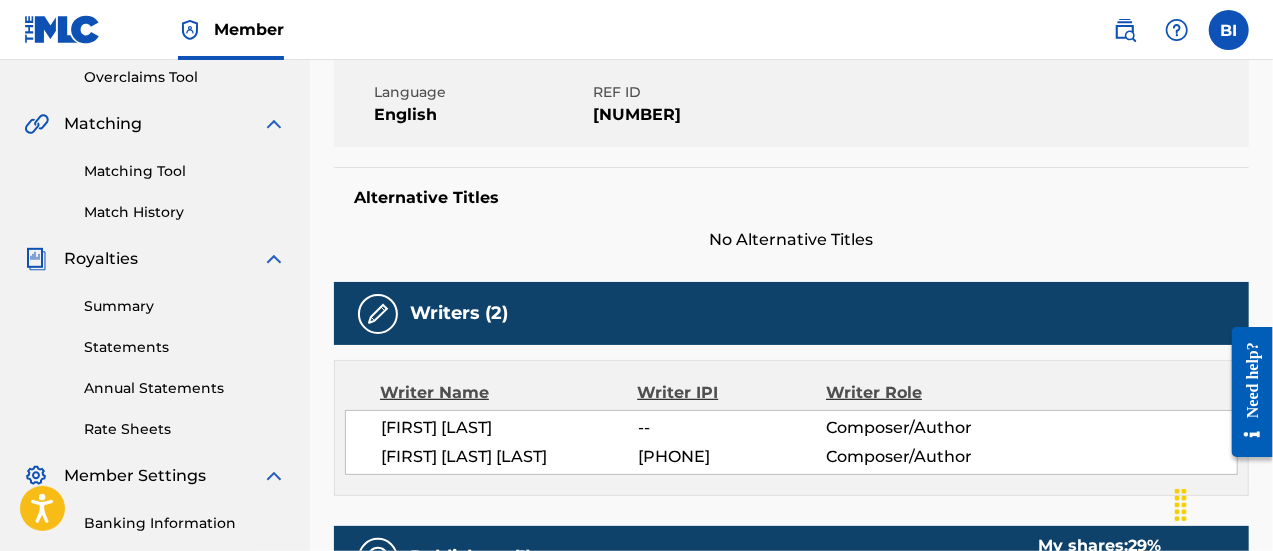 scroll, scrollTop: 430, scrollLeft: 0, axis: vertical 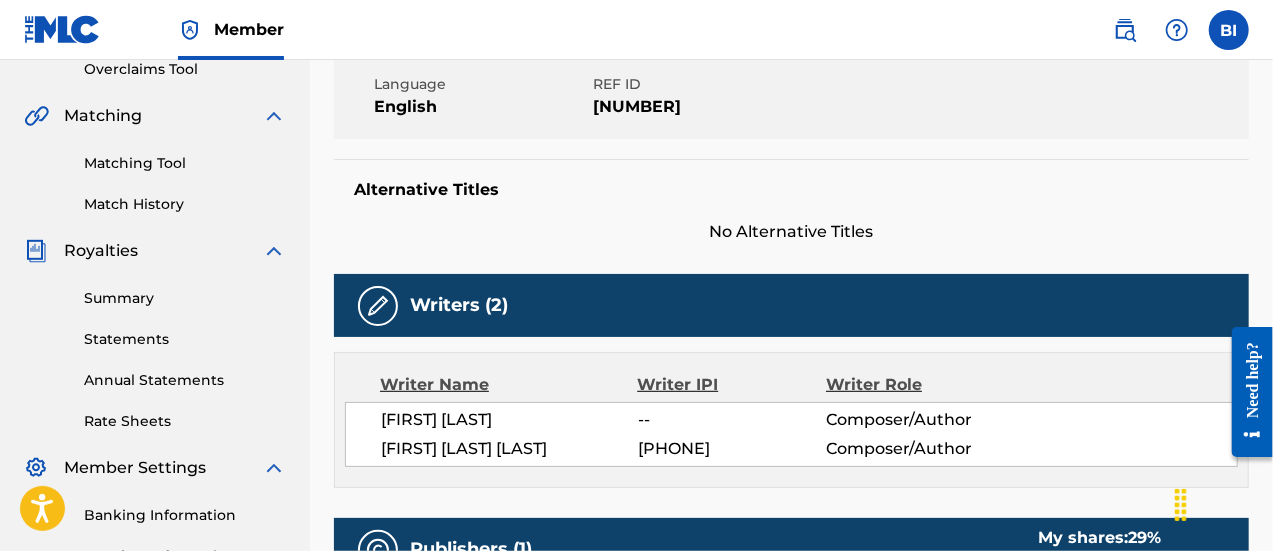 click on "Matching Tool" at bounding box center [185, 163] 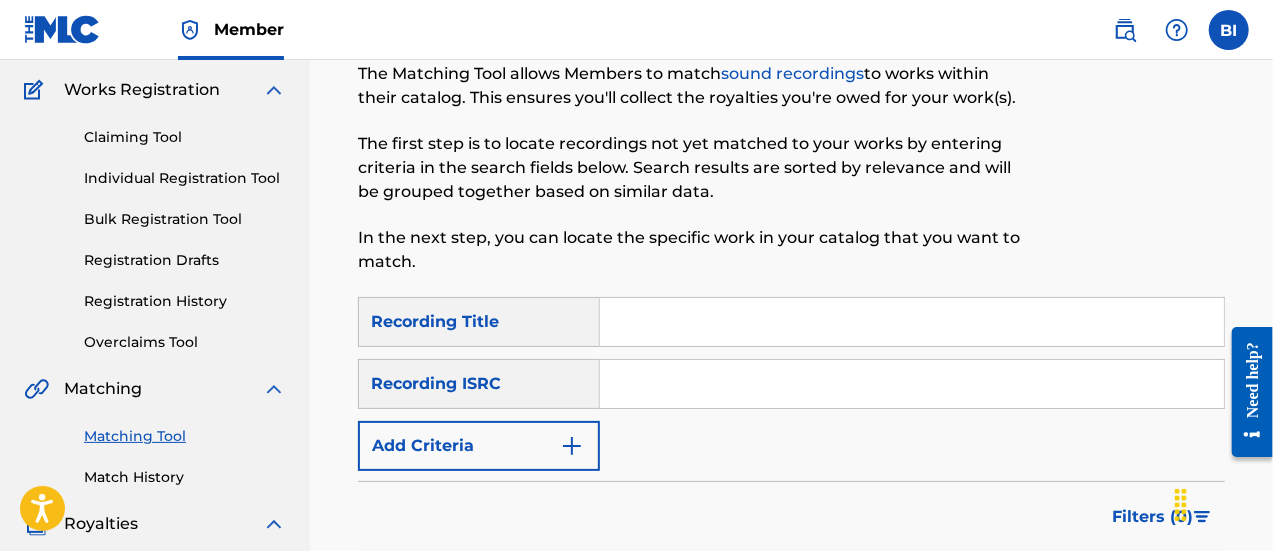 scroll, scrollTop: 160, scrollLeft: 0, axis: vertical 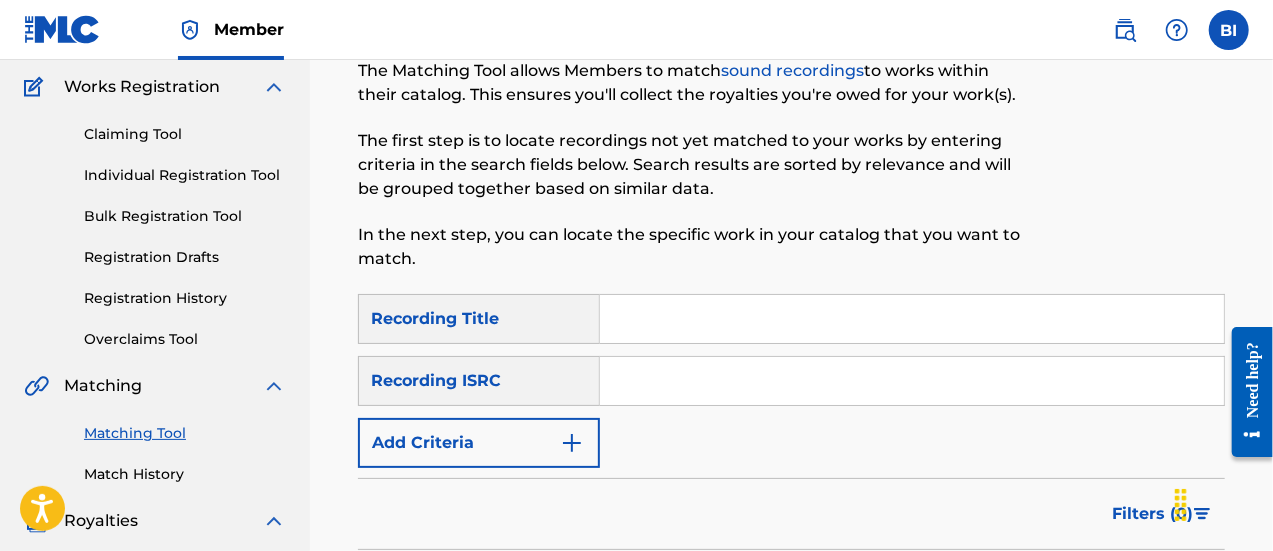 click at bounding box center (912, 319) 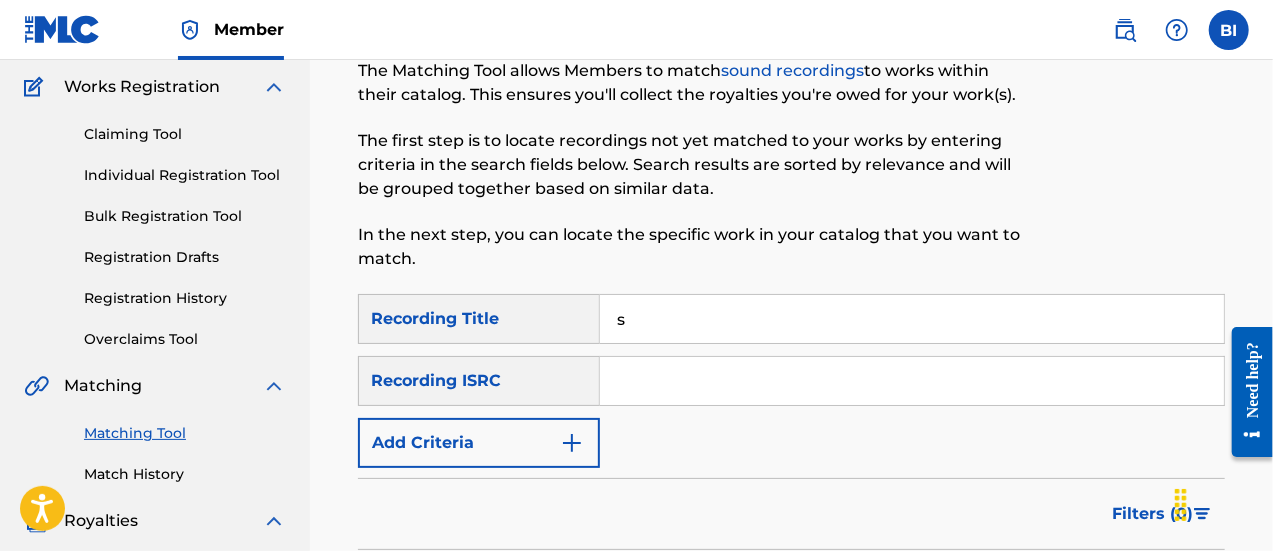 type on "swing my way" 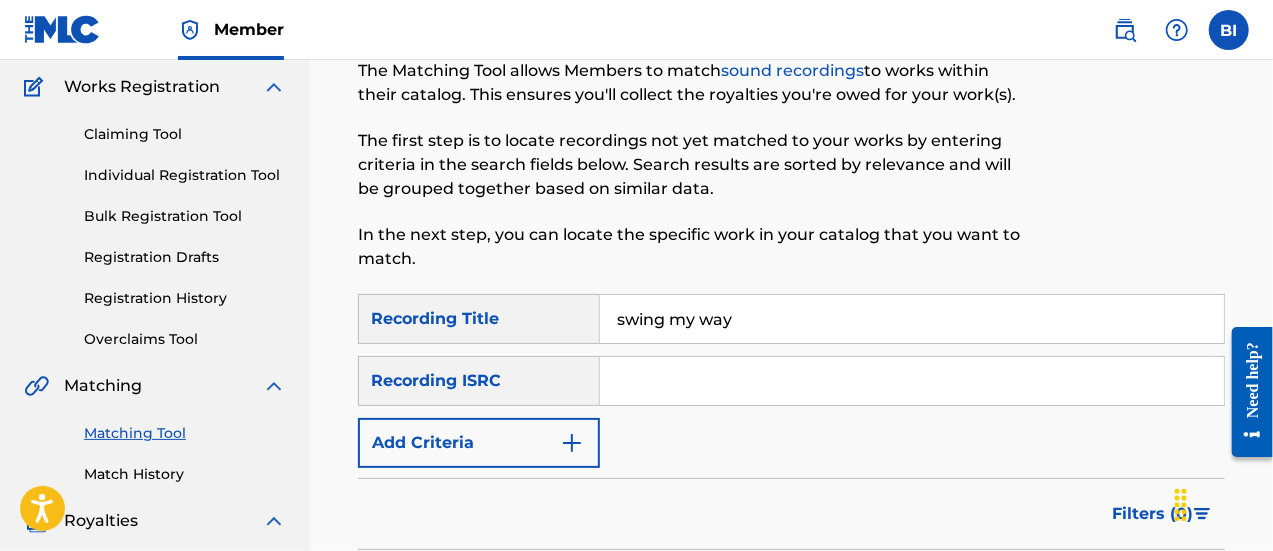 click at bounding box center (572, 443) 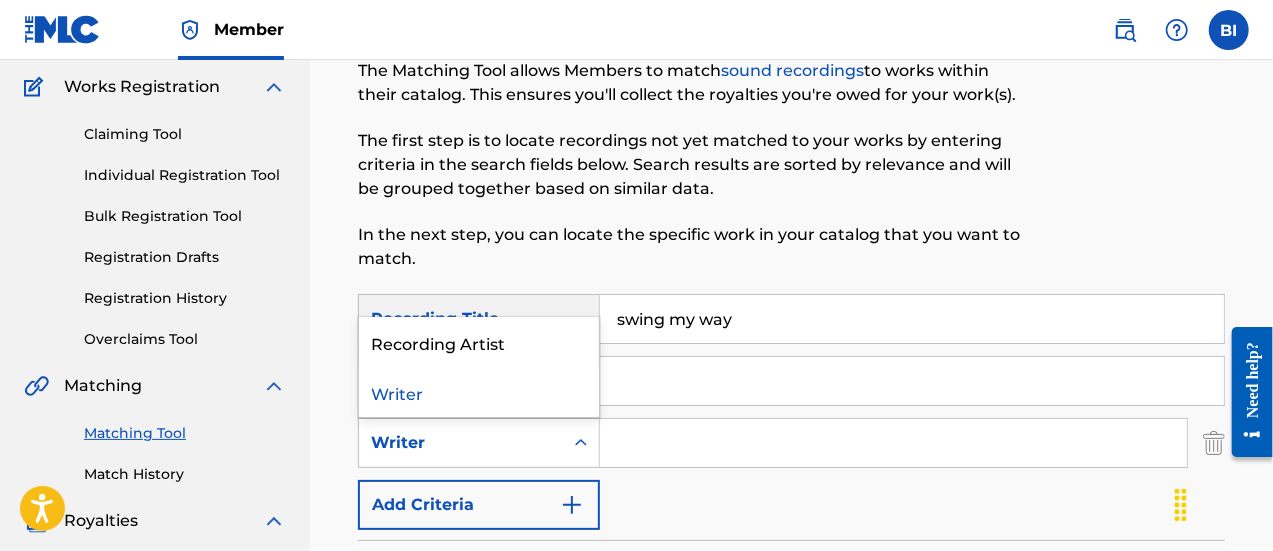 click 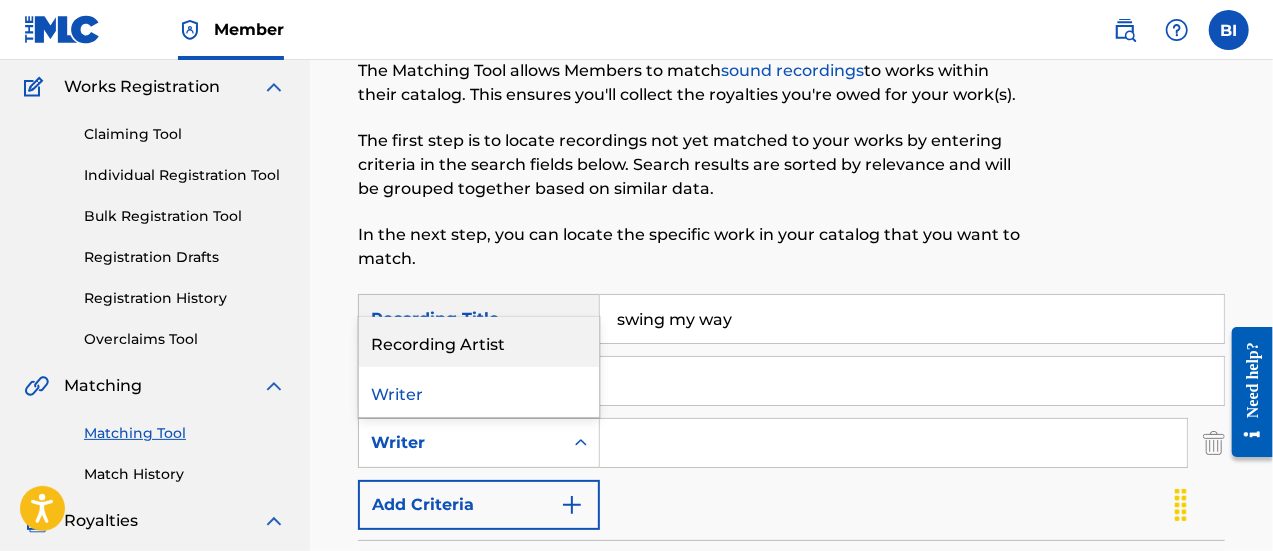click on "Recording Artist" at bounding box center [479, 342] 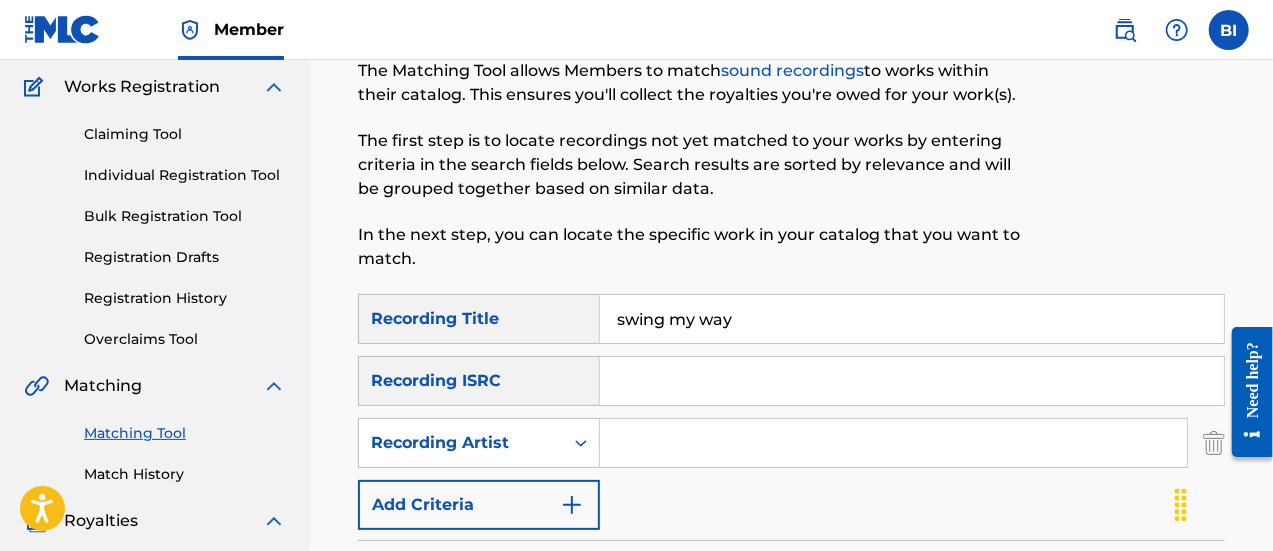 click at bounding box center [893, 443] 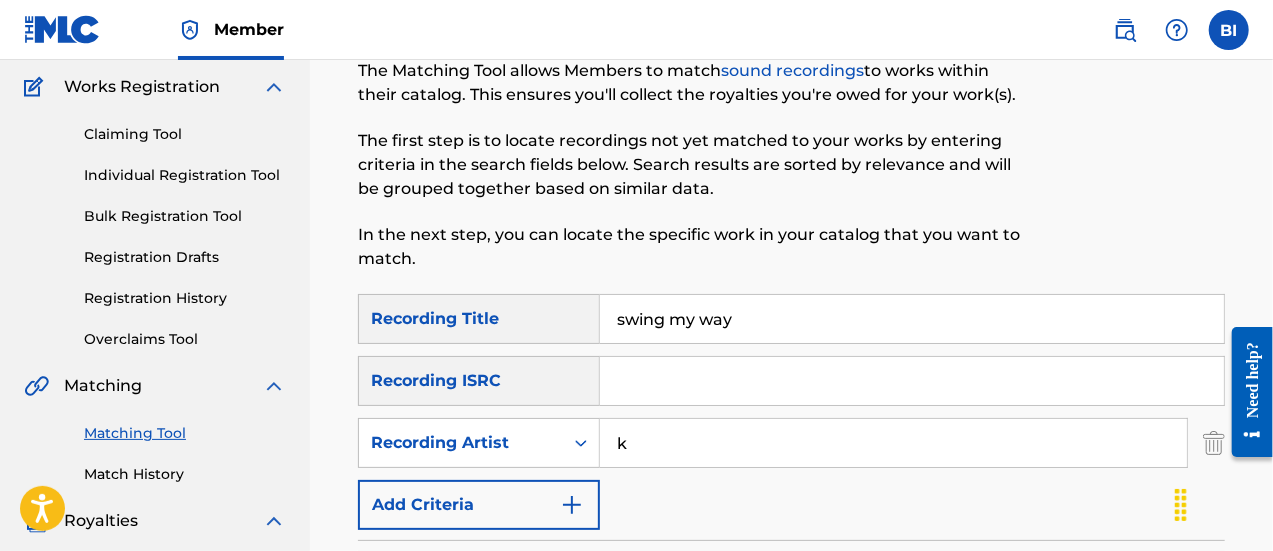 type on "kj 100" 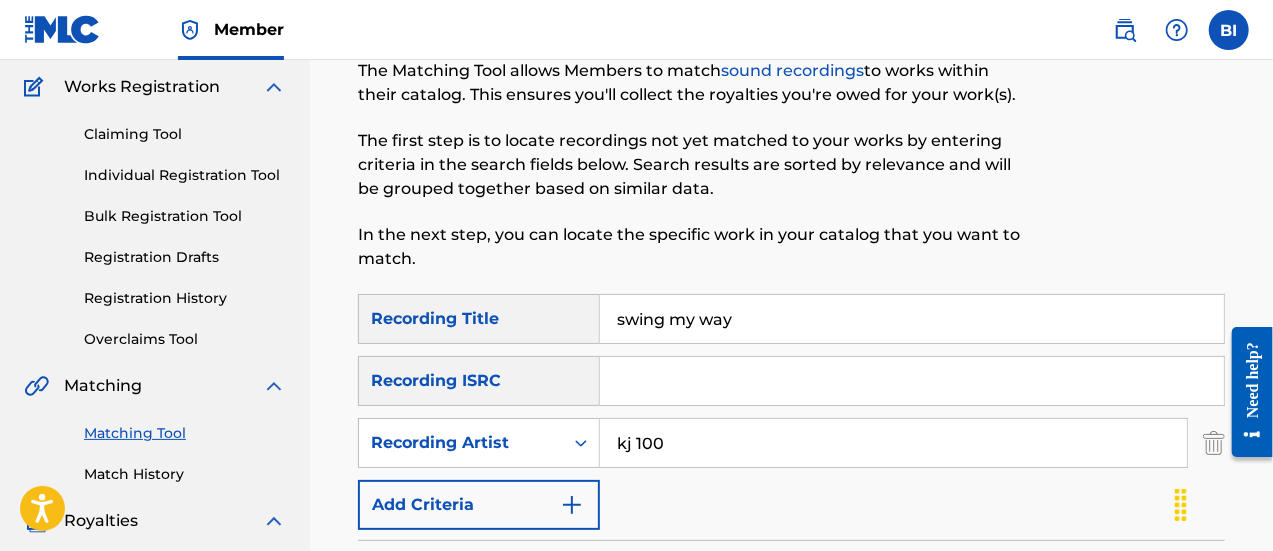 click on "Search" at bounding box center (1150, 657) 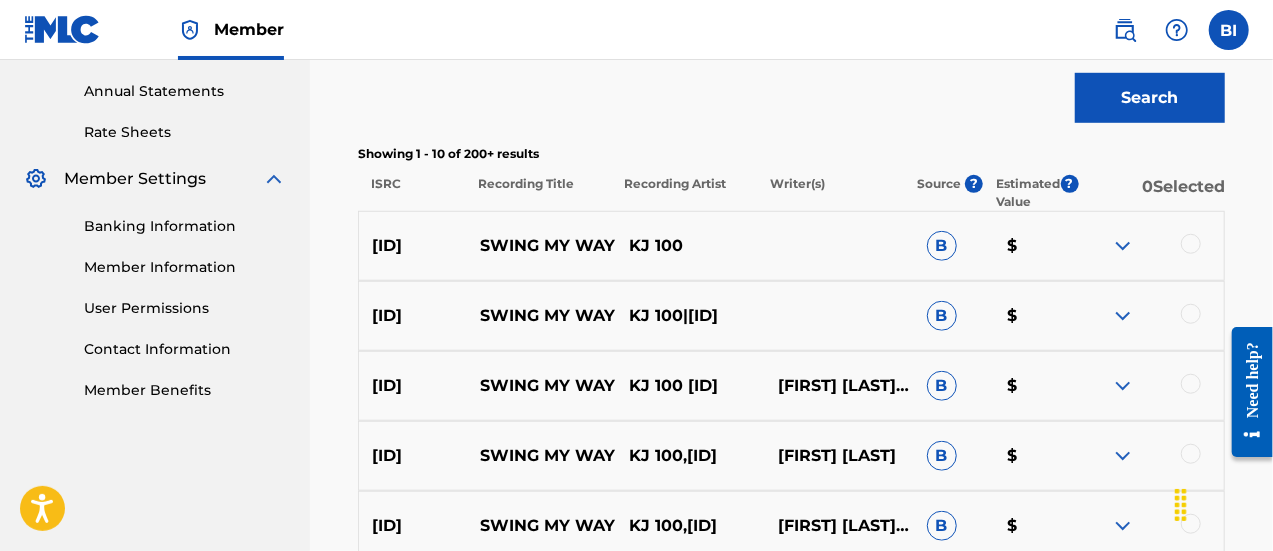 scroll, scrollTop: 720, scrollLeft: 0, axis: vertical 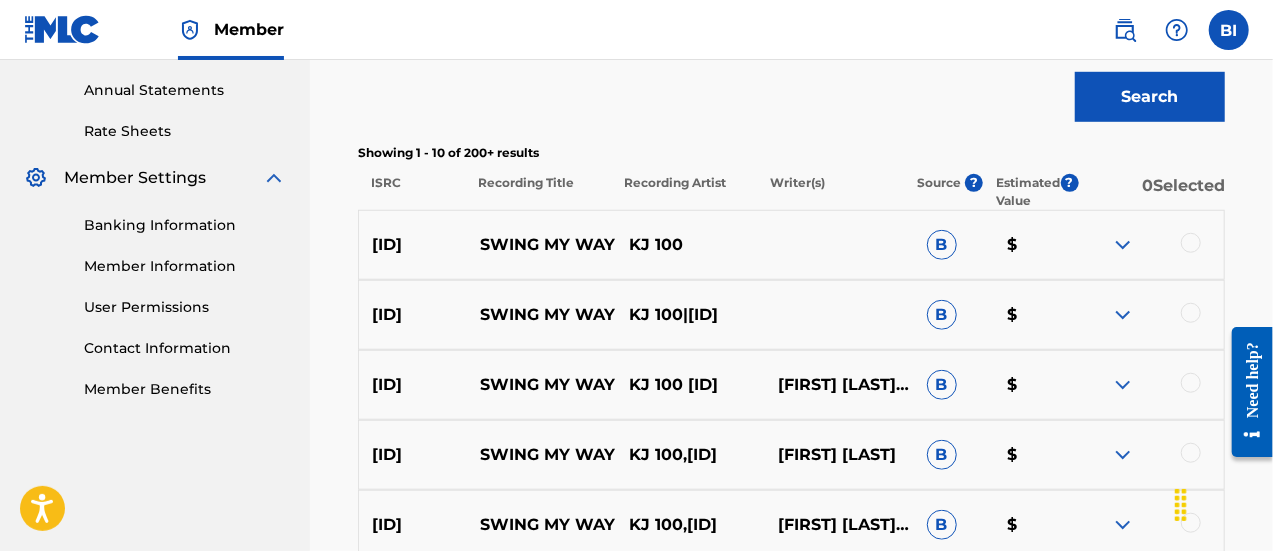 click at bounding box center [1123, 385] 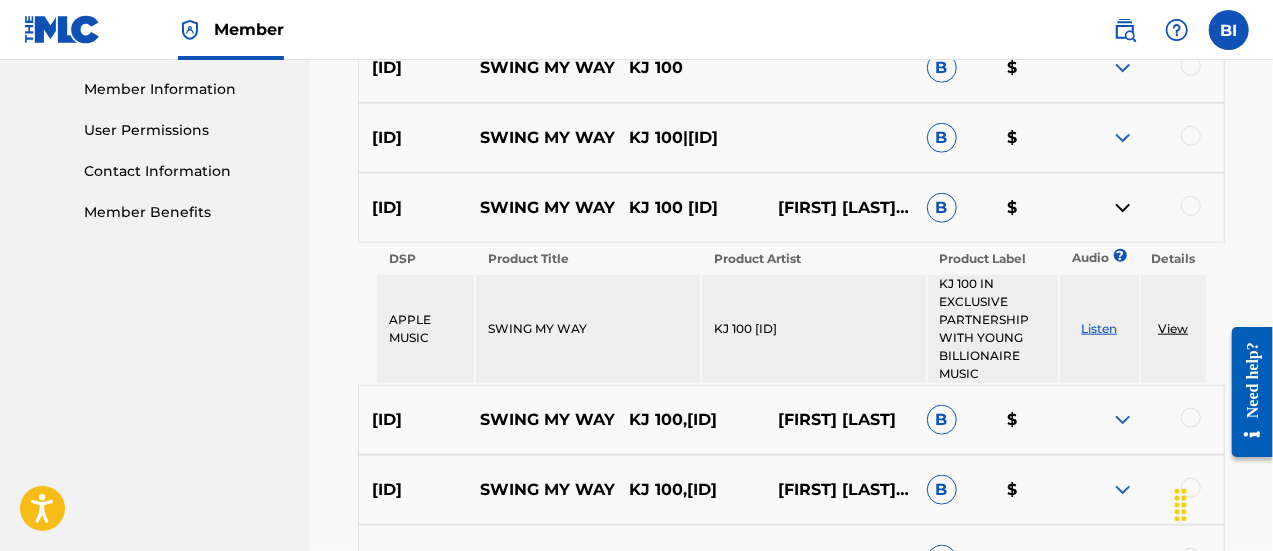 scroll, scrollTop: 898, scrollLeft: 0, axis: vertical 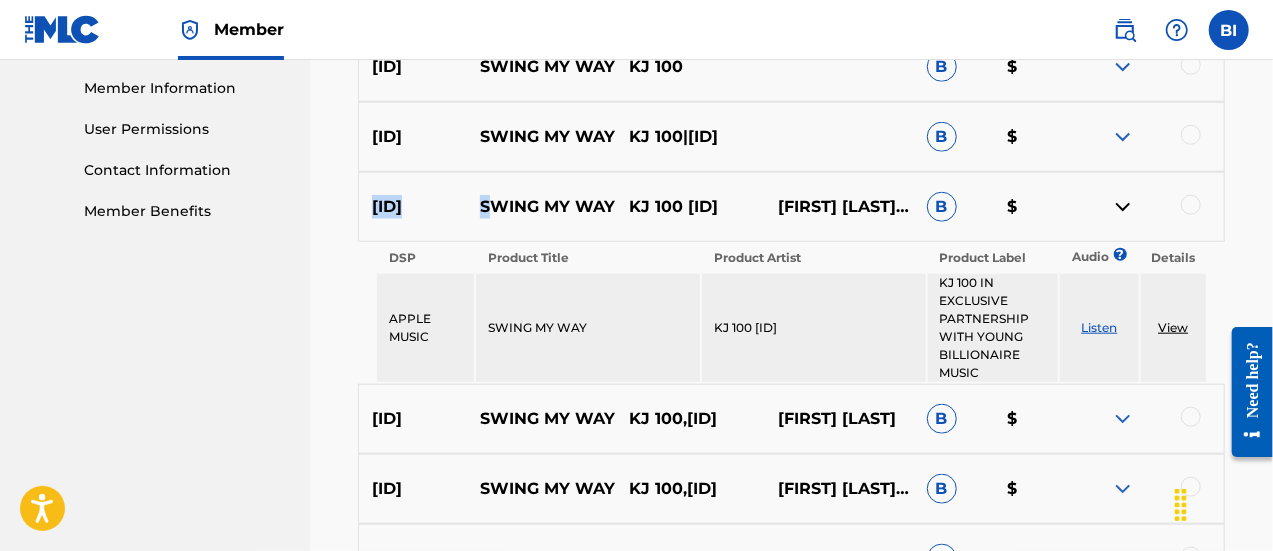 drag, startPoint x: 377, startPoint y: 209, endPoint x: 498, endPoint y: 215, distance: 121.14867 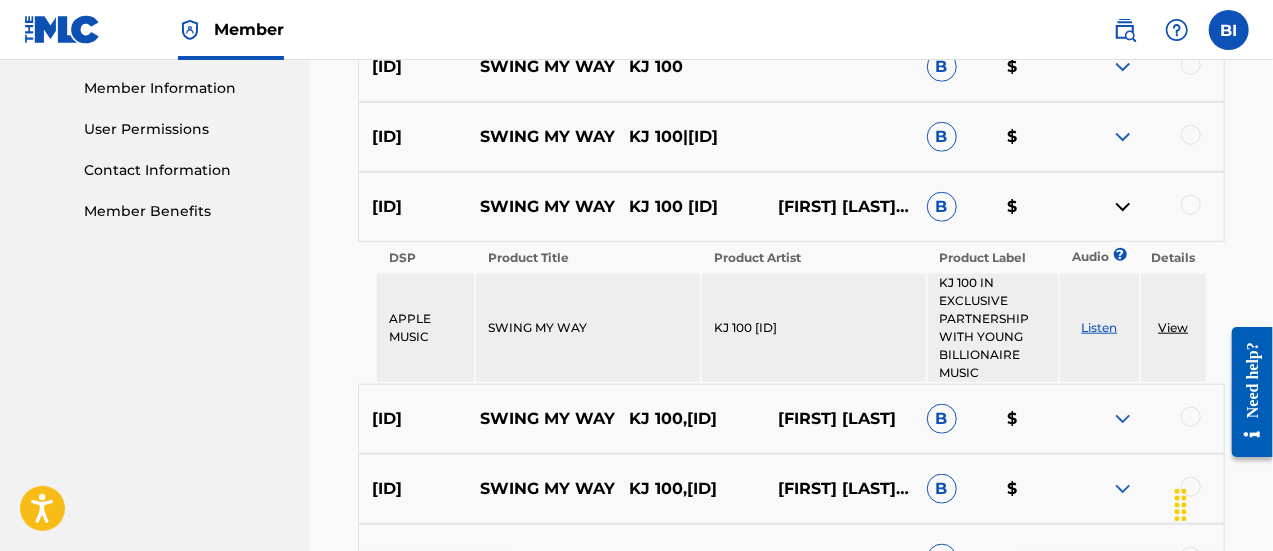 click on "SWING MY WAY" at bounding box center [541, 207] 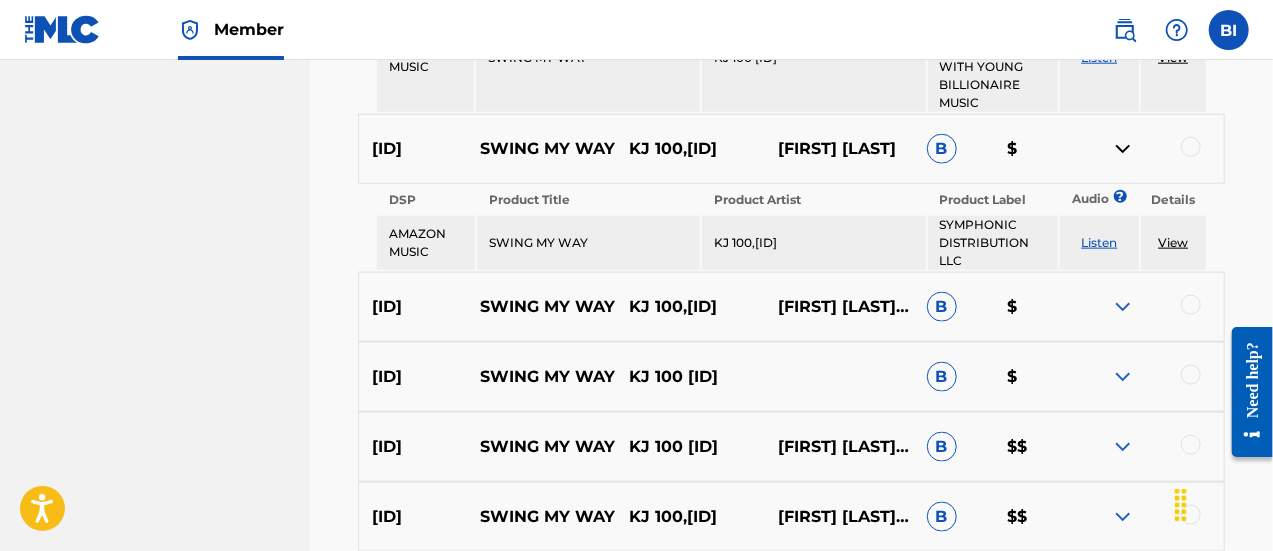 scroll, scrollTop: 1193, scrollLeft: 0, axis: vertical 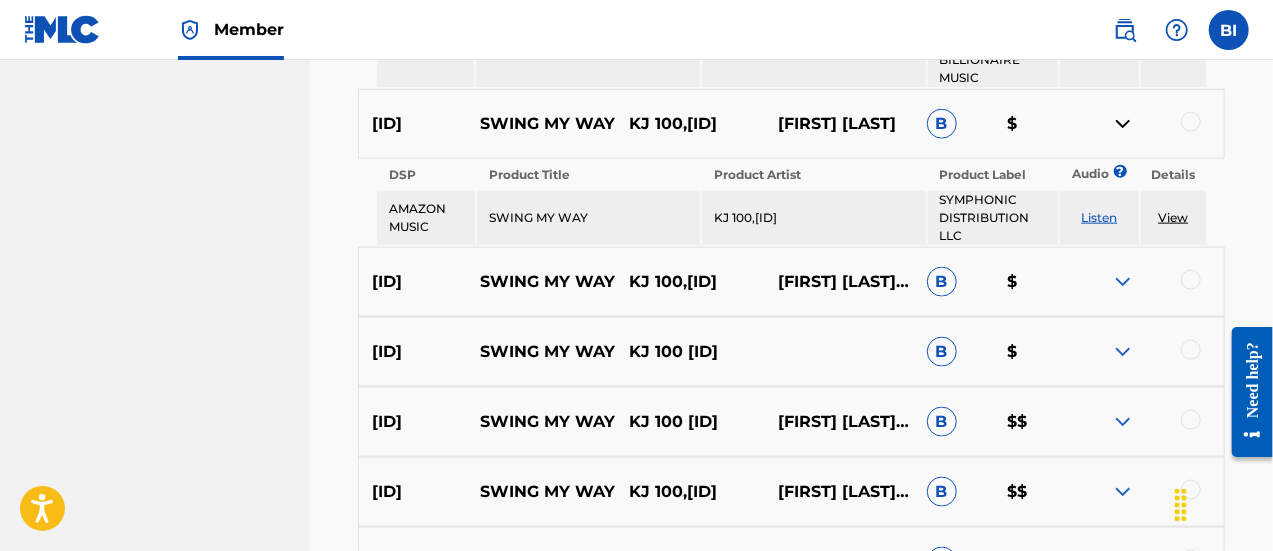 click at bounding box center (1123, 422) 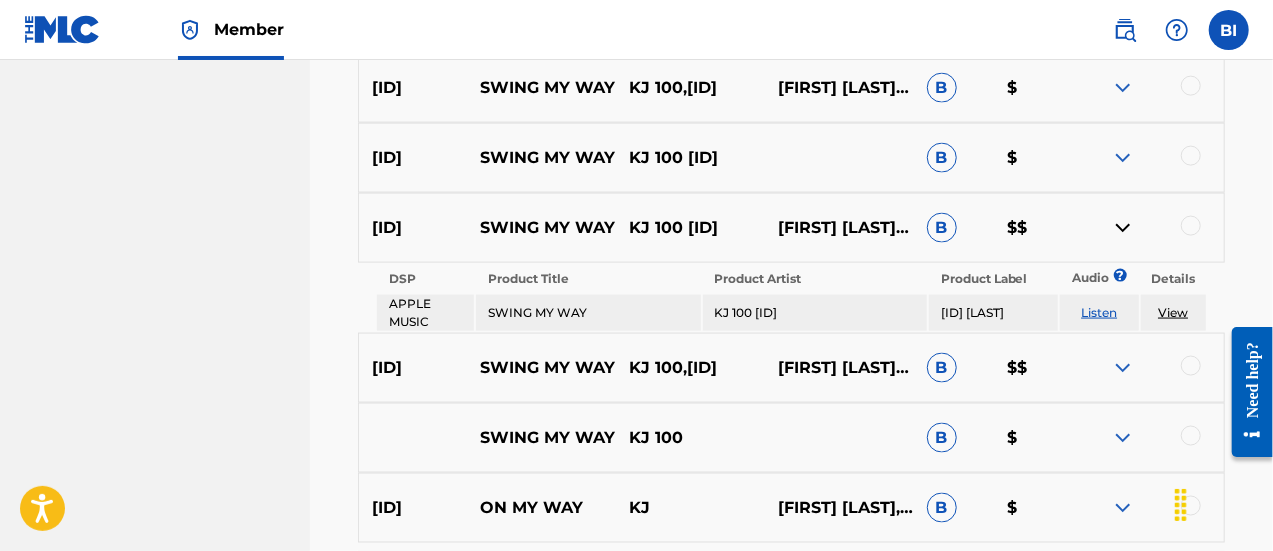 scroll, scrollTop: 1391, scrollLeft: 0, axis: vertical 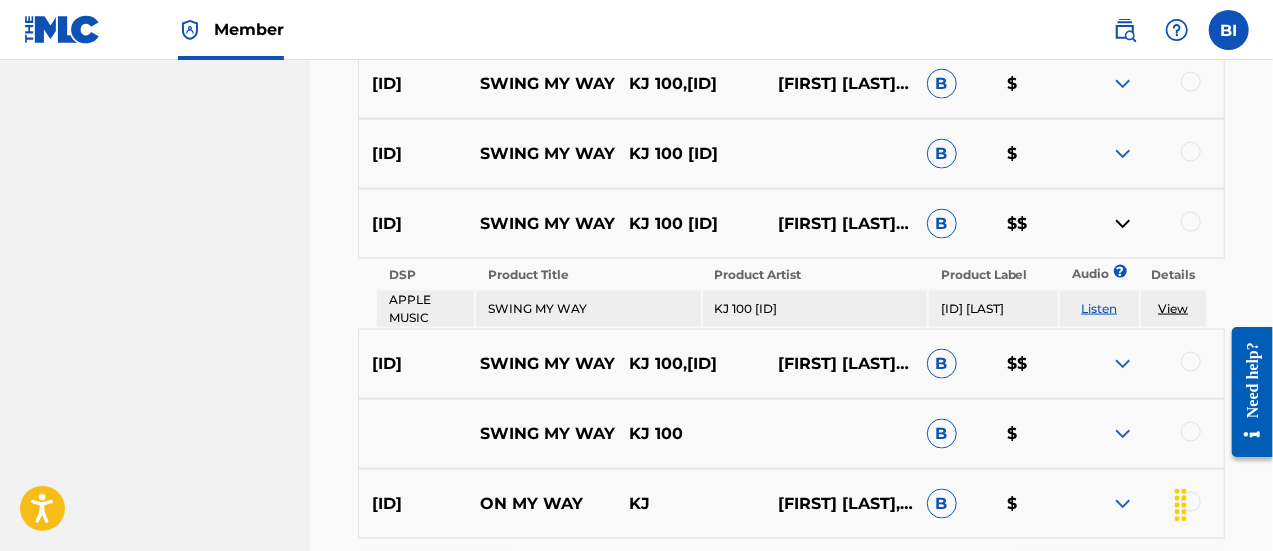 click at bounding box center (1123, 364) 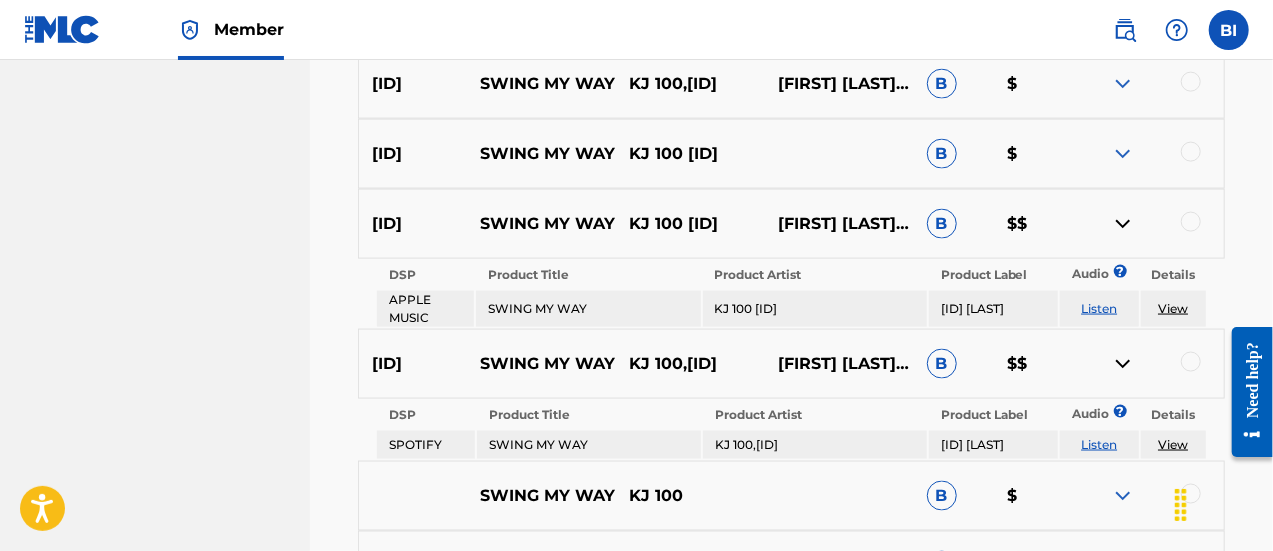 click on "View" at bounding box center (1173, 308) 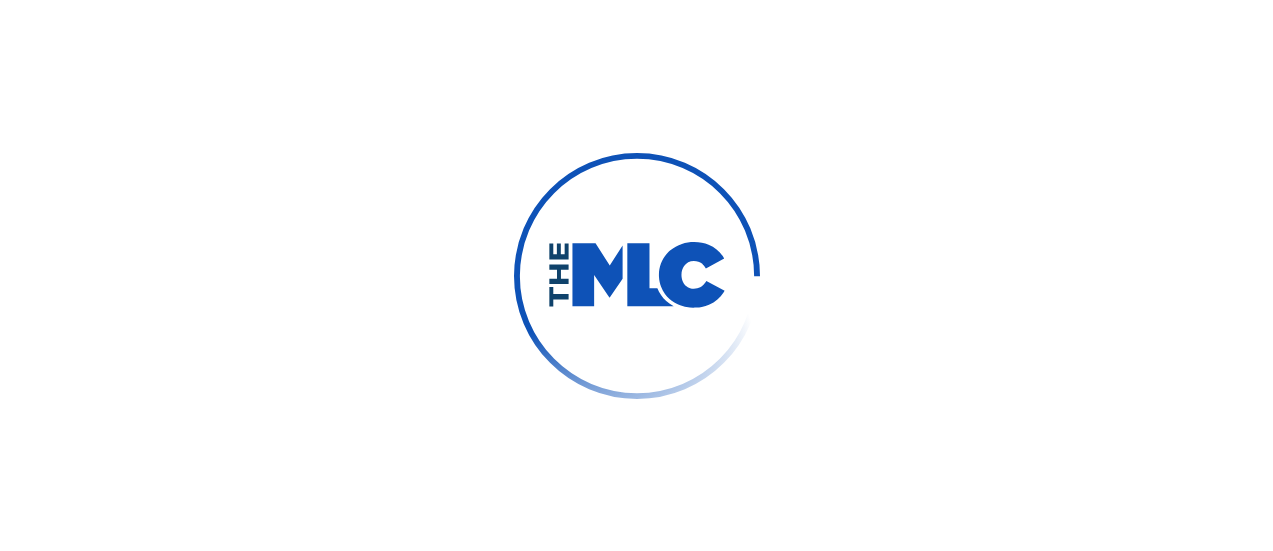 scroll, scrollTop: 0, scrollLeft: 0, axis: both 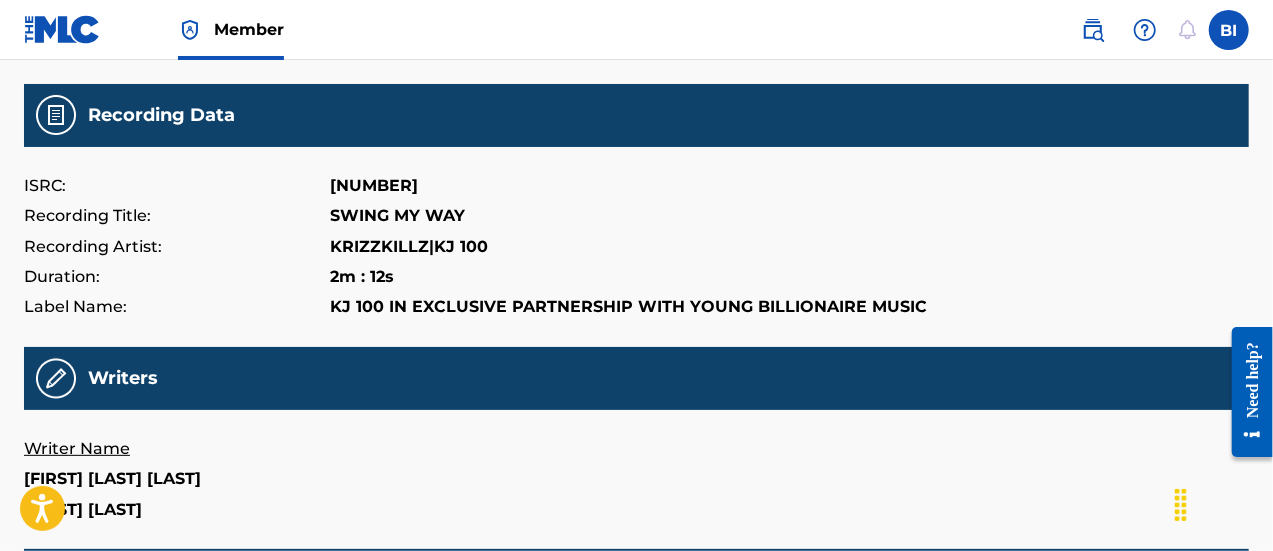 click on "[NUMBER]" at bounding box center (374, 186) 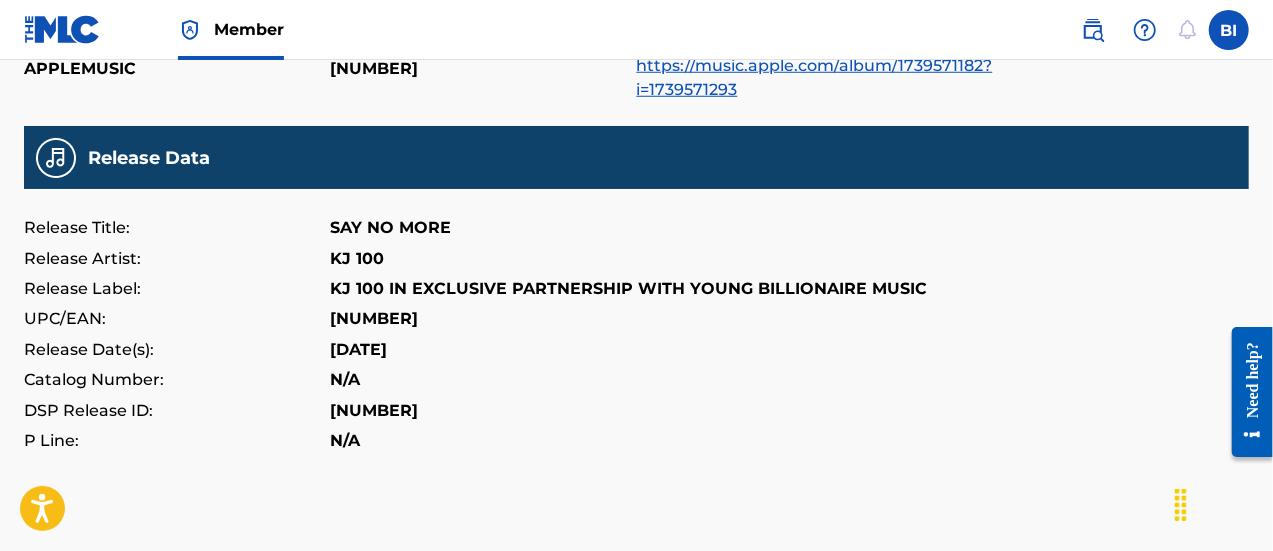 scroll, scrollTop: 807, scrollLeft: 0, axis: vertical 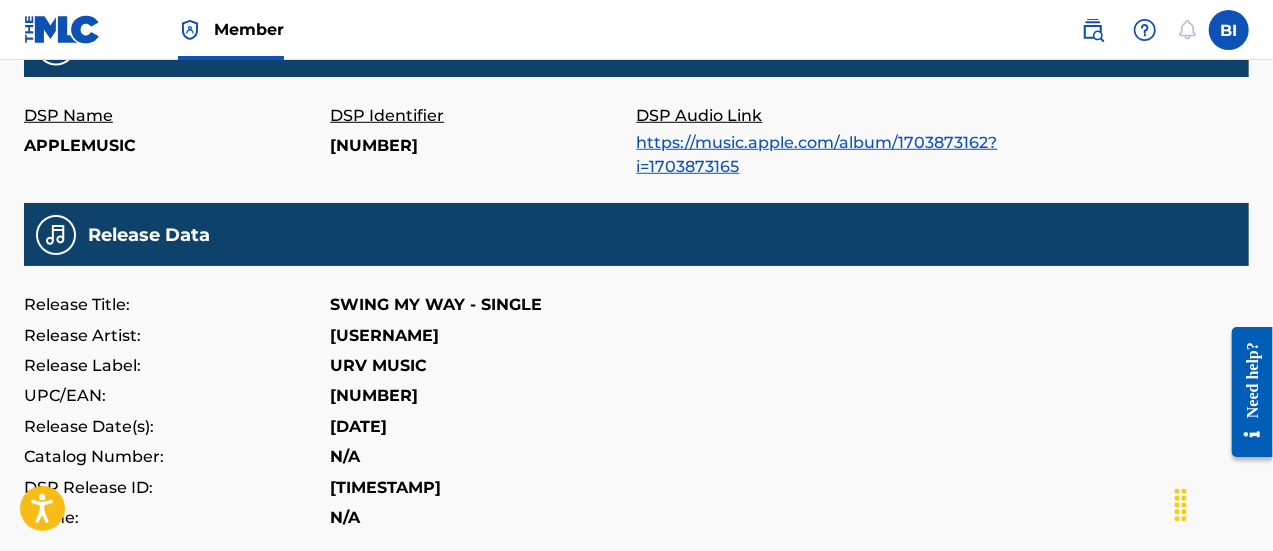 click on "2023-09-01" at bounding box center [358, 427] 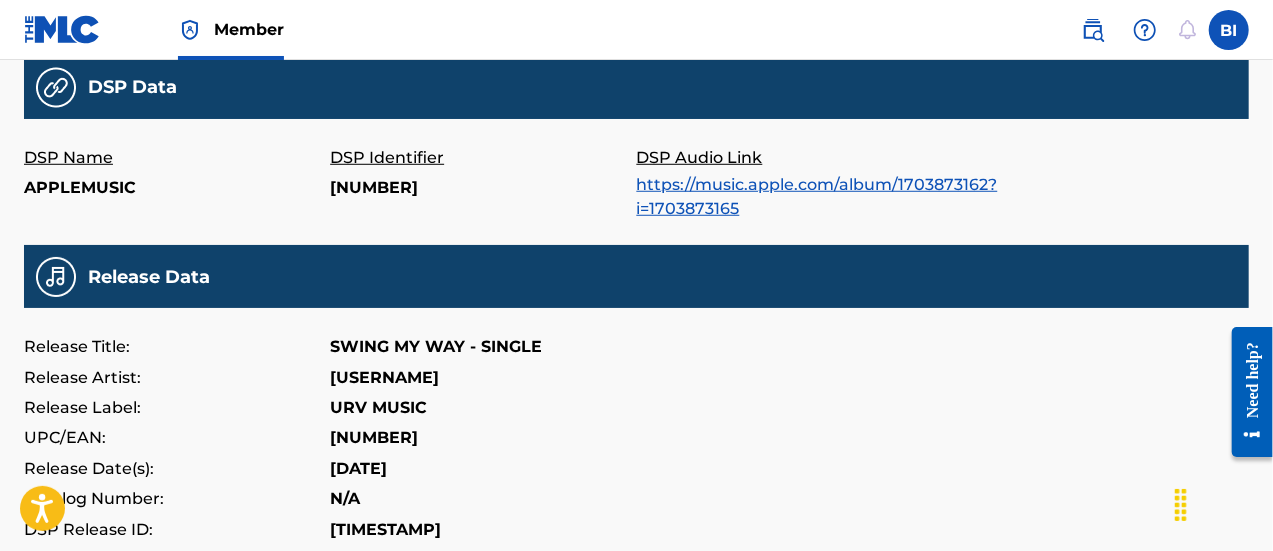 scroll, scrollTop: 688, scrollLeft: 0, axis: vertical 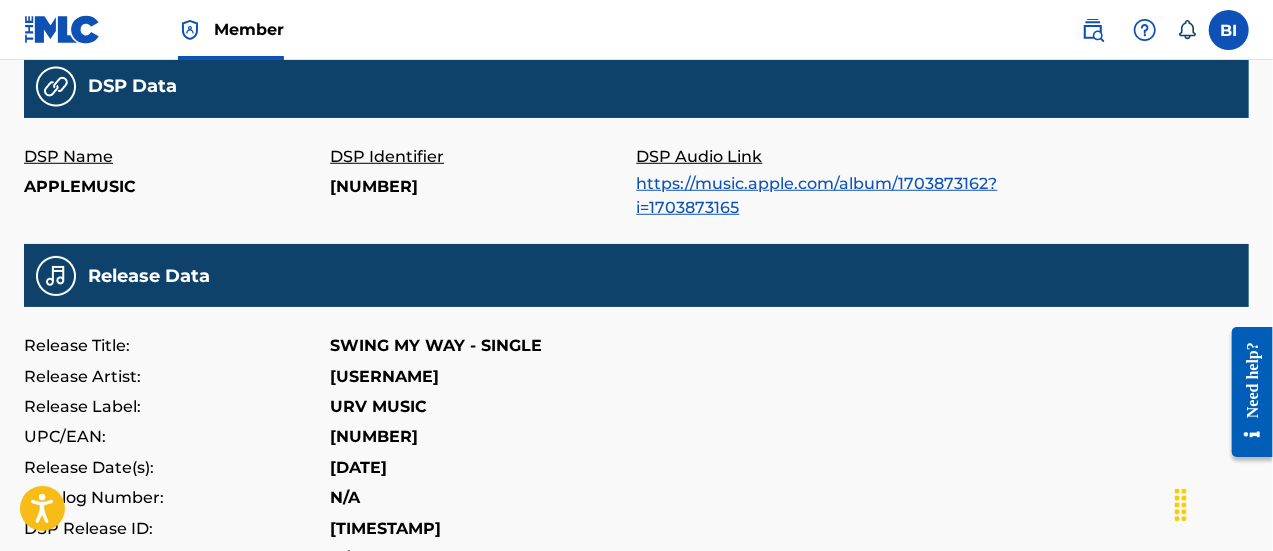 click on "197773808091" at bounding box center (374, 437) 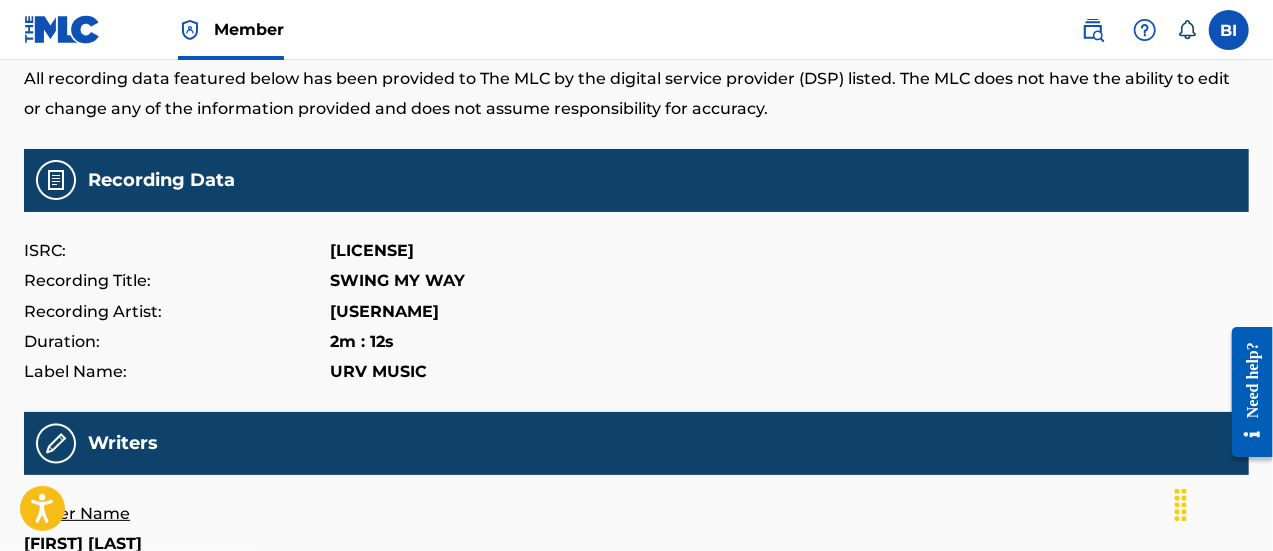 scroll, scrollTop: 0, scrollLeft: 0, axis: both 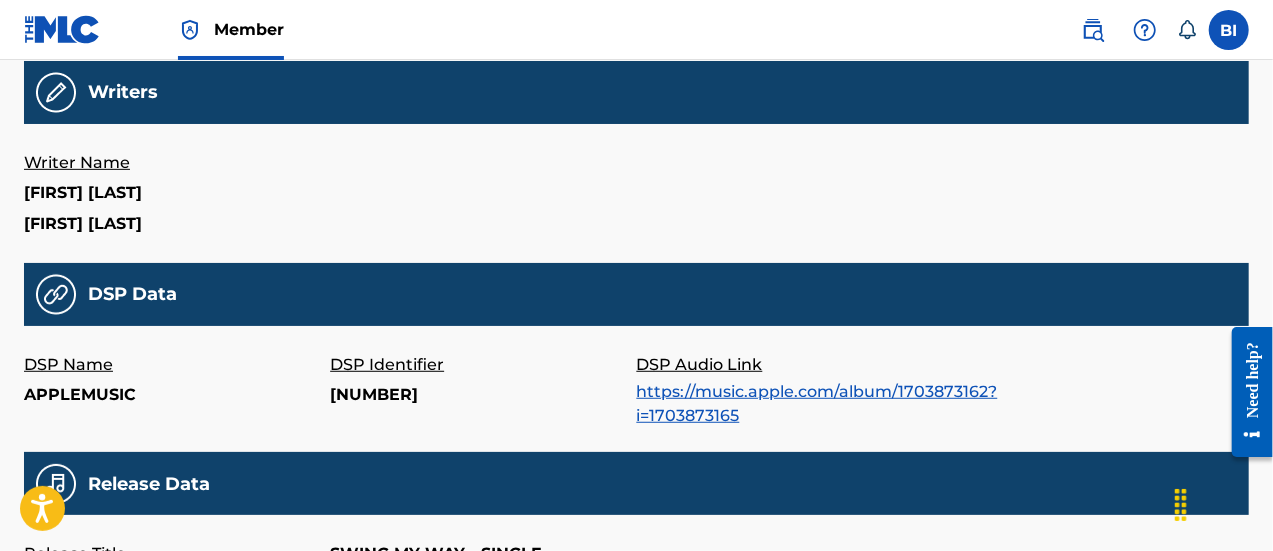 click on "https://music.apple.com/album/1703873162?i=1703873165" at bounding box center (817, 403) 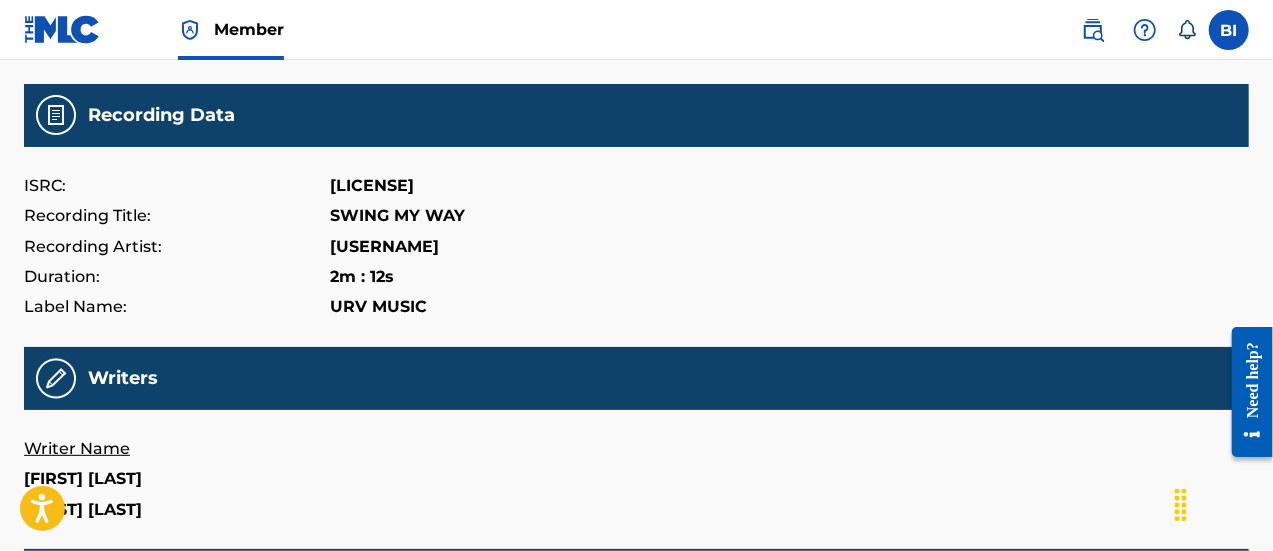 scroll, scrollTop: 193, scrollLeft: 0, axis: vertical 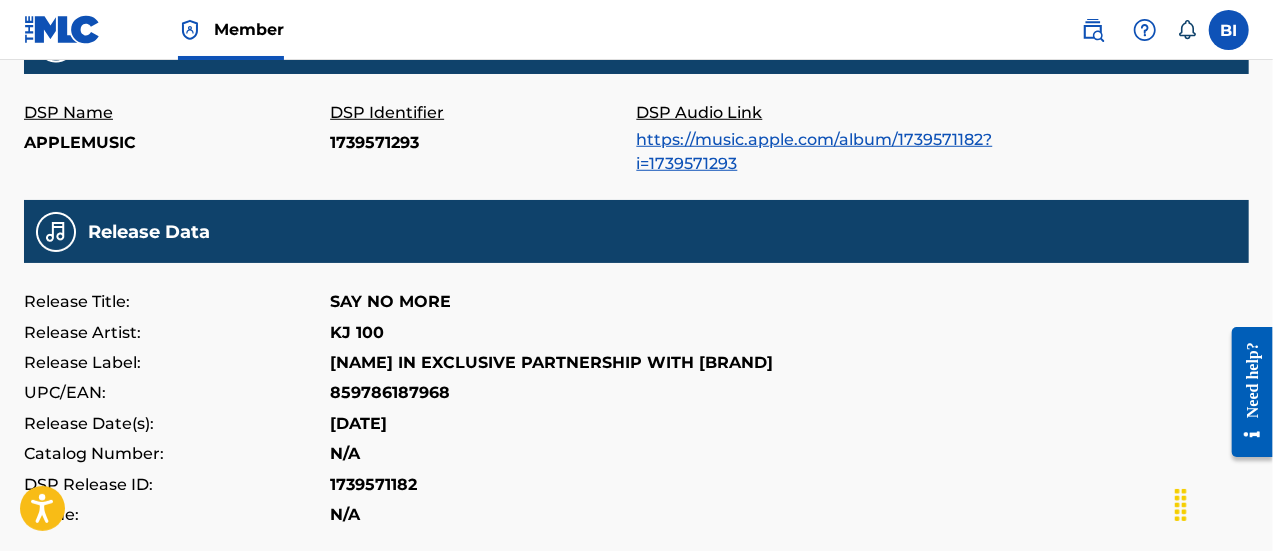 click on "https://music.apple.com/album/1739571182?i=1739571293" at bounding box center (815, 151) 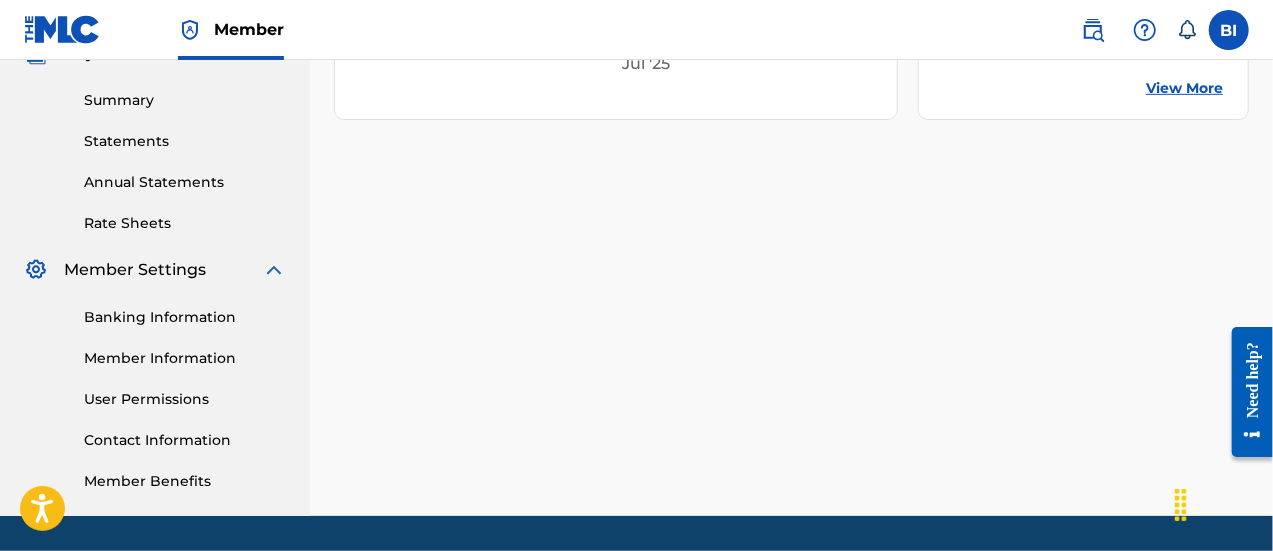 scroll, scrollTop: 688, scrollLeft: 0, axis: vertical 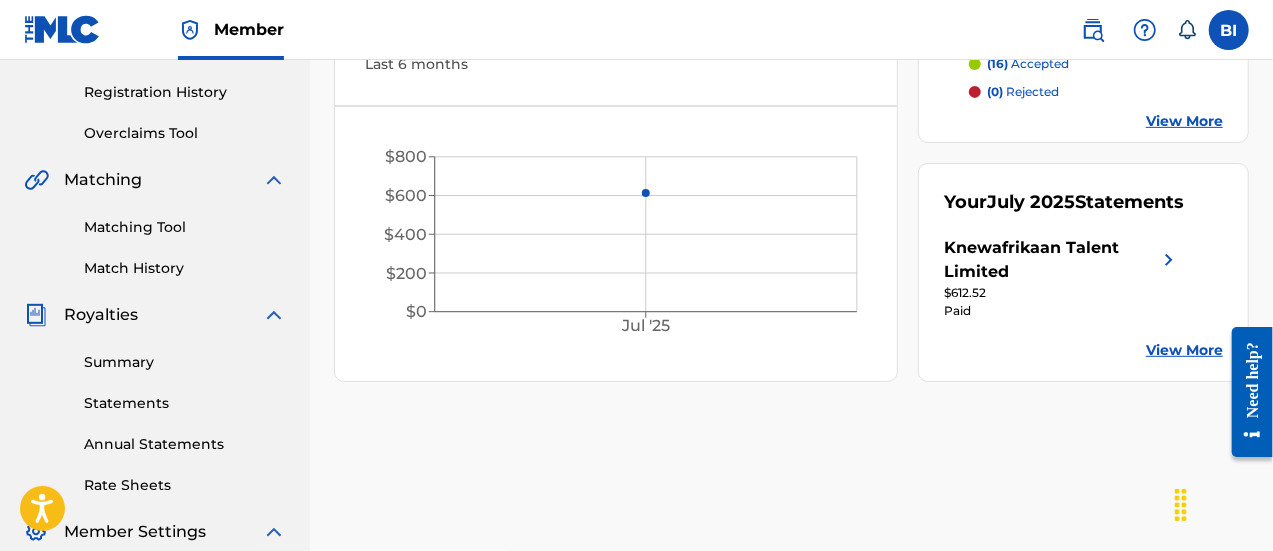 click on "Matching Tool" at bounding box center [185, 227] 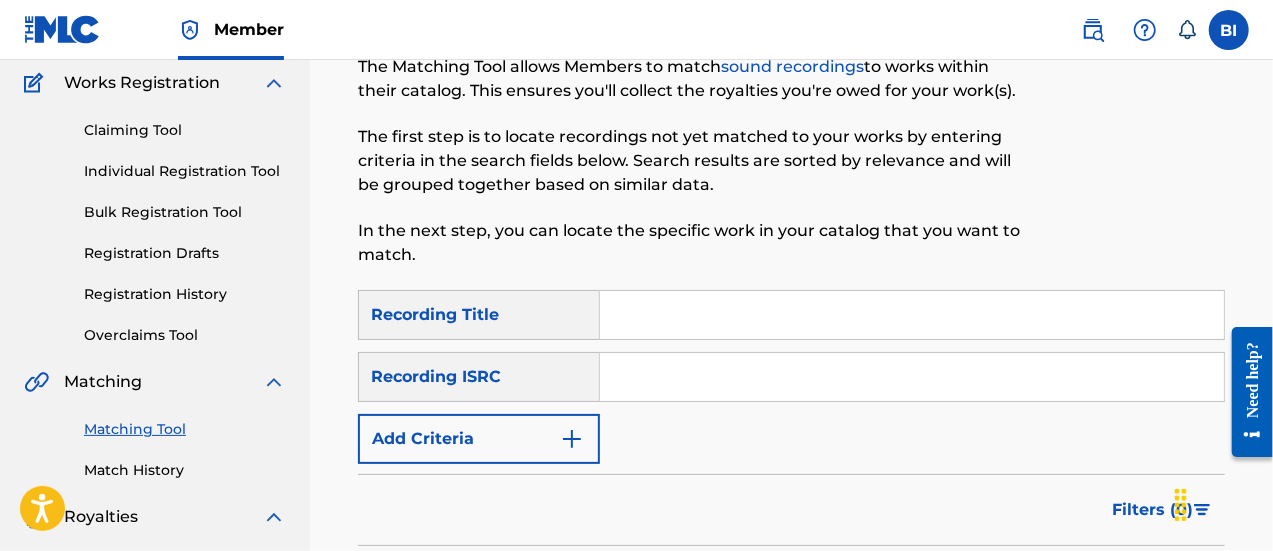 scroll, scrollTop: 165, scrollLeft: 0, axis: vertical 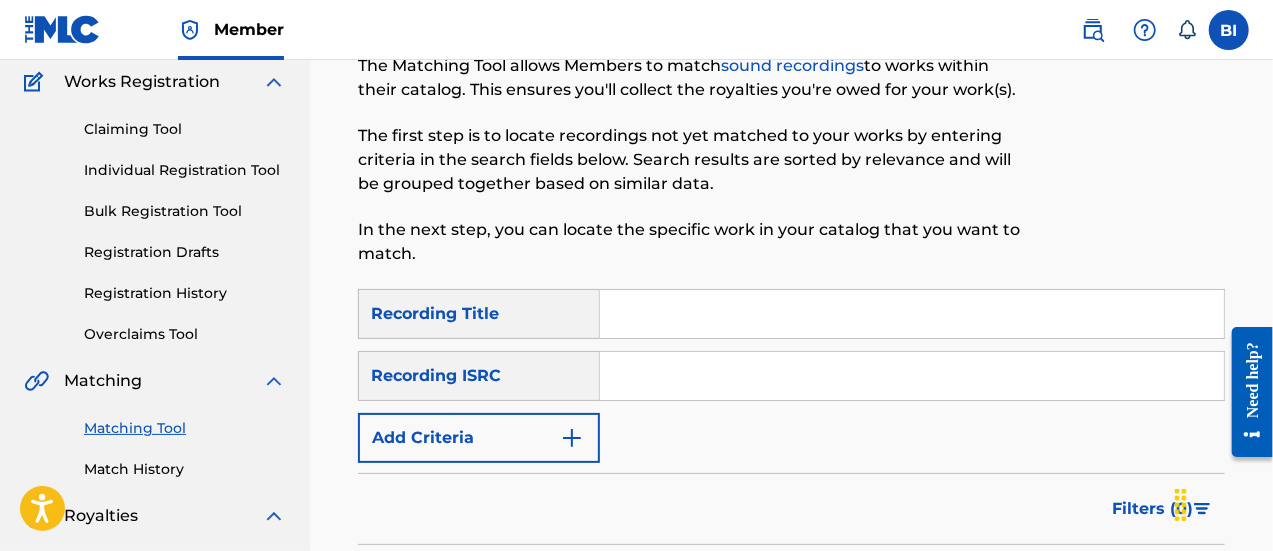 click at bounding box center [912, 314] 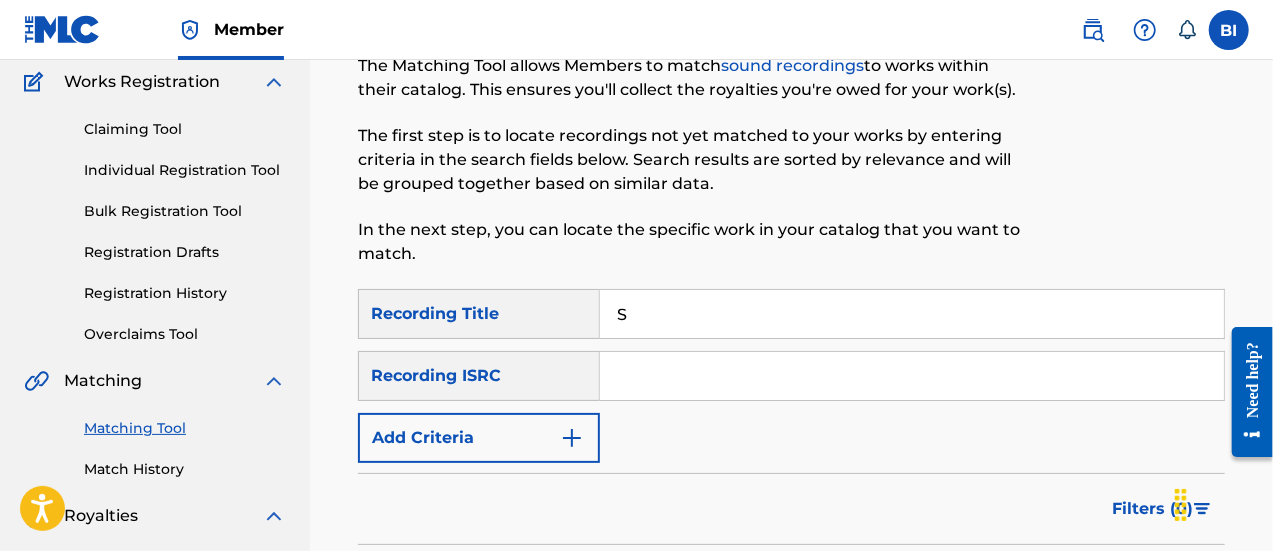 type on "swing my wy" 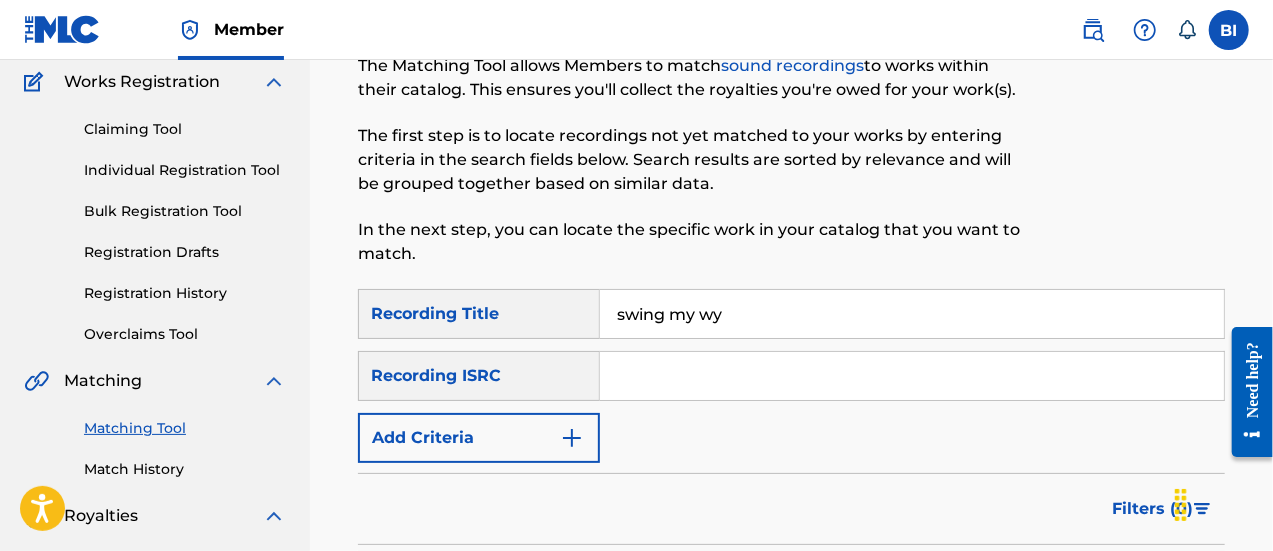 click at bounding box center (572, 438) 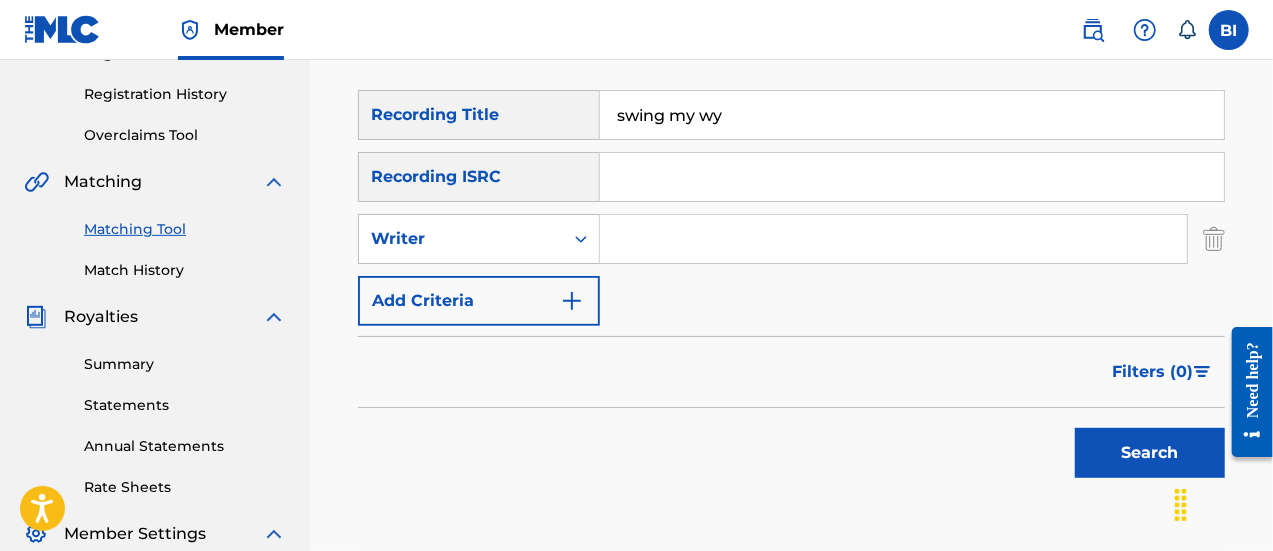 scroll, scrollTop: 365, scrollLeft: 0, axis: vertical 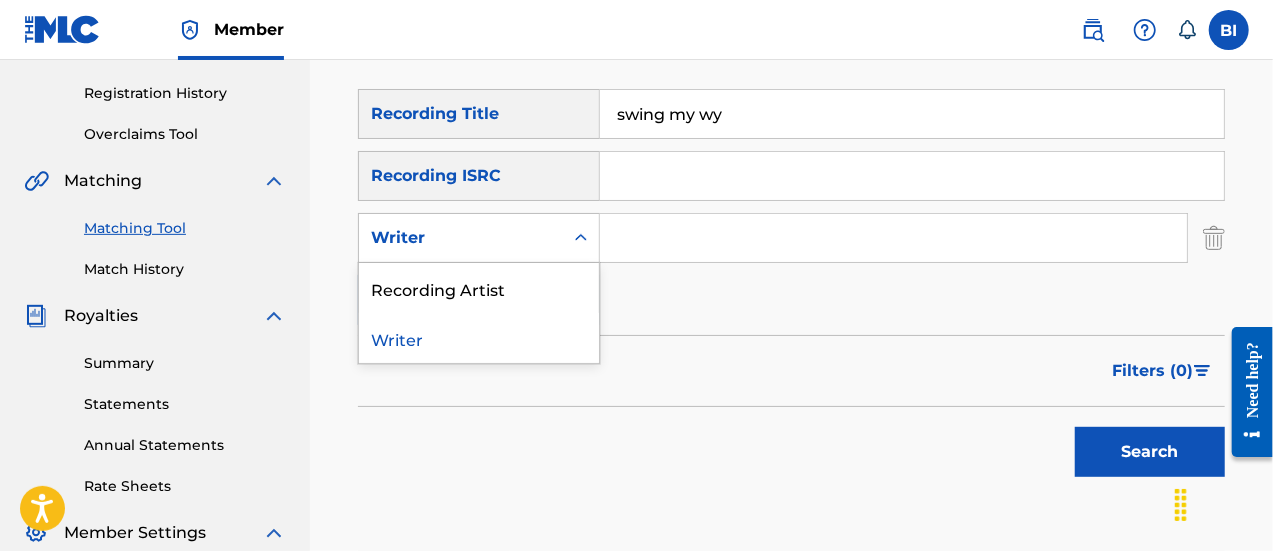 click on "Writer" at bounding box center [461, 238] 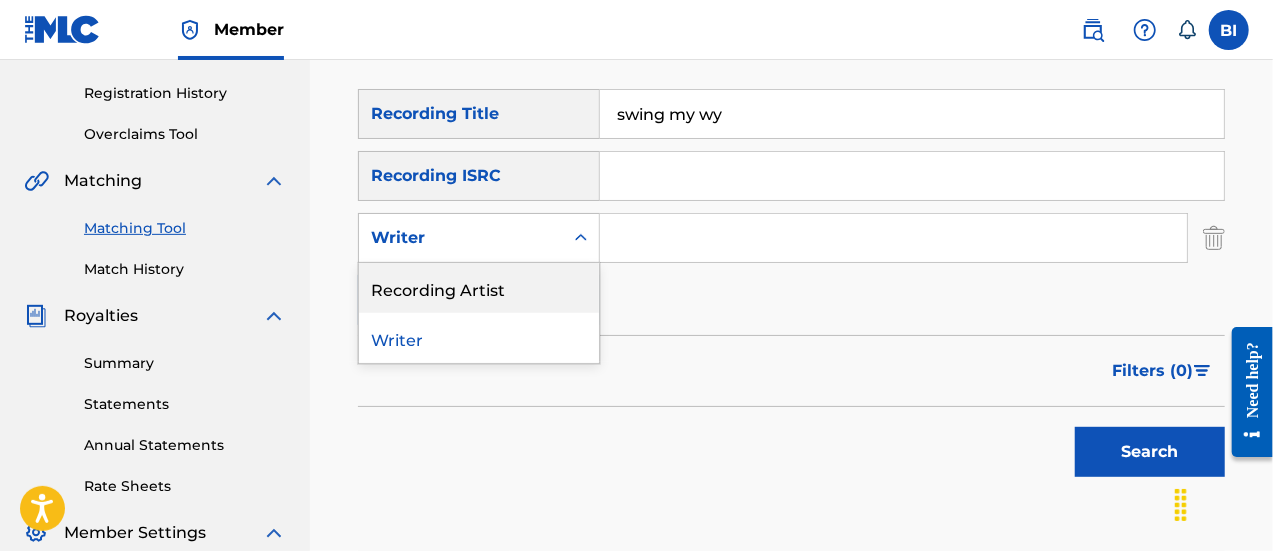 click on "Recording Artist" at bounding box center [479, 288] 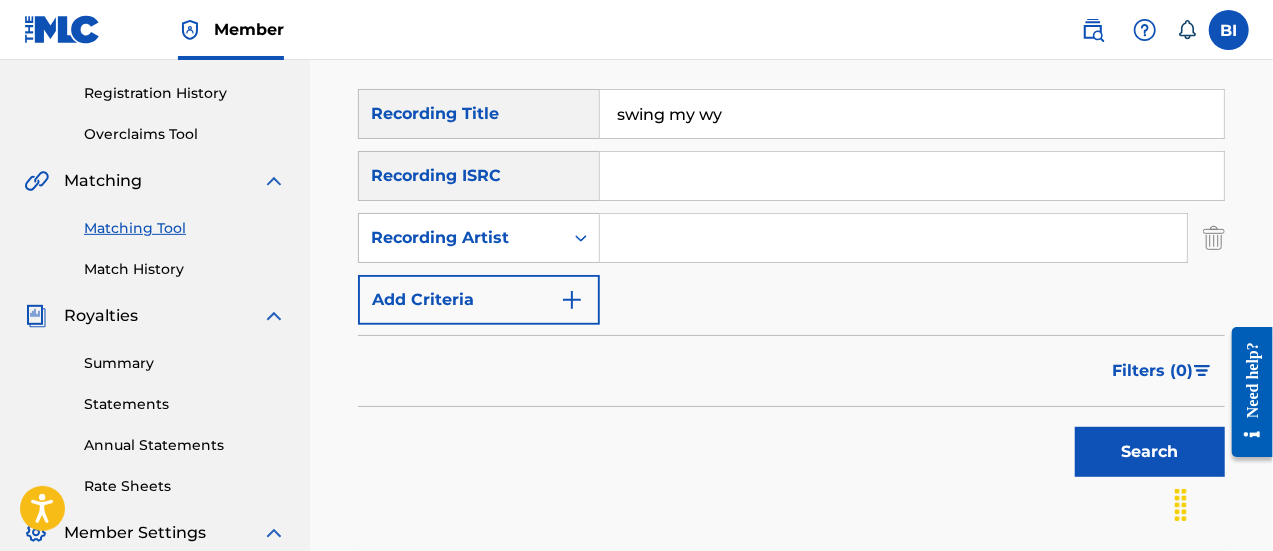 click at bounding box center (893, 238) 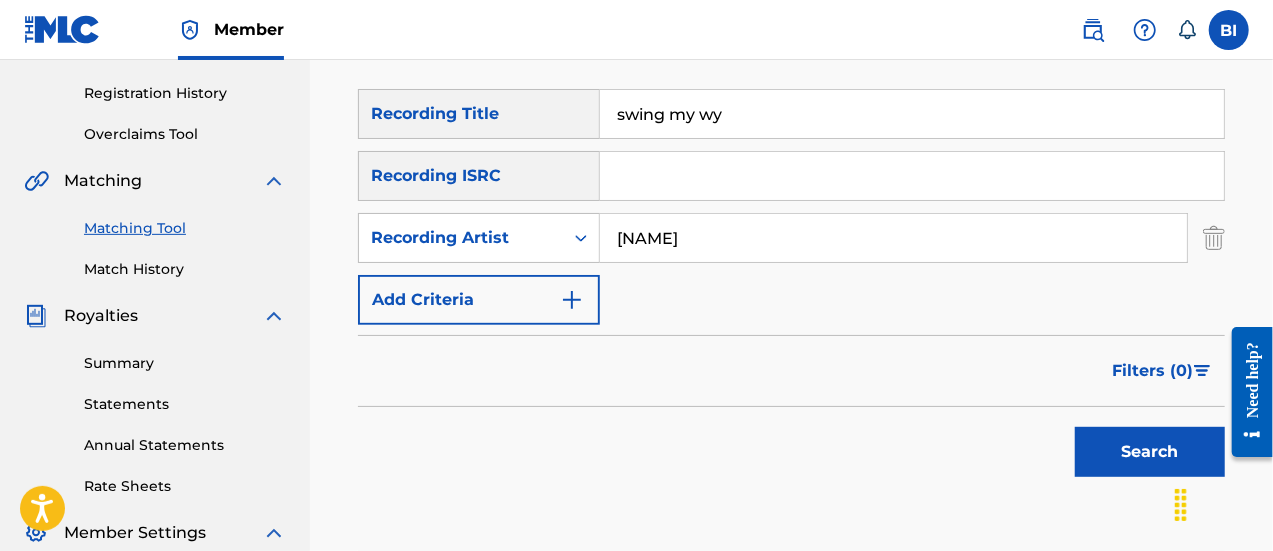 click on "Search" at bounding box center [1150, 452] 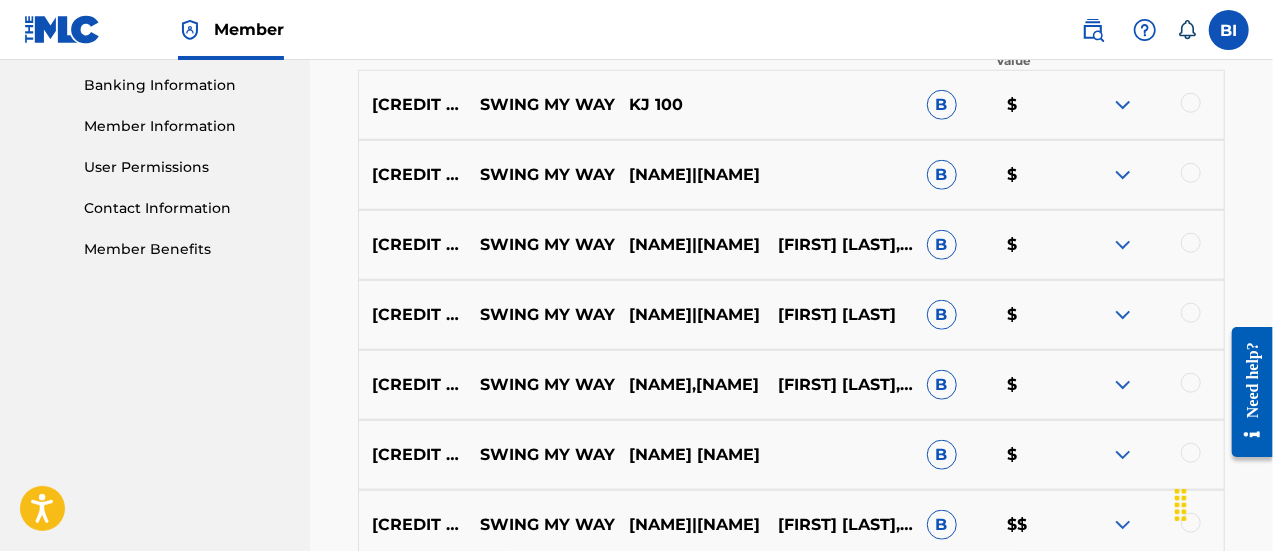 scroll, scrollTop: 861, scrollLeft: 0, axis: vertical 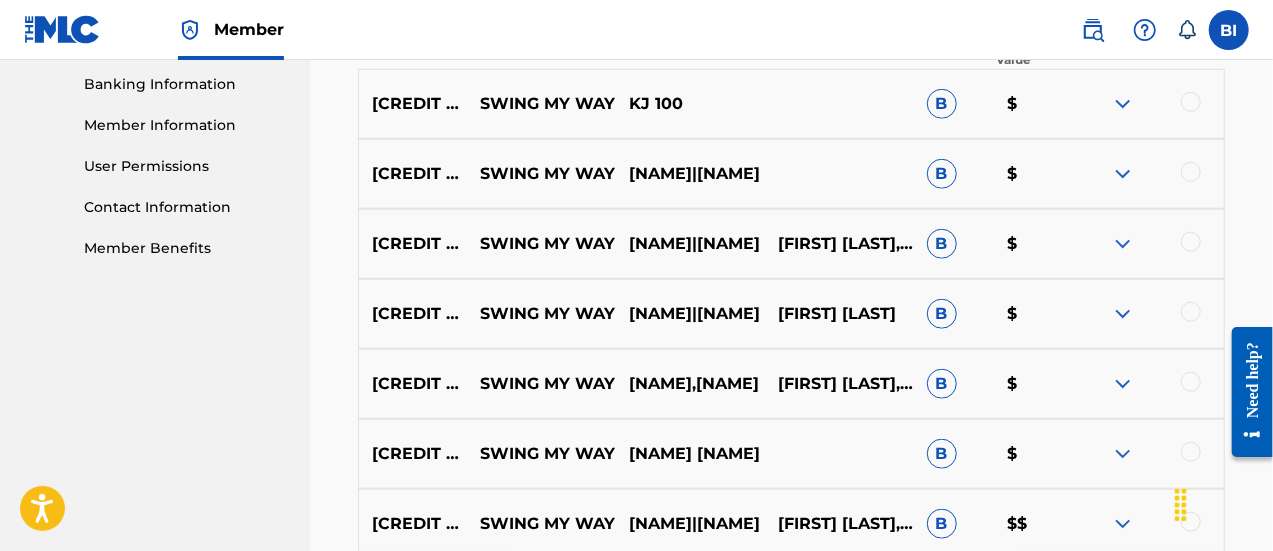 click at bounding box center [1123, 174] 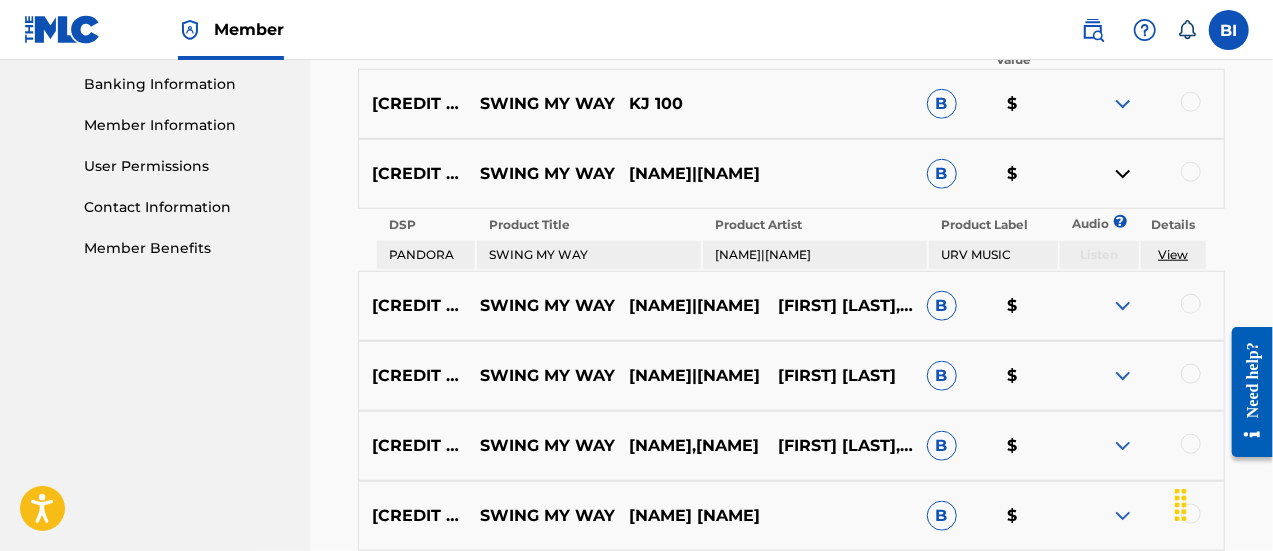 click at bounding box center [1123, 306] 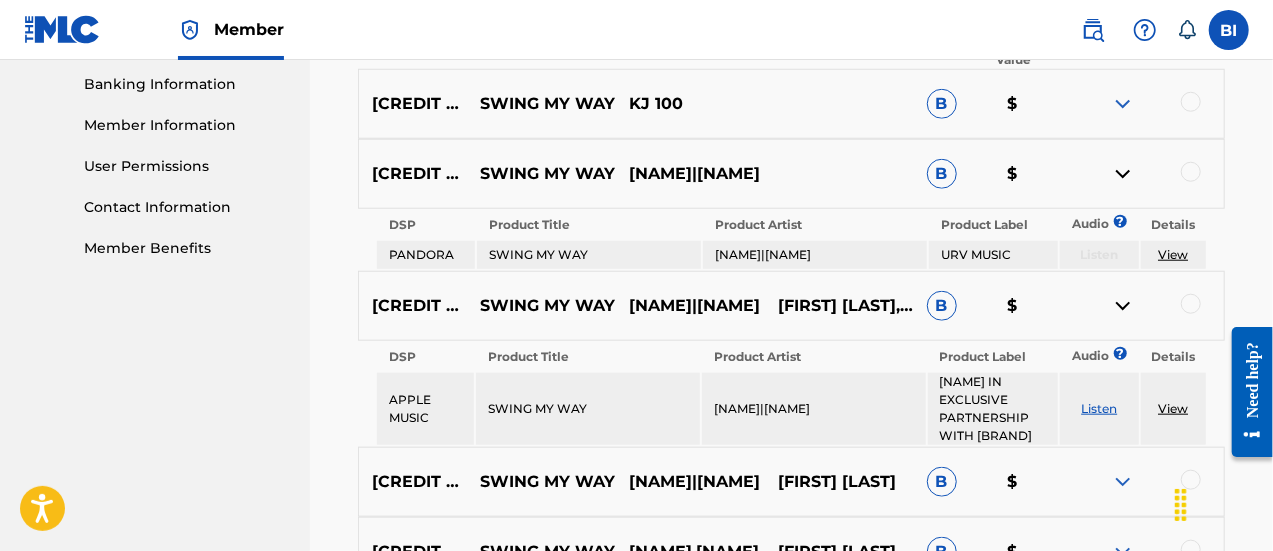 click on "View" at bounding box center (1173, 408) 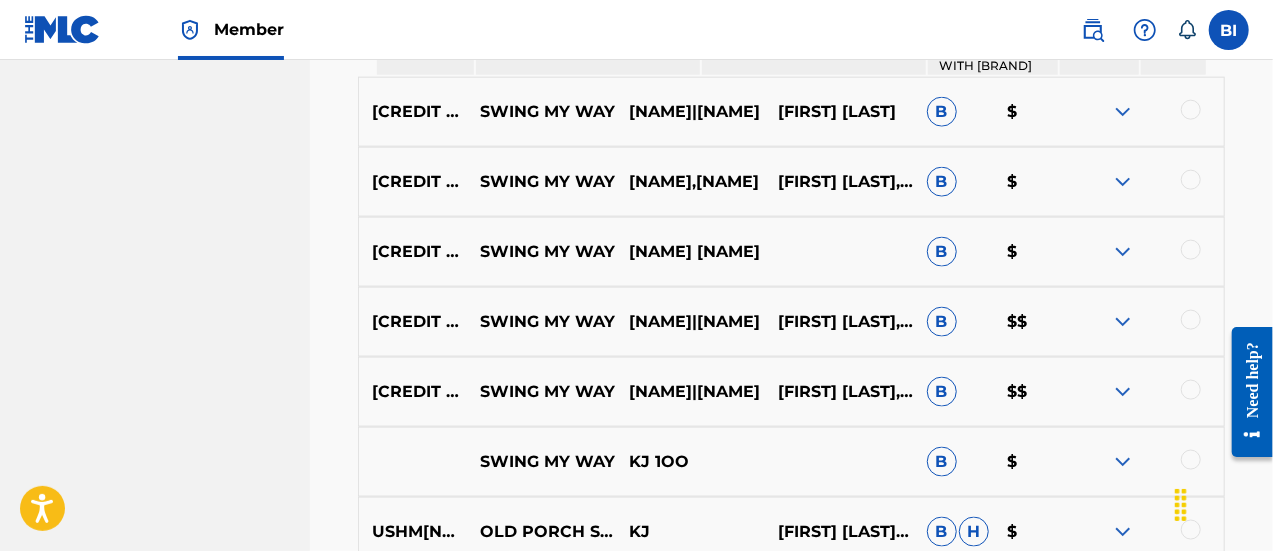 scroll, scrollTop: 1238, scrollLeft: 0, axis: vertical 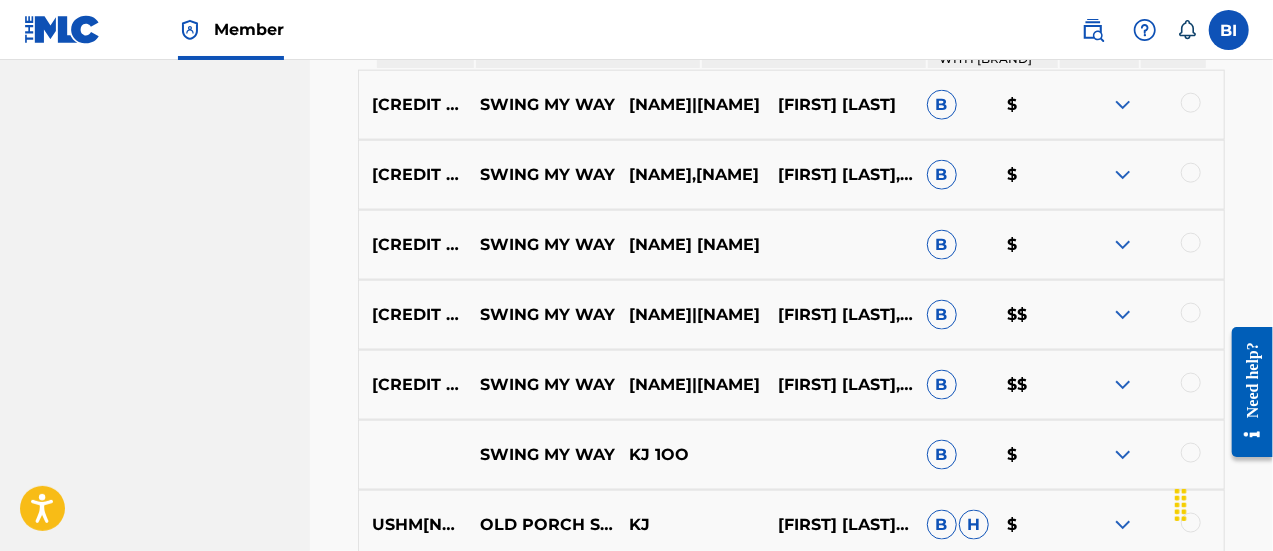 click at bounding box center [1123, 175] 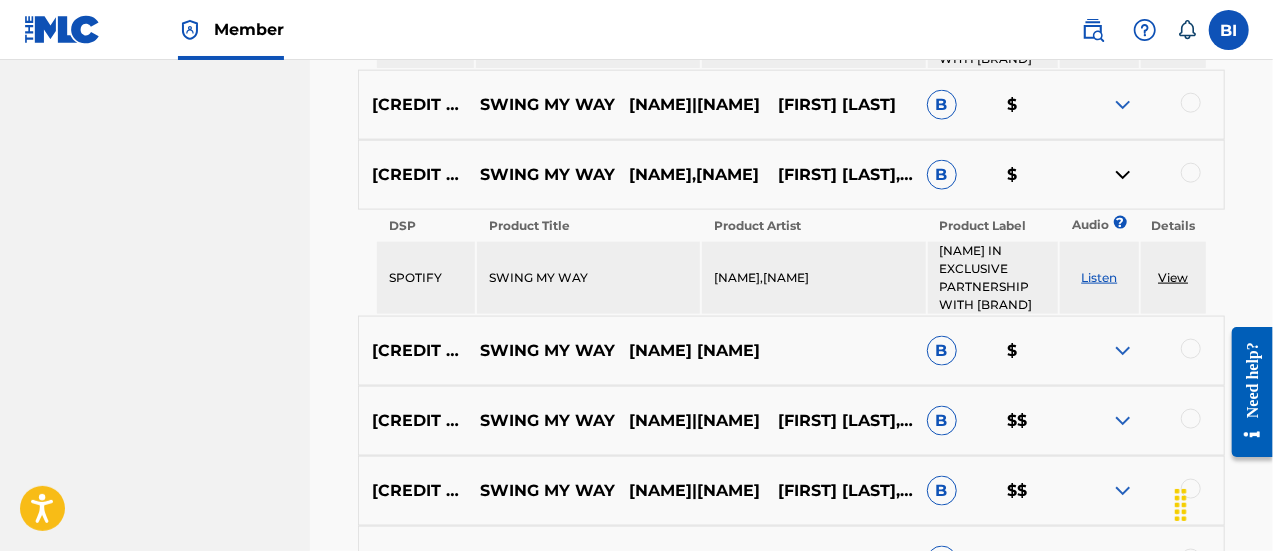 click at bounding box center [1123, 105] 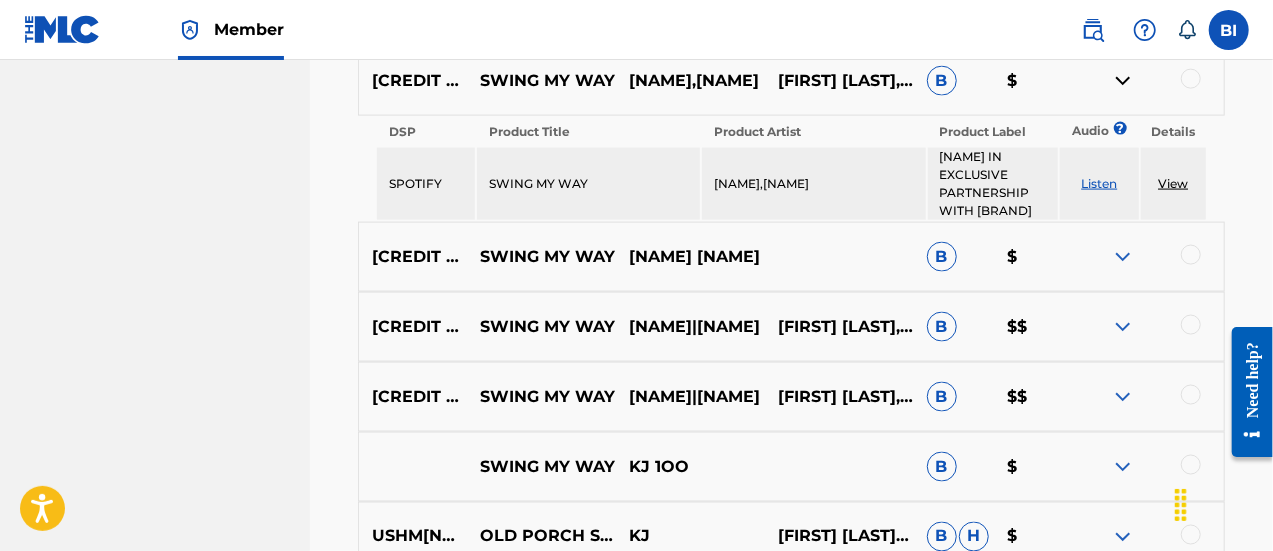 scroll, scrollTop: 1421, scrollLeft: 0, axis: vertical 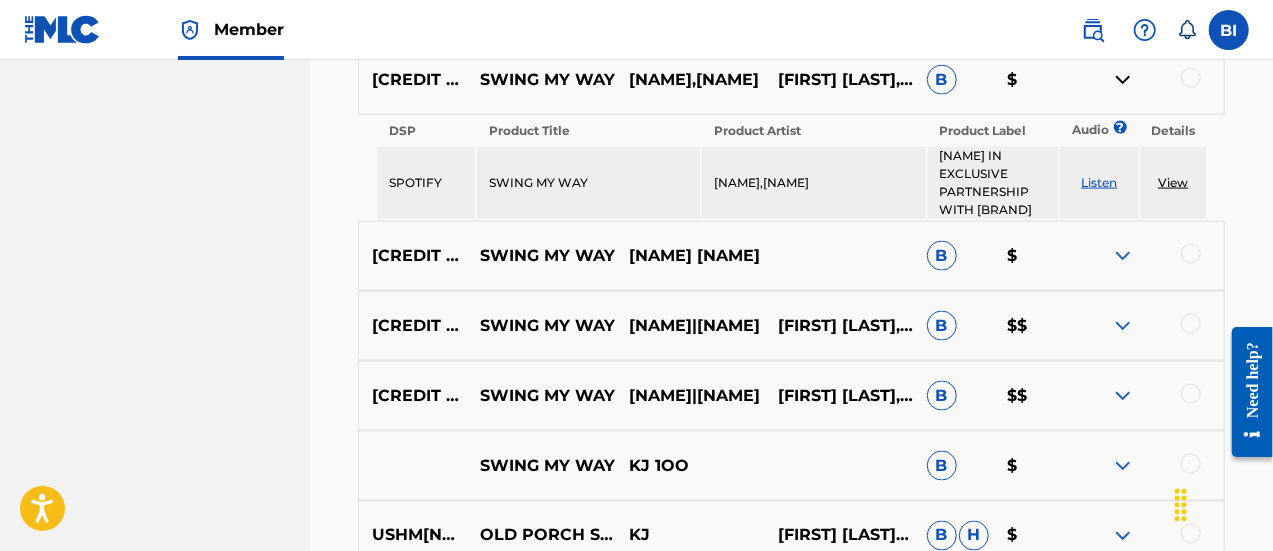 click at bounding box center (1123, 256) 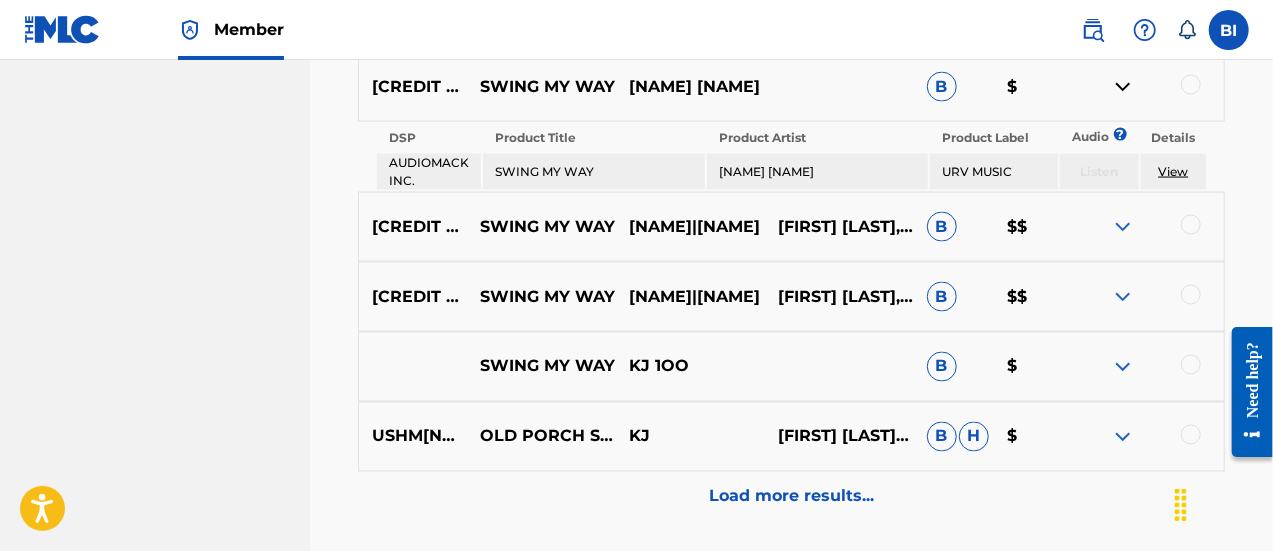 scroll, scrollTop: 1591, scrollLeft: 0, axis: vertical 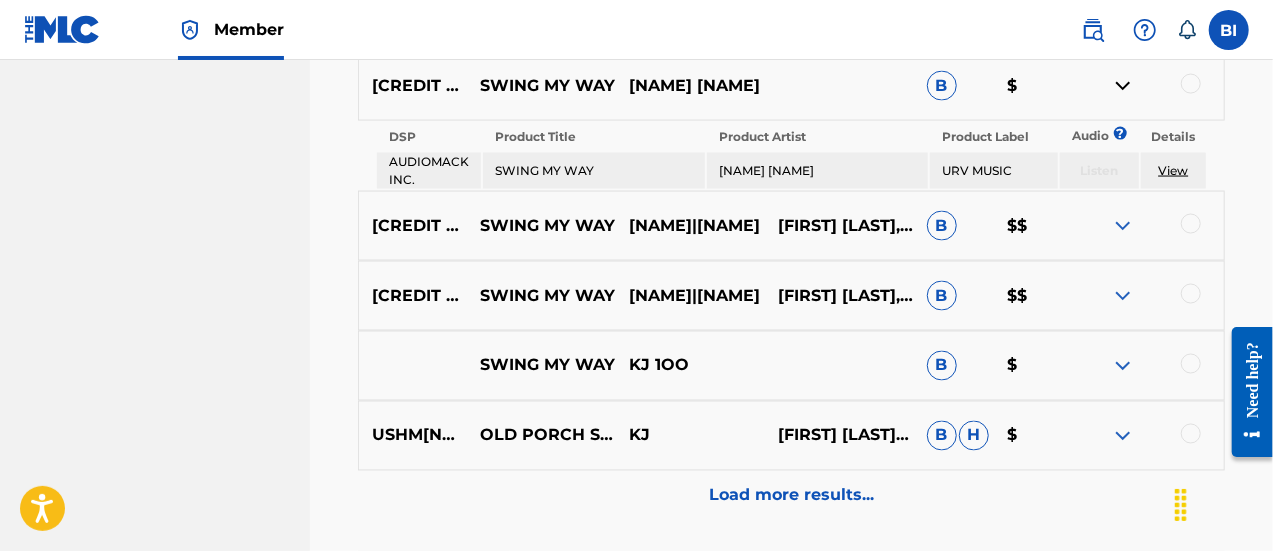 click at bounding box center (1123, 226) 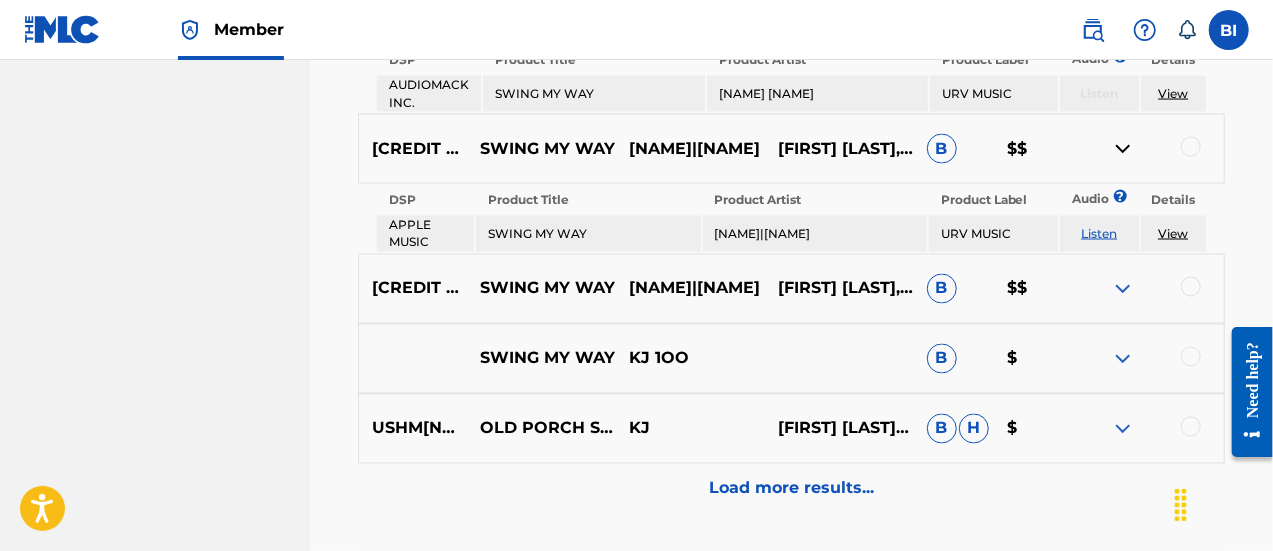 scroll, scrollTop: 1669, scrollLeft: 0, axis: vertical 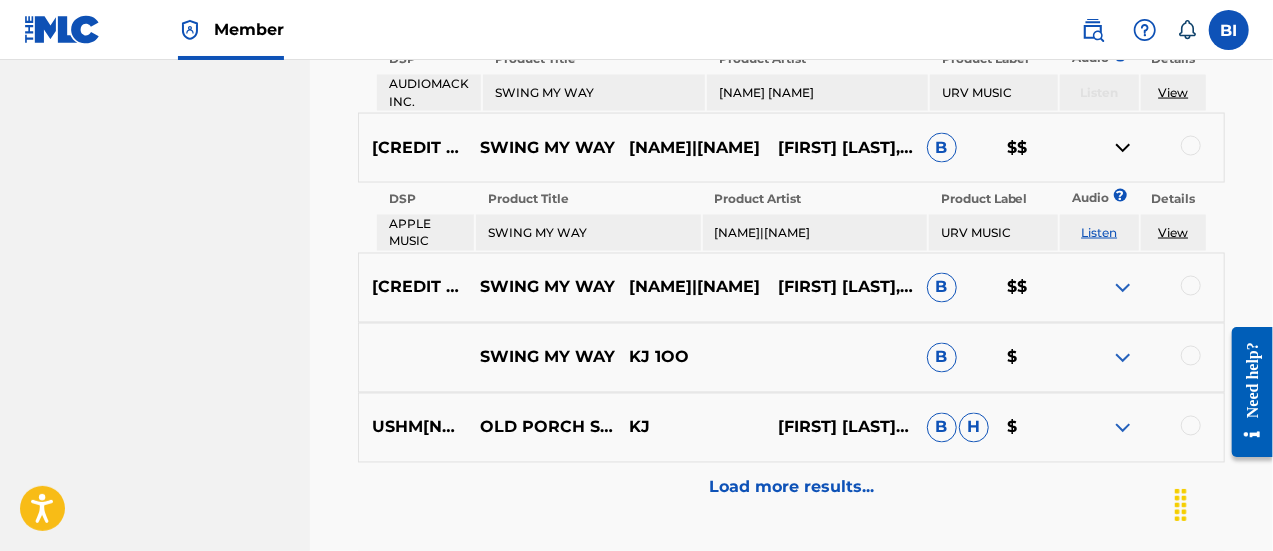 click on "View" at bounding box center (1173, 232) 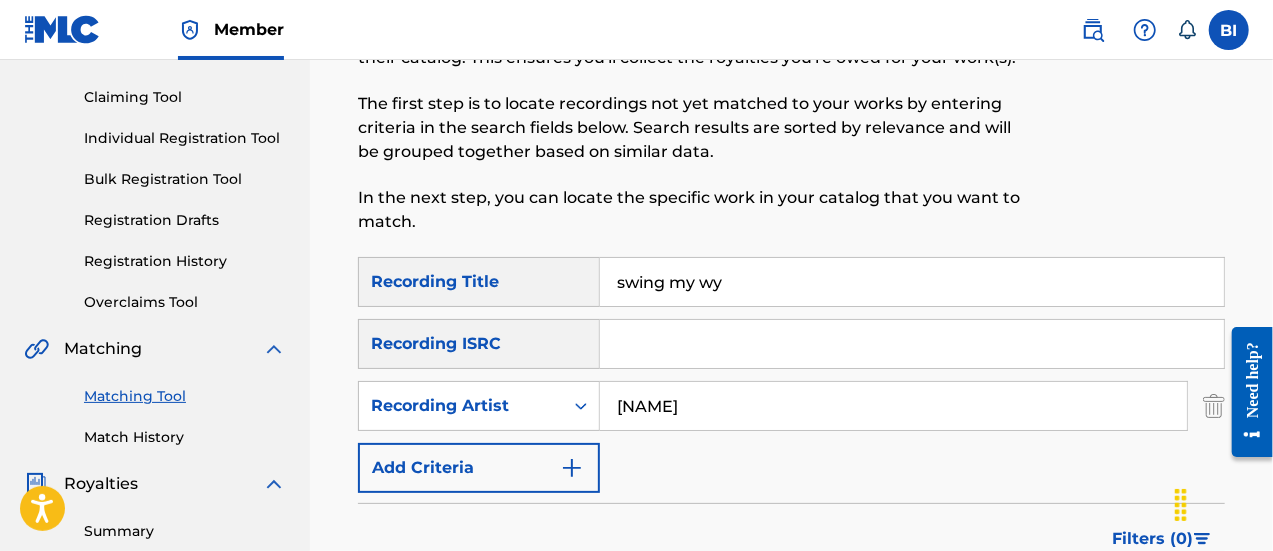 scroll, scrollTop: 236, scrollLeft: 0, axis: vertical 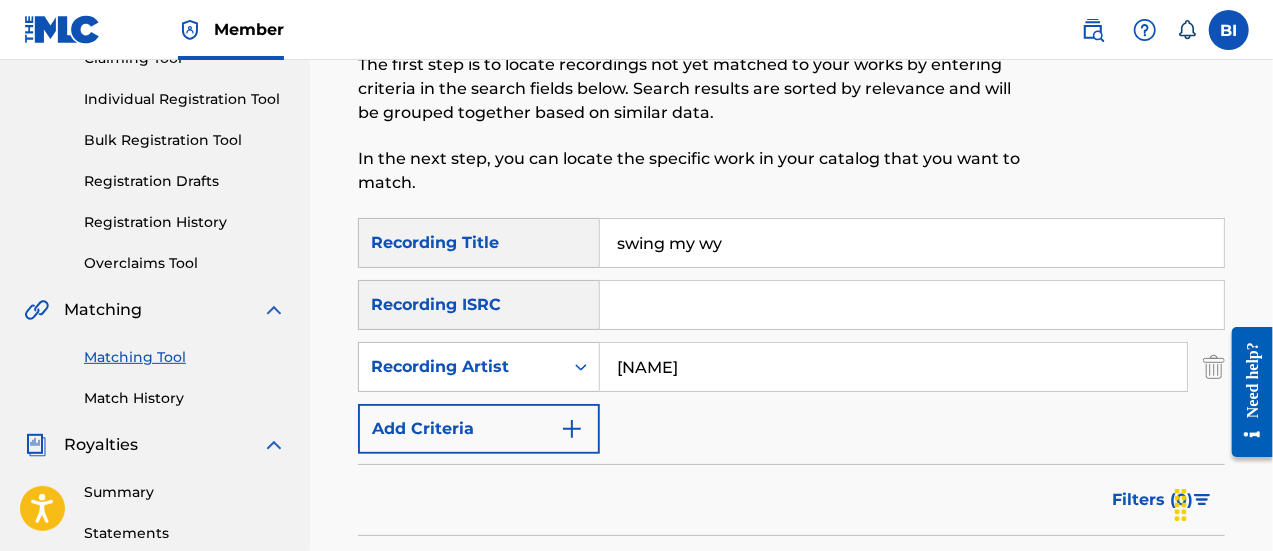 click on "Registration History" at bounding box center [185, 222] 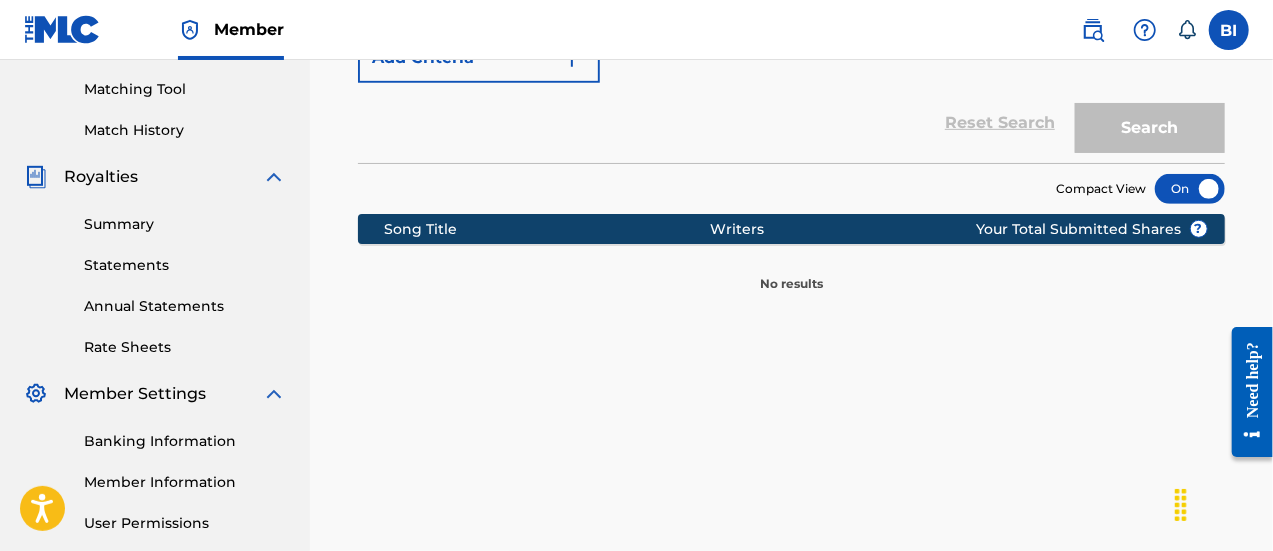 scroll, scrollTop: 514, scrollLeft: 0, axis: vertical 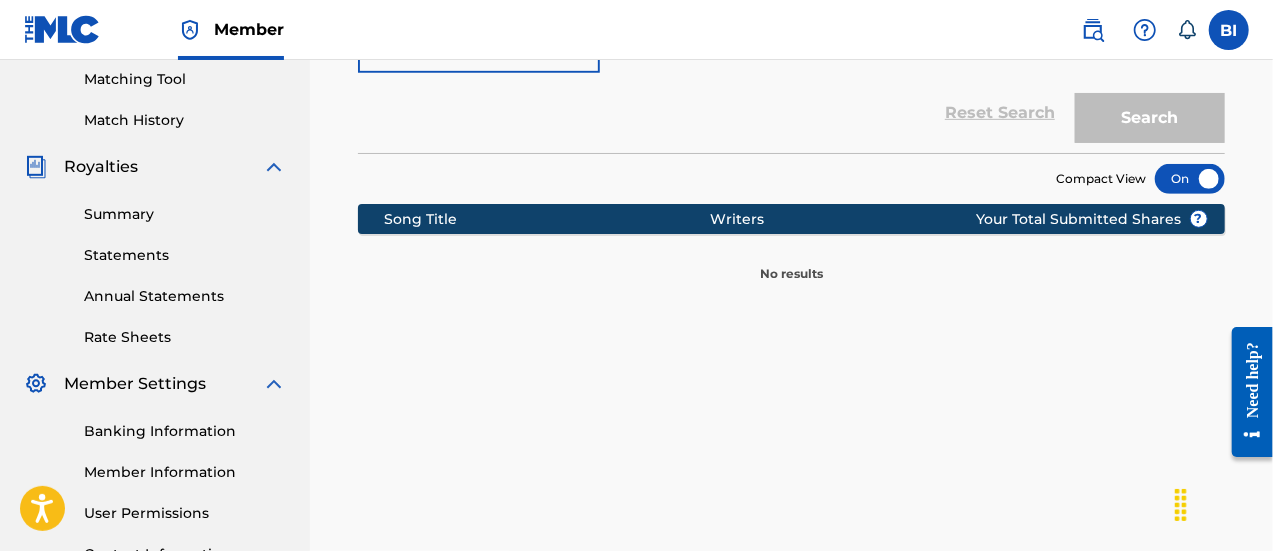 click on "Song Title Writers ? Your Total Submitted Shares No results" at bounding box center [791, 238] 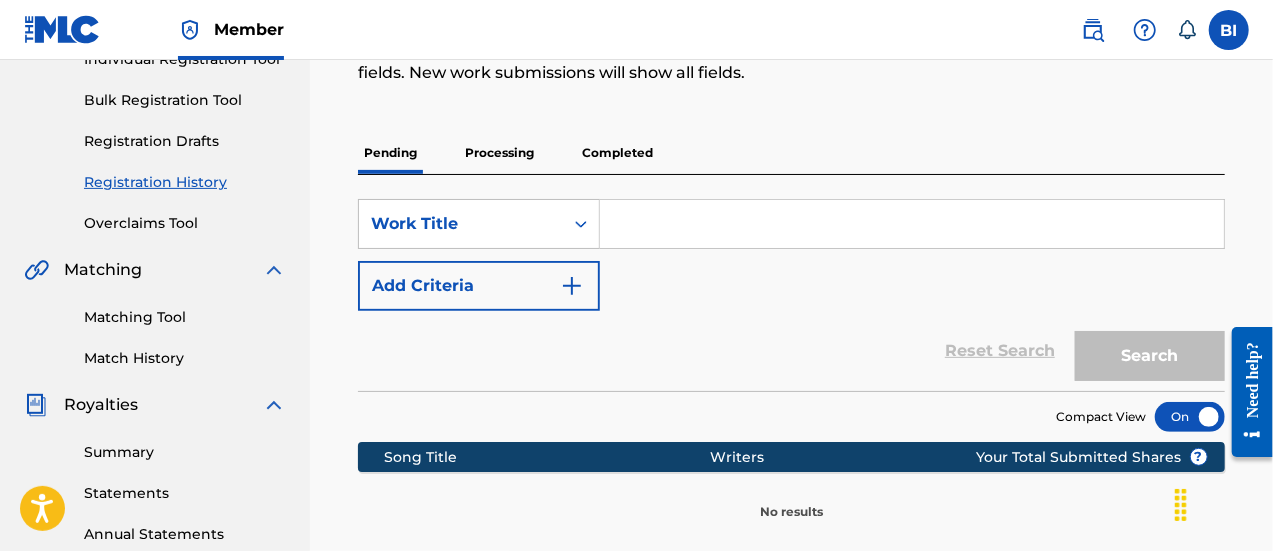 scroll, scrollTop: 274, scrollLeft: 0, axis: vertical 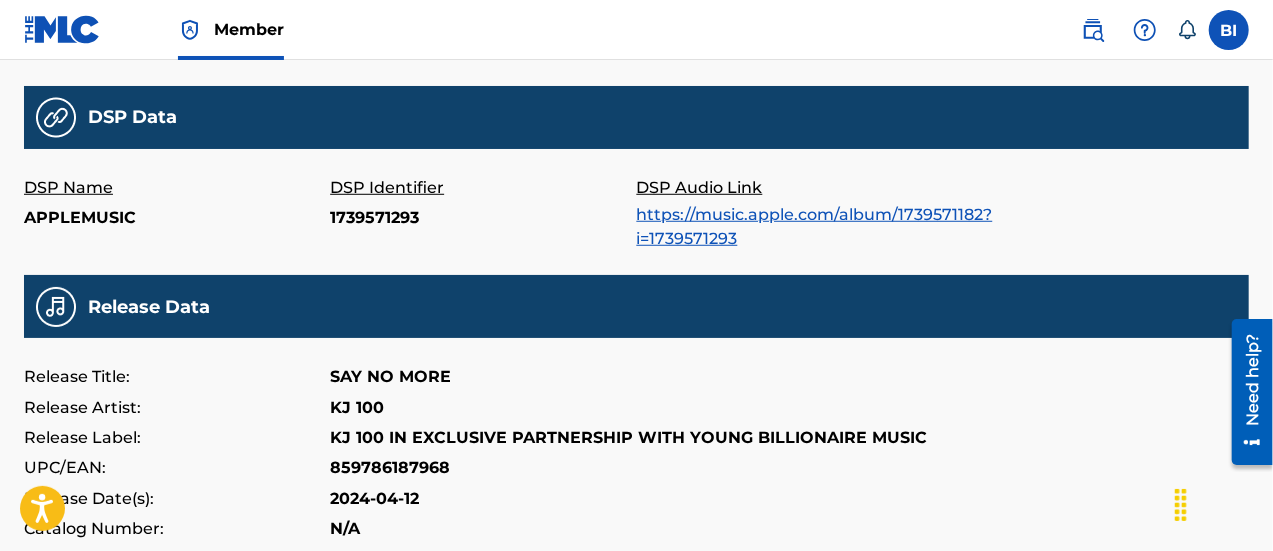 click on "https://music.apple.com/album/1739571182?i=1739571293" at bounding box center (815, 226) 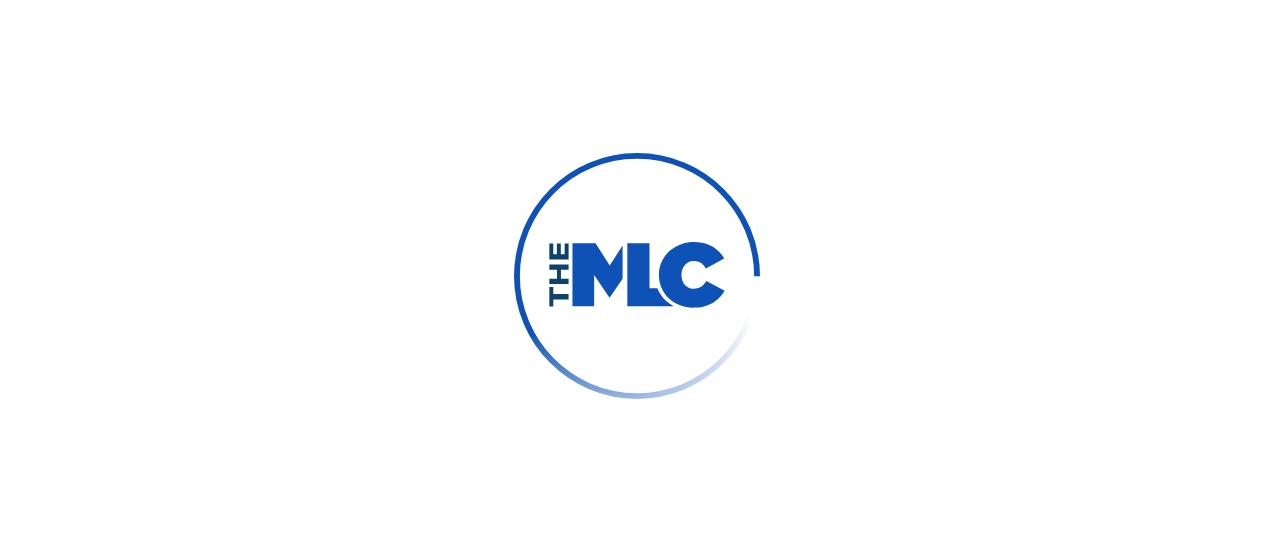 scroll, scrollTop: 0, scrollLeft: 0, axis: both 